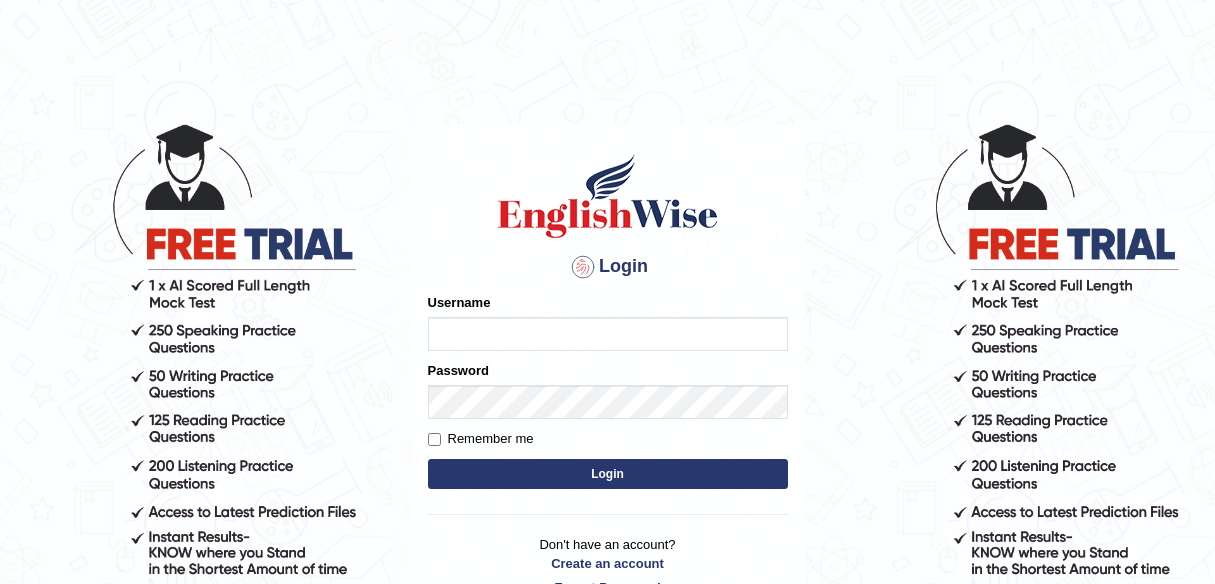 scroll, scrollTop: 0, scrollLeft: 0, axis: both 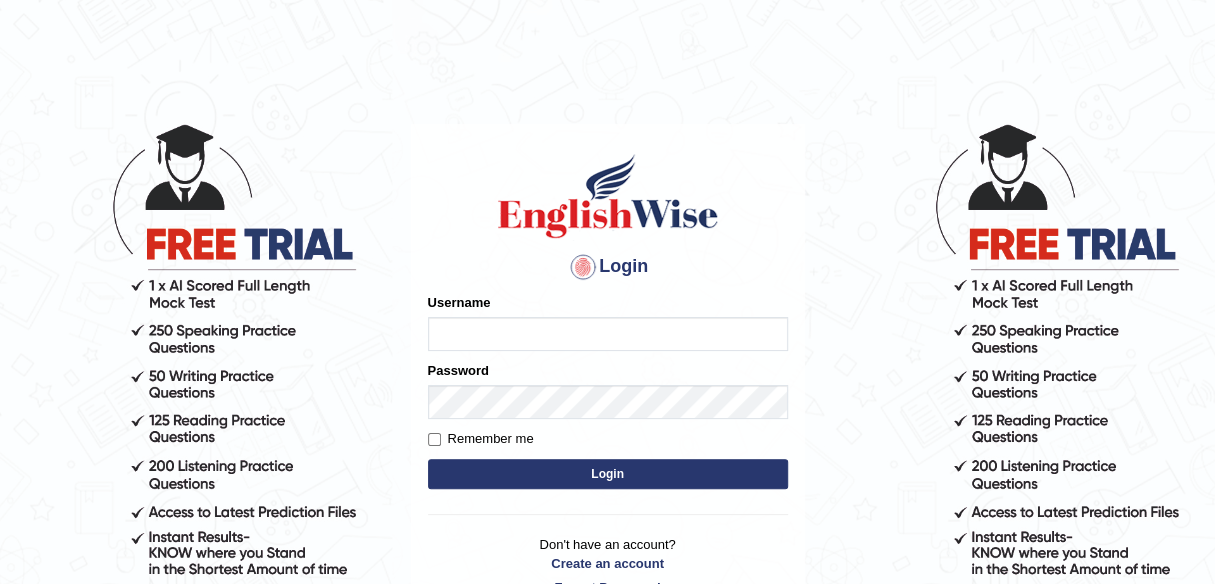 type on "okyere" 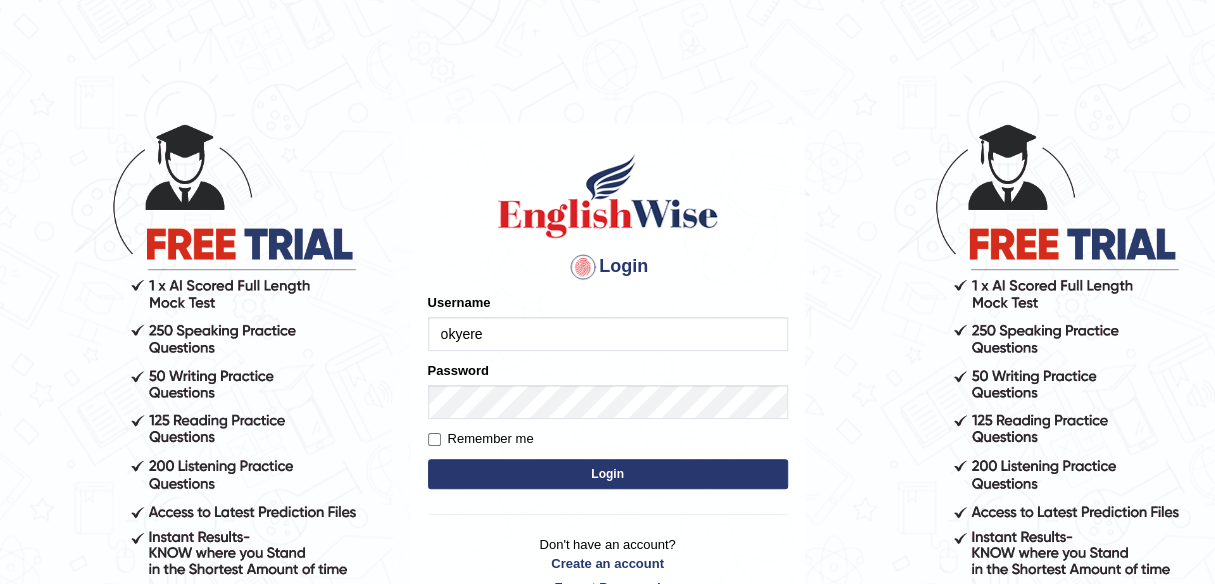 click on "Login" at bounding box center (608, 474) 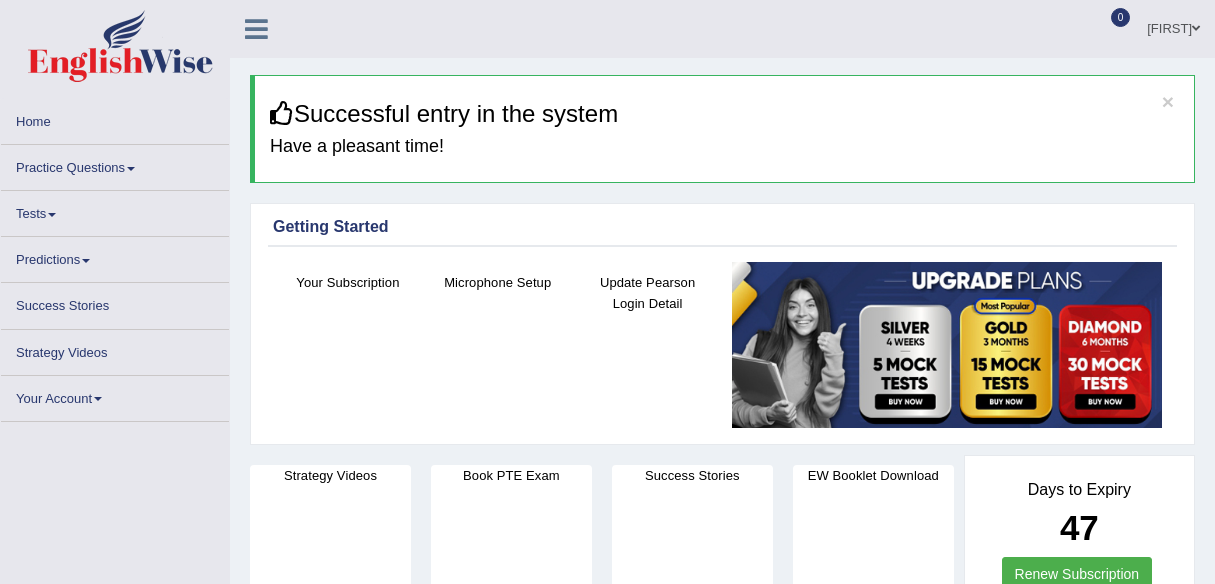 scroll, scrollTop: 0, scrollLeft: 0, axis: both 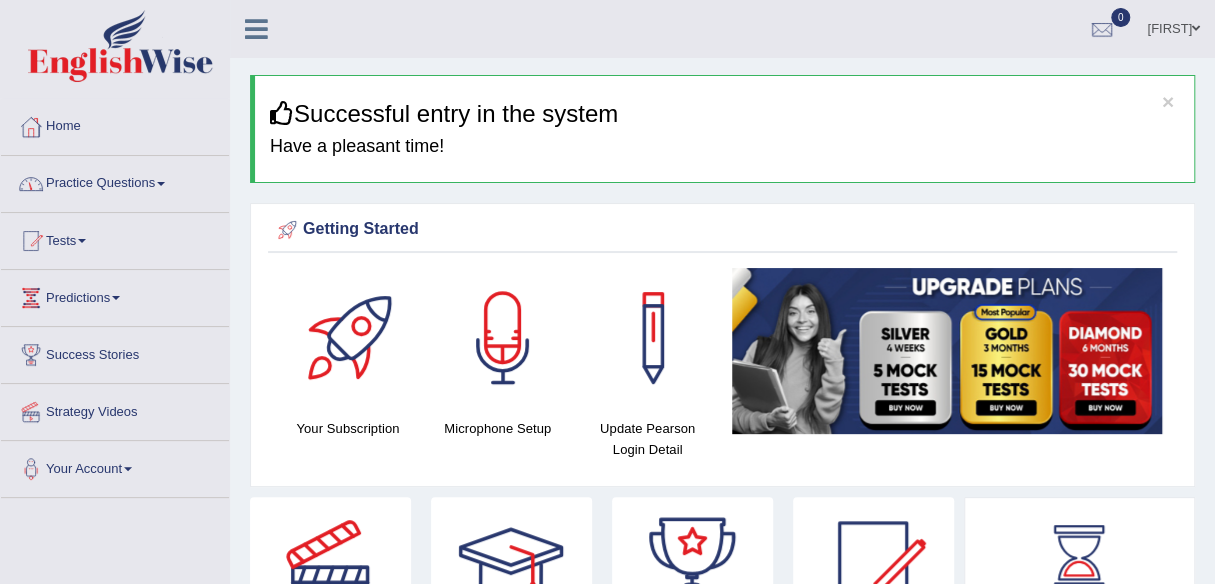 click at bounding box center (161, 184) 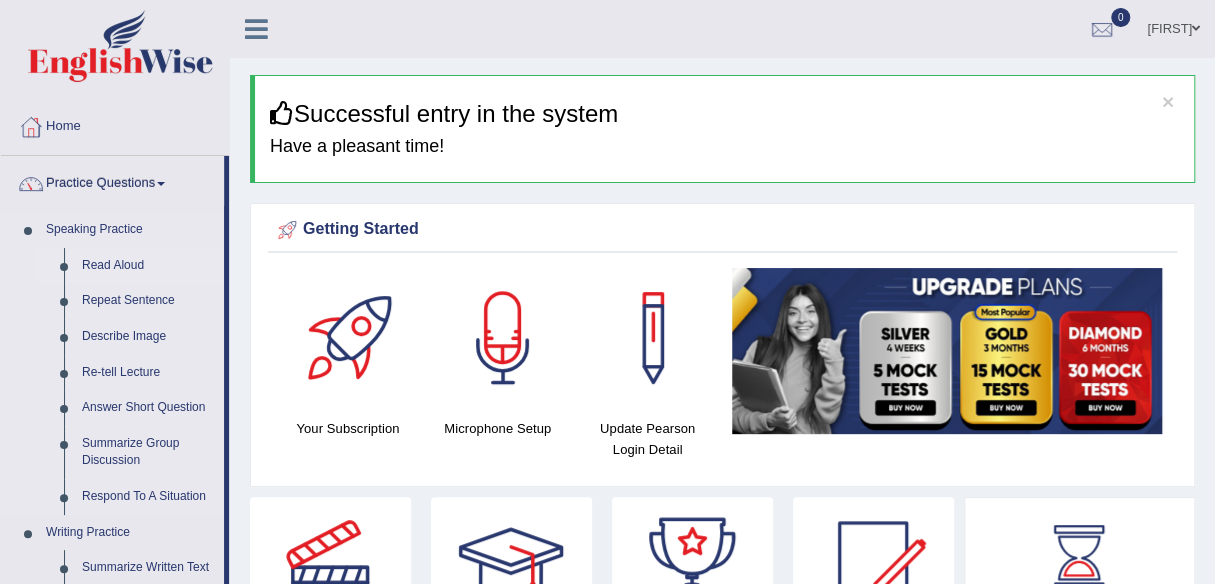 click on "Read Aloud" at bounding box center (148, 266) 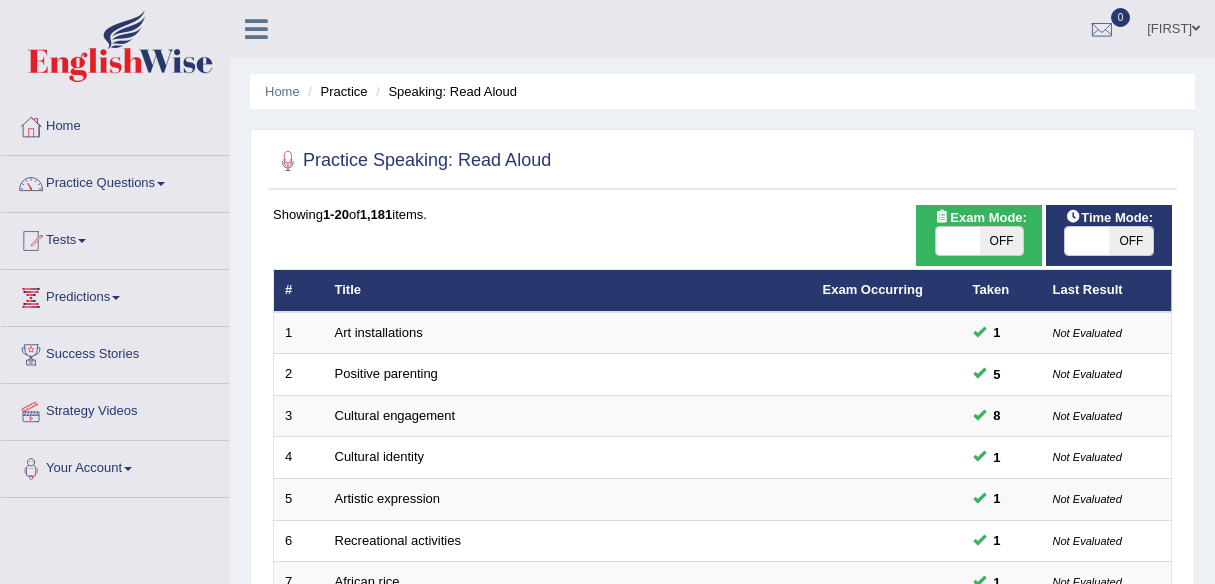 scroll, scrollTop: 0, scrollLeft: 0, axis: both 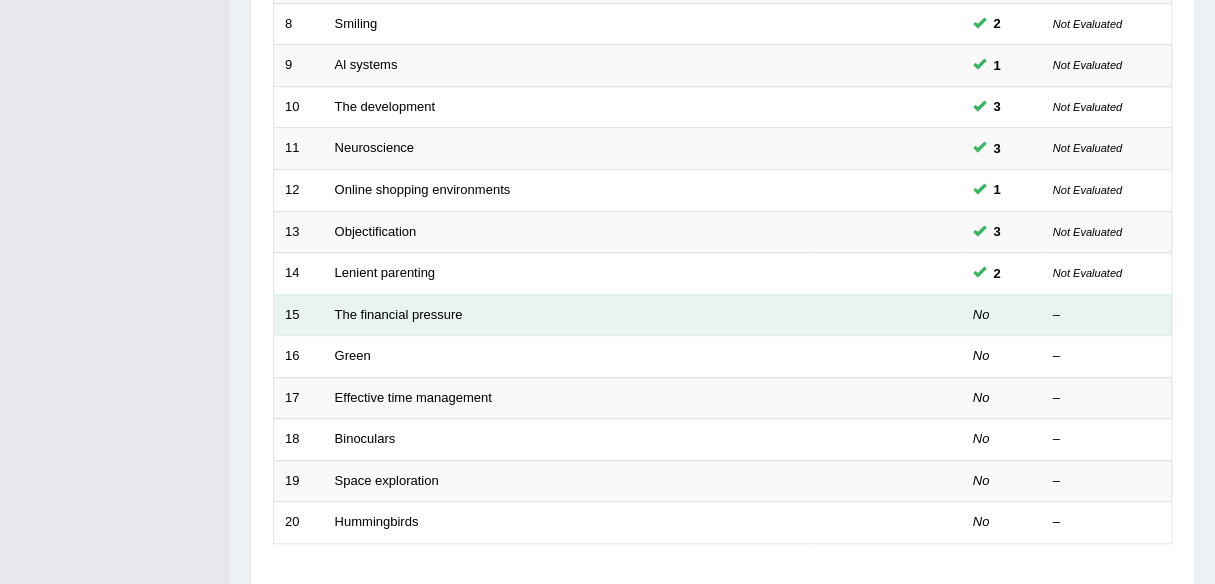 click on "The financial pressure" at bounding box center (568, 315) 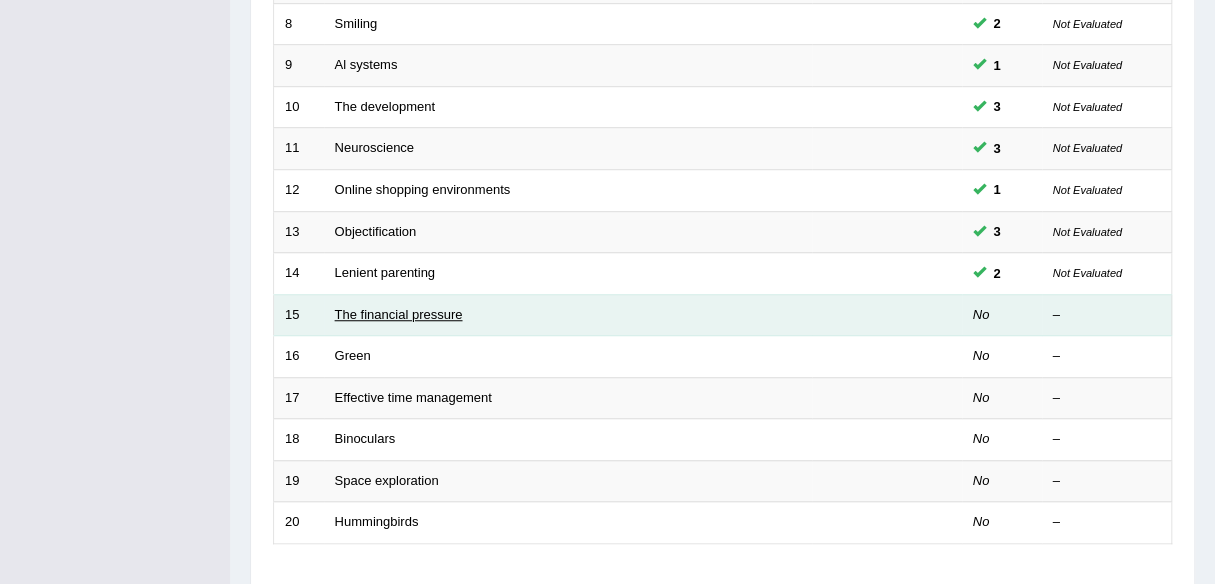 click on "The financial pressure" at bounding box center [399, 314] 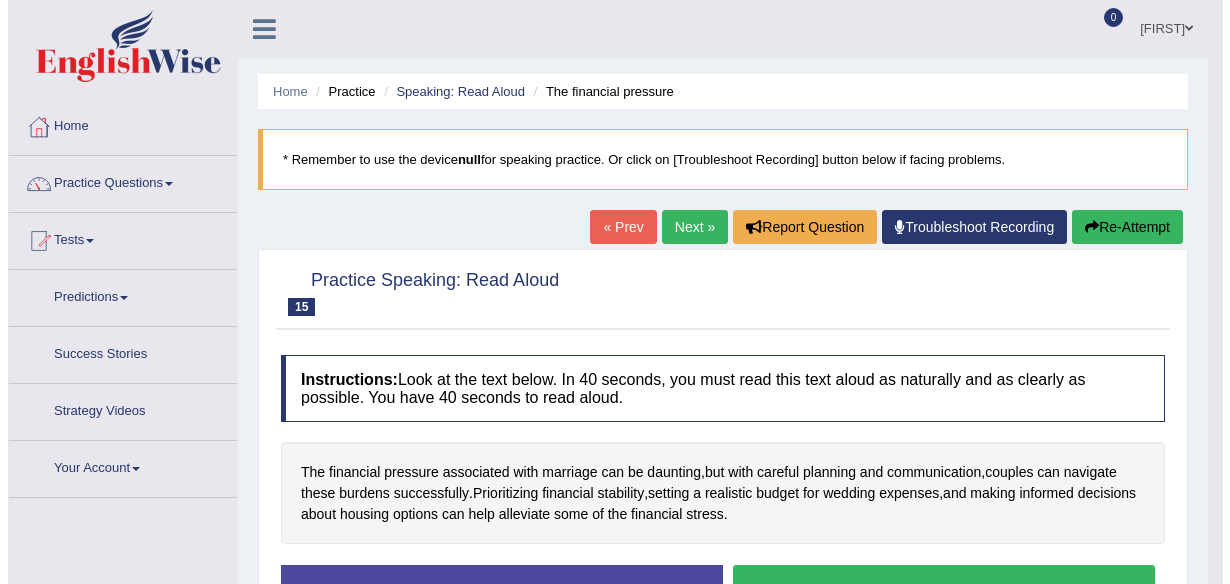 scroll, scrollTop: 0, scrollLeft: 0, axis: both 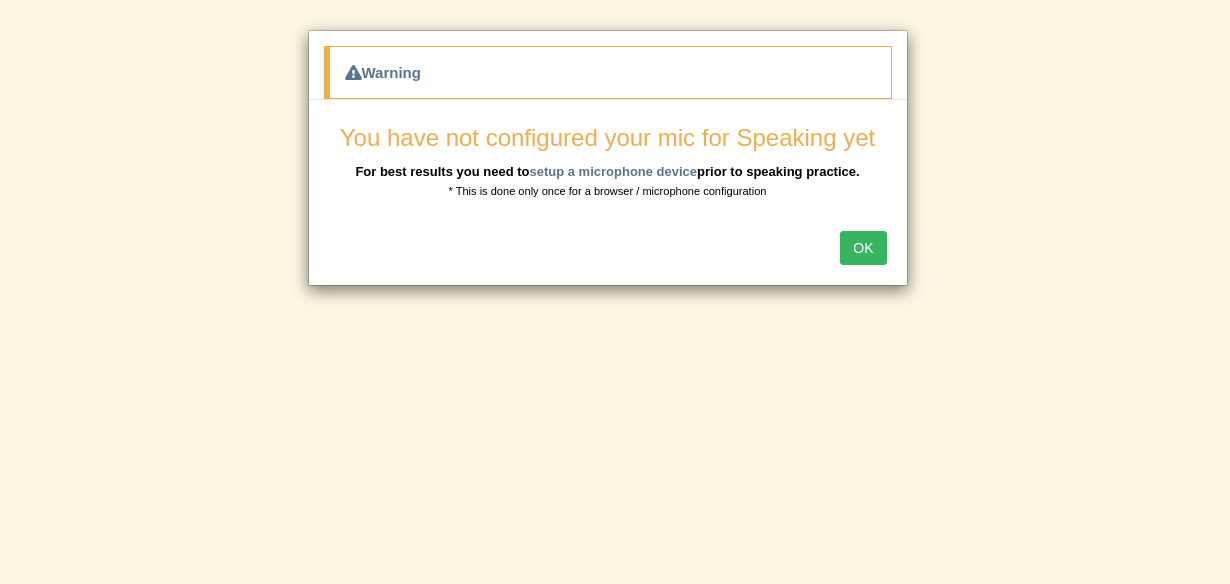 click on "OK" at bounding box center [863, 248] 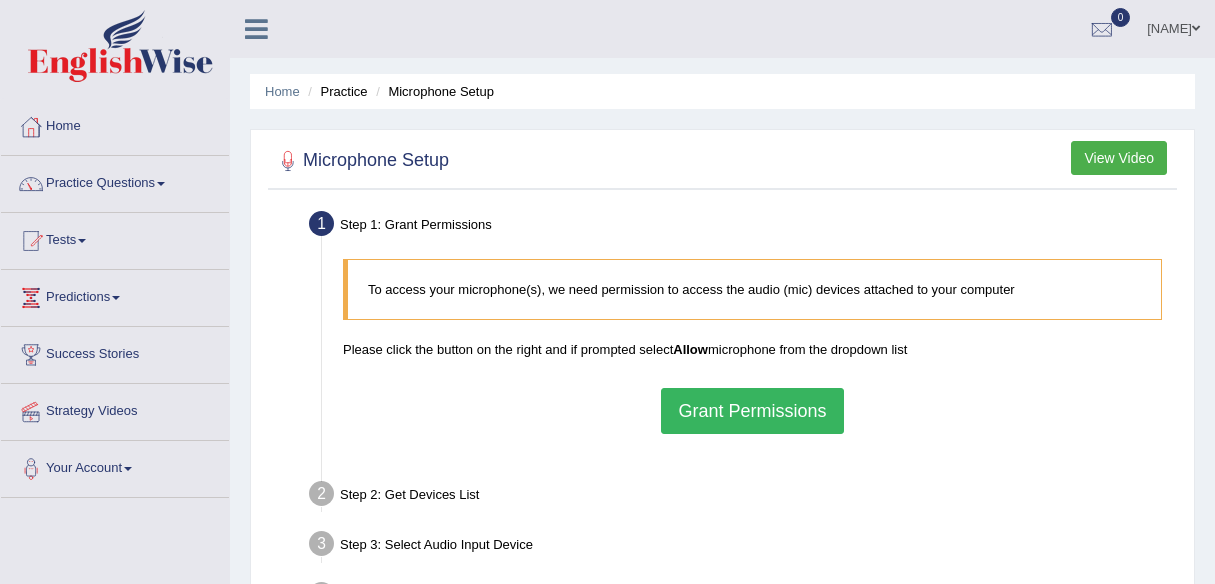 scroll, scrollTop: 0, scrollLeft: 0, axis: both 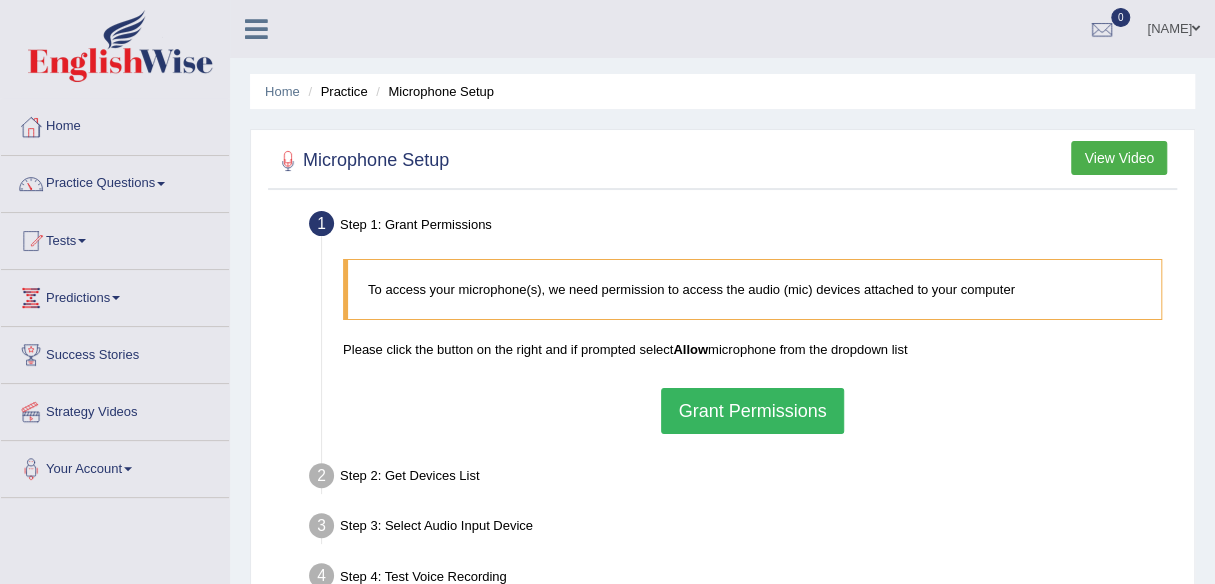 click at bounding box center [288, 161] 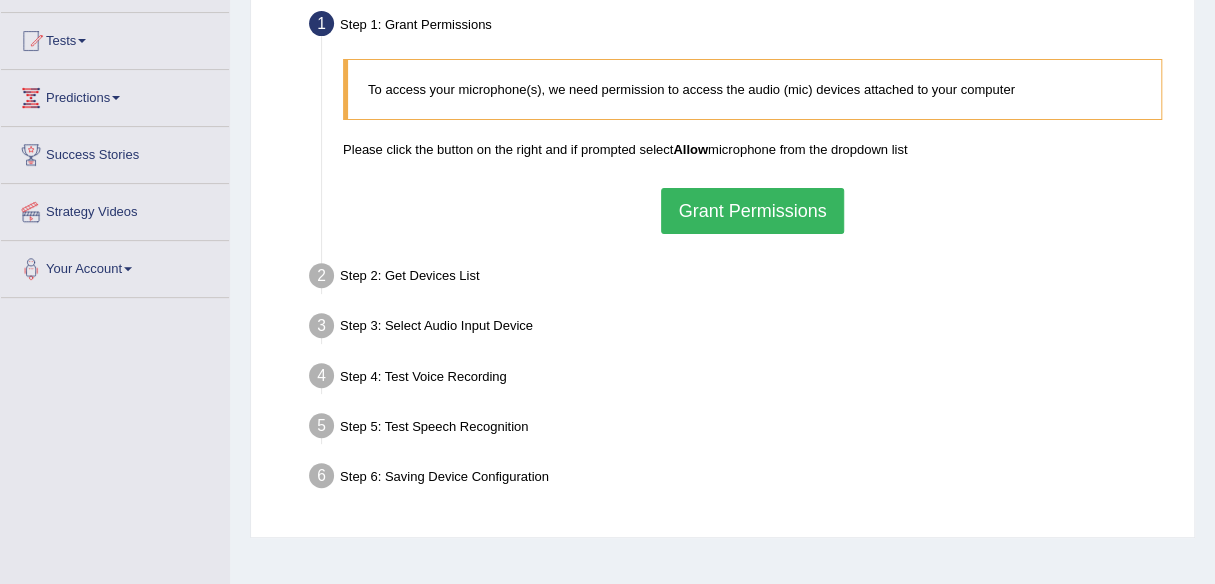 scroll, scrollTop: 100, scrollLeft: 0, axis: vertical 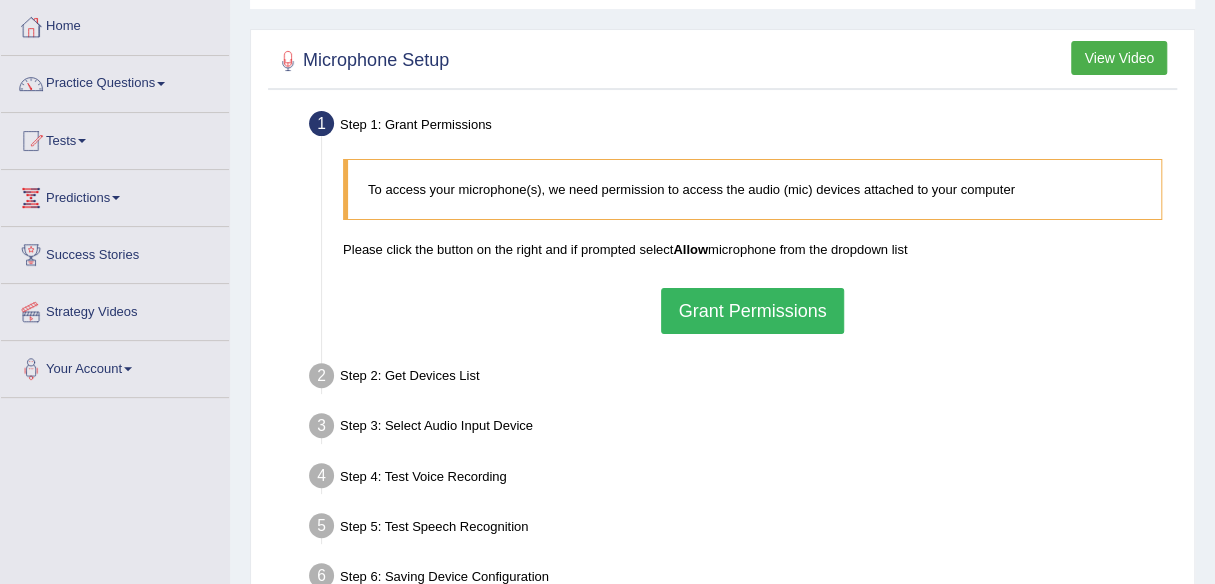 click on "Grant Permissions" at bounding box center (752, 311) 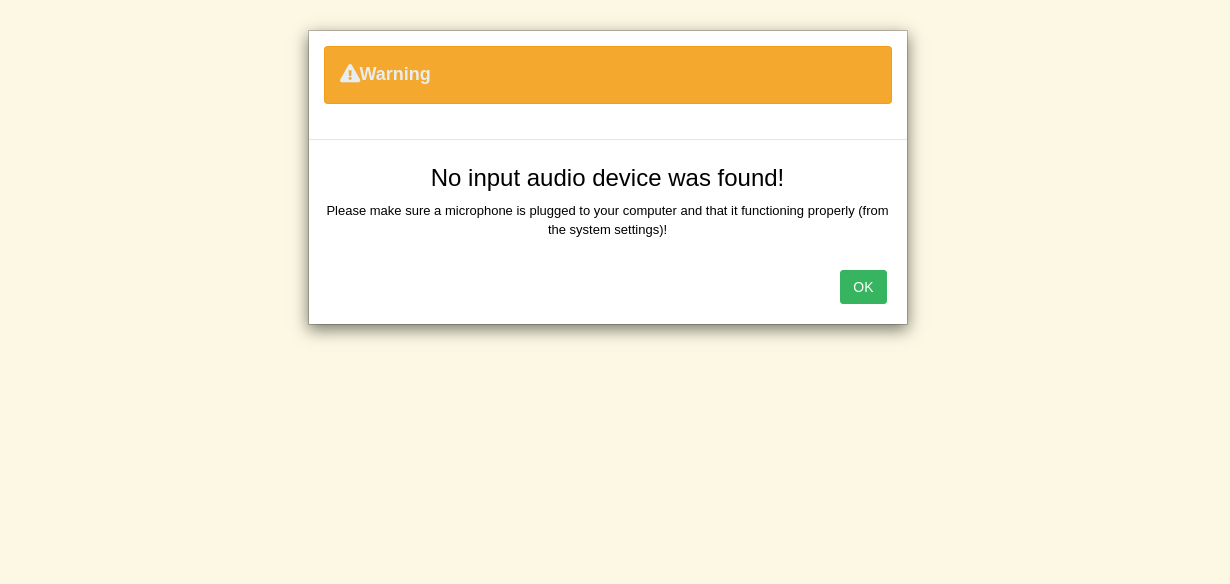 click on "OK" at bounding box center (863, 287) 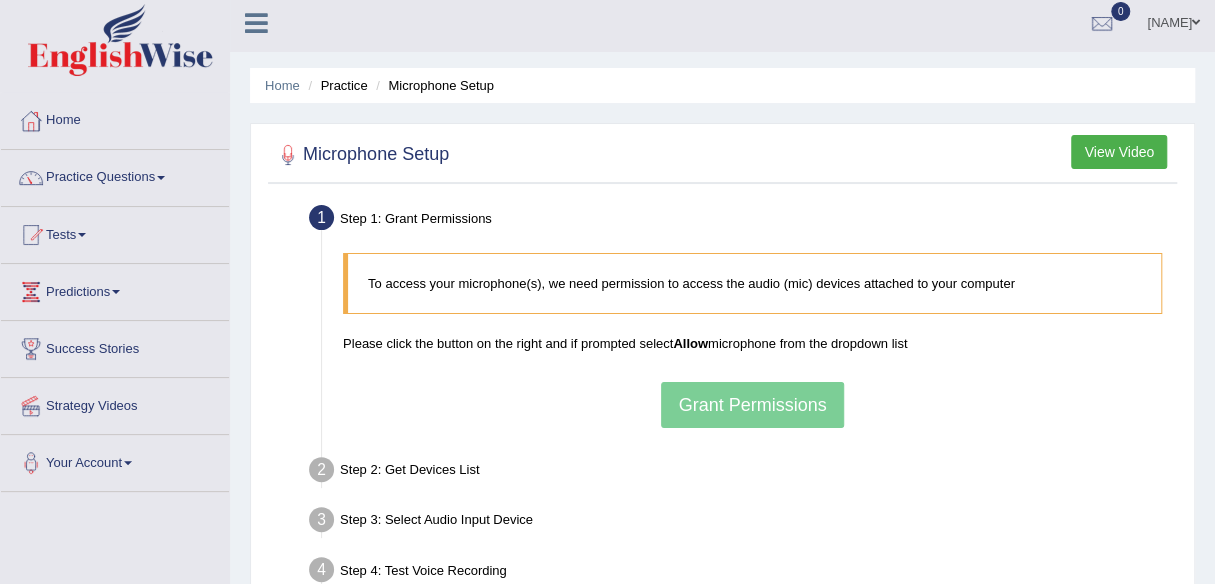 scroll, scrollTop: 0, scrollLeft: 0, axis: both 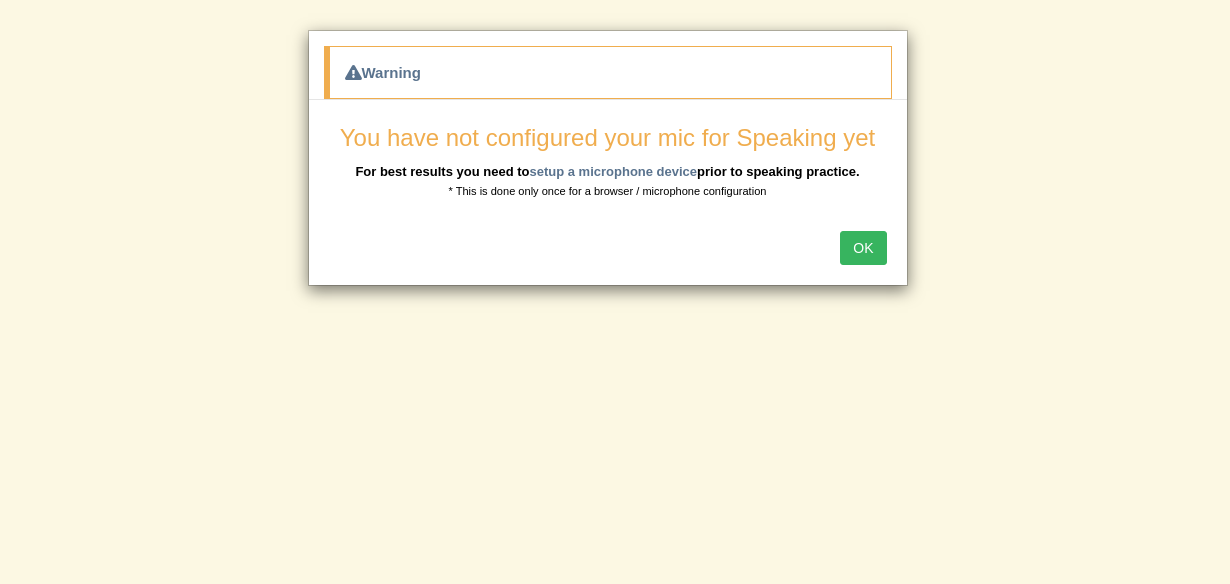 click on "OK" at bounding box center (863, 248) 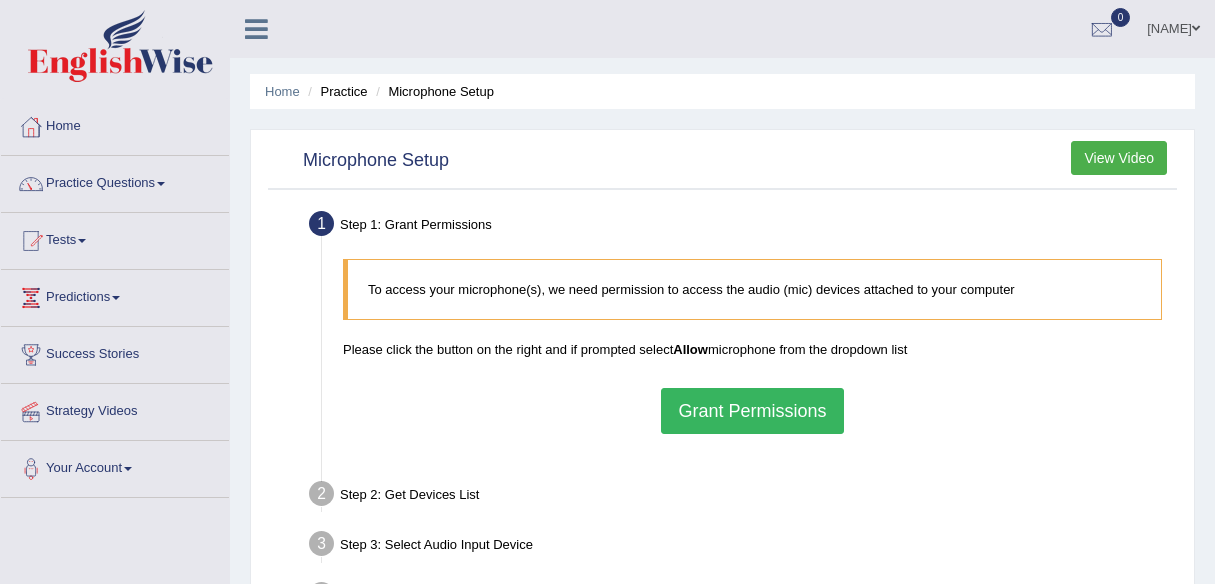 scroll, scrollTop: 0, scrollLeft: 0, axis: both 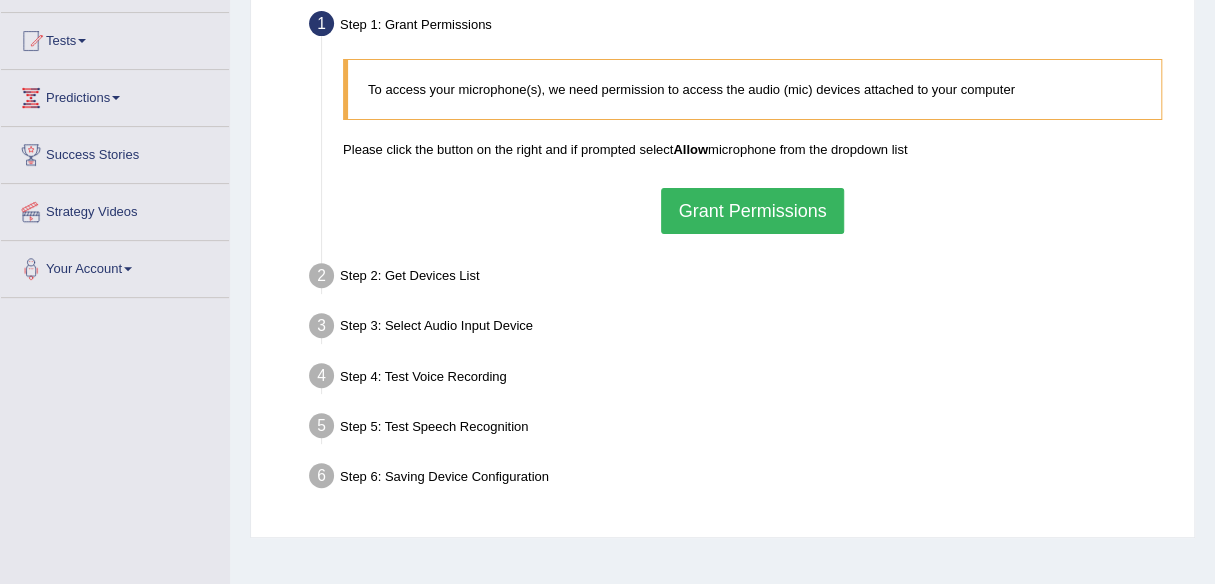 click on "Grant Permissions" at bounding box center (752, 211) 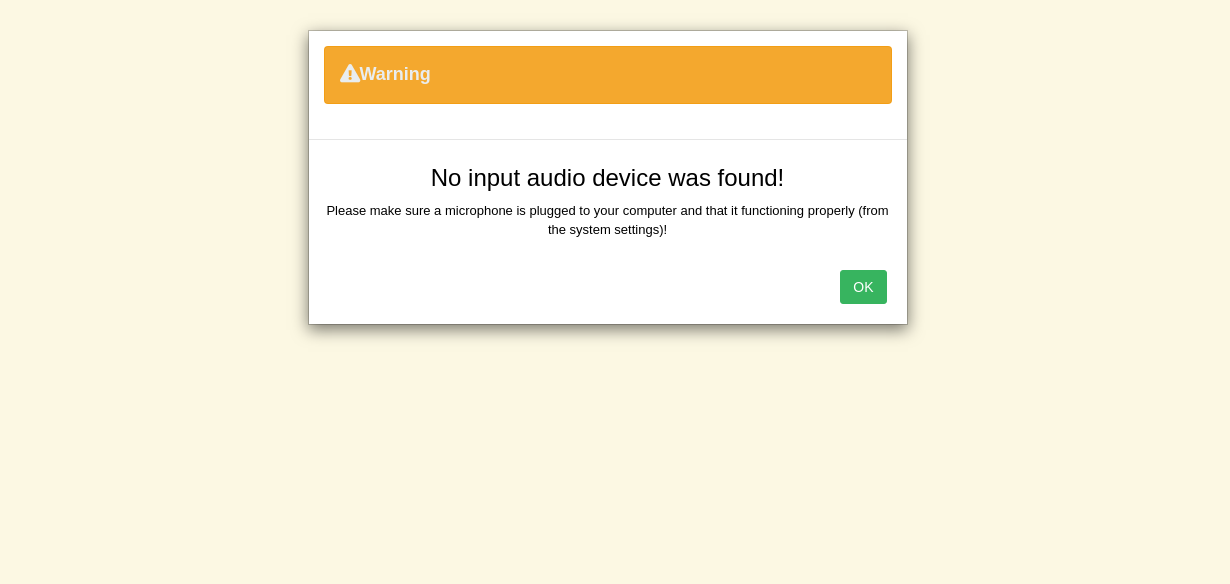click on "OK" at bounding box center (863, 287) 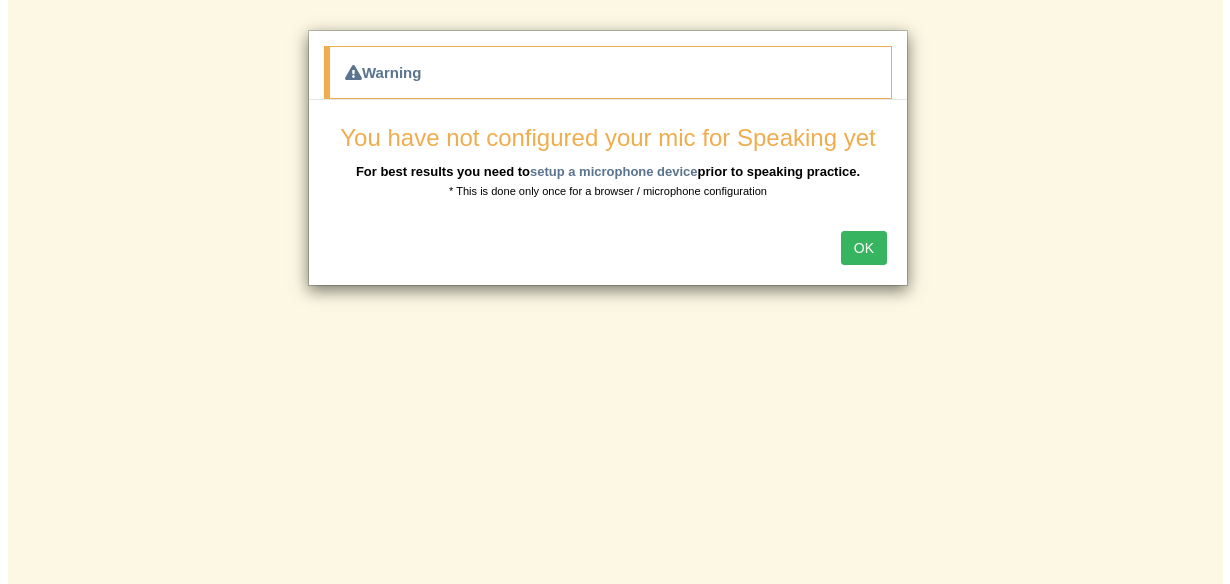scroll, scrollTop: 0, scrollLeft: 0, axis: both 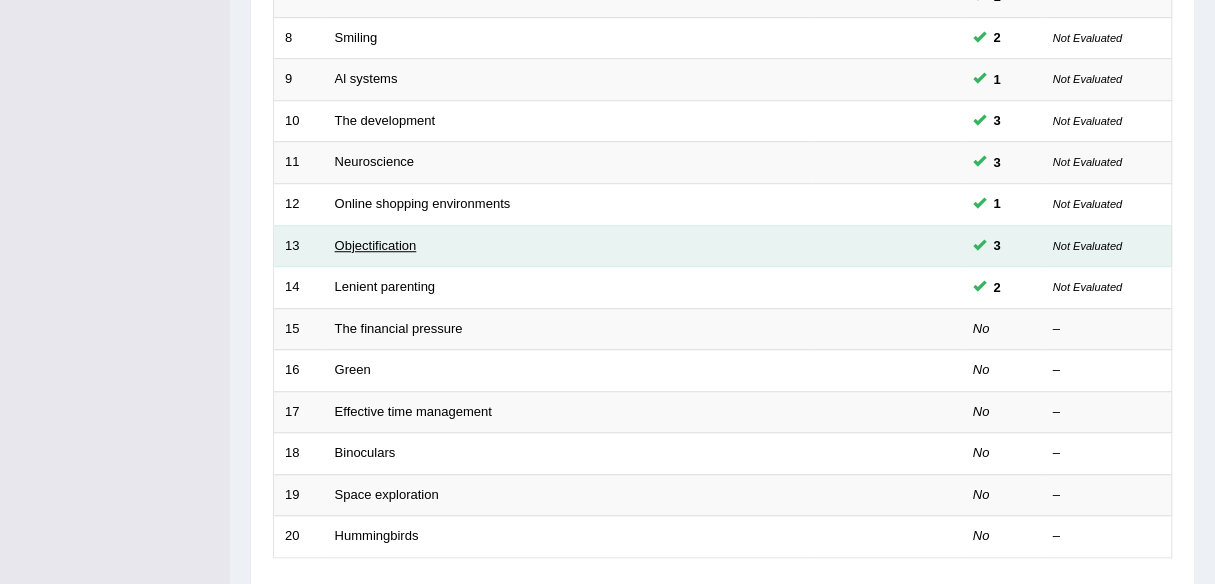 click on "Objectification" at bounding box center (376, 245) 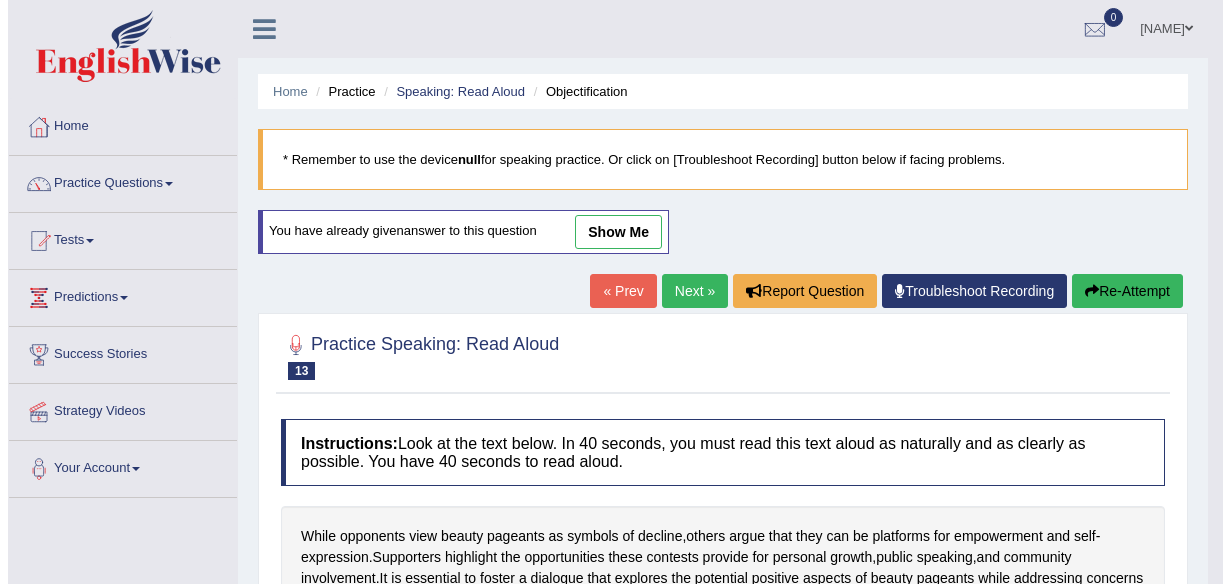 scroll, scrollTop: 0, scrollLeft: 0, axis: both 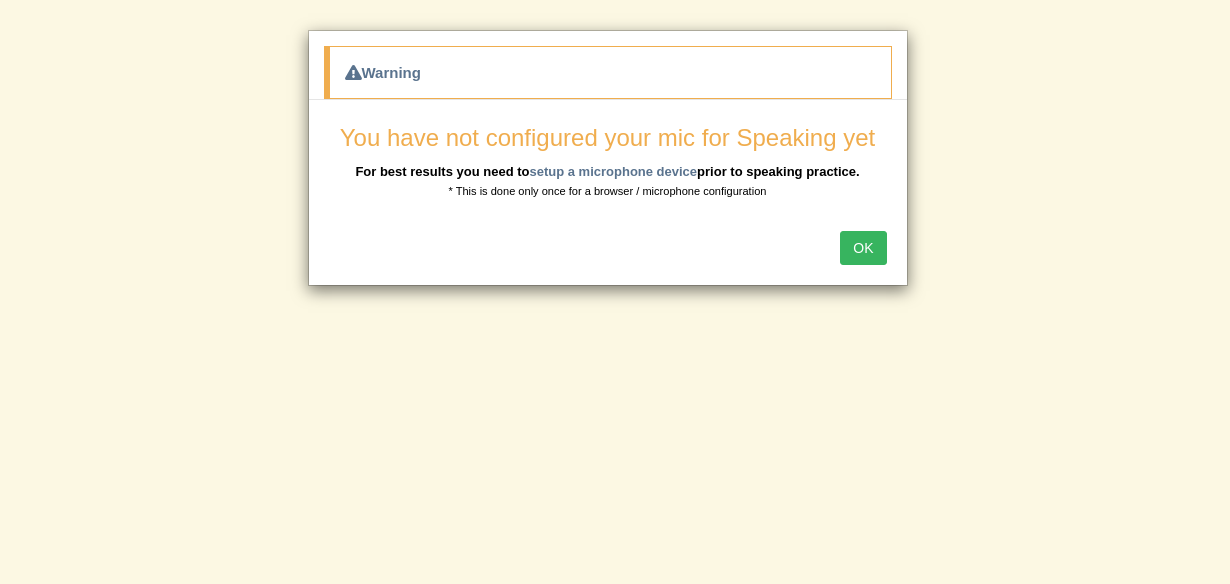 click on "OK" at bounding box center (863, 248) 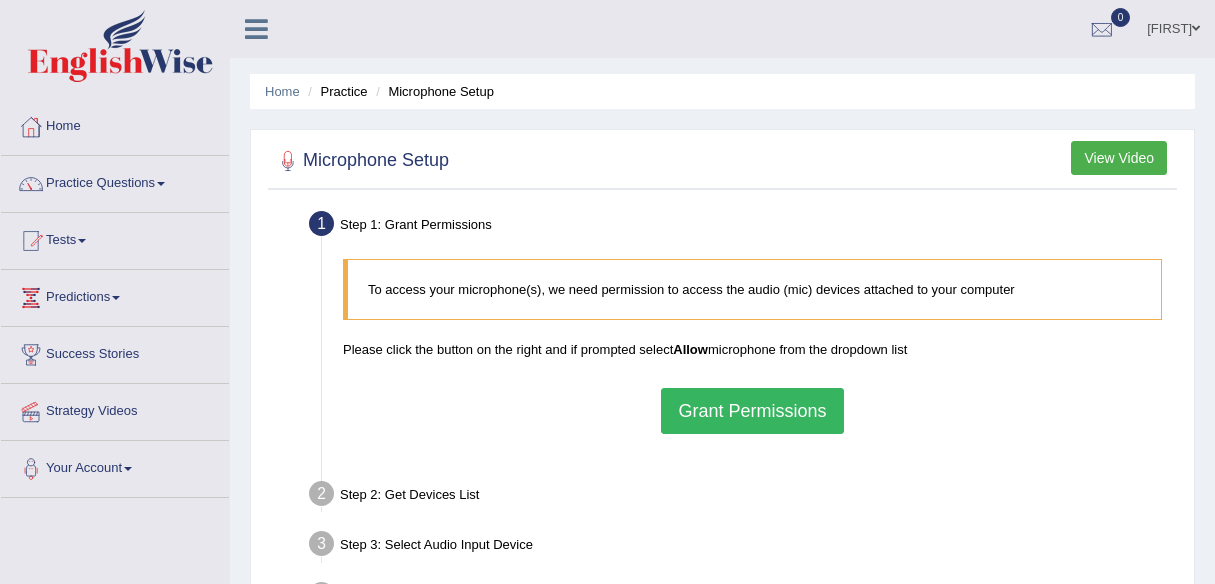 scroll, scrollTop: 0, scrollLeft: 0, axis: both 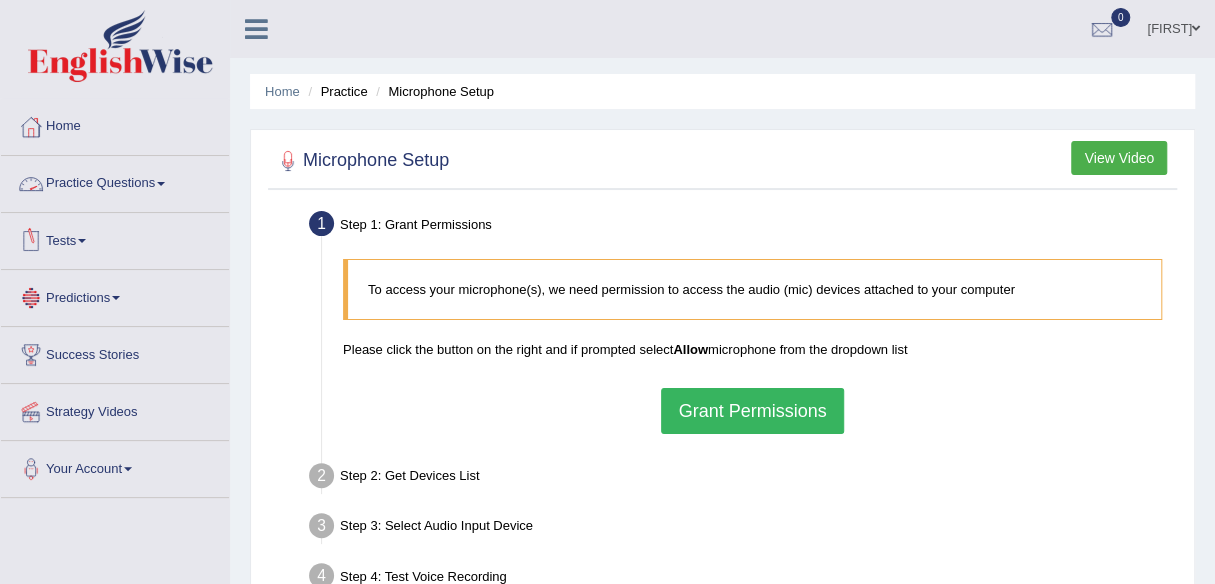 click on "Practice Questions" at bounding box center [115, 181] 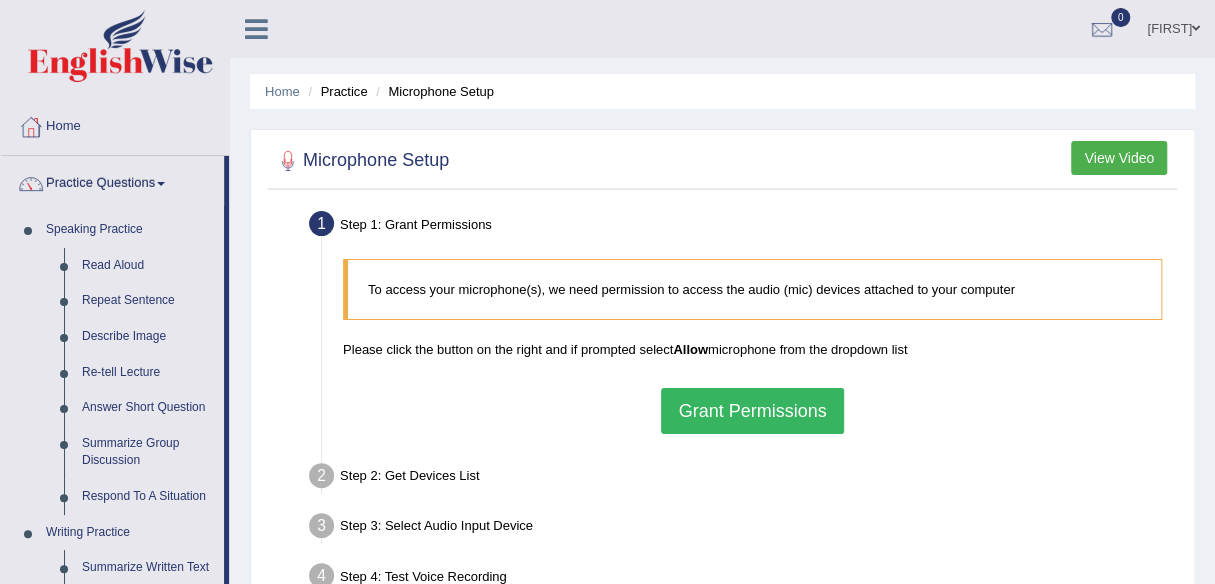 click on "Practice Questions" at bounding box center (112, 181) 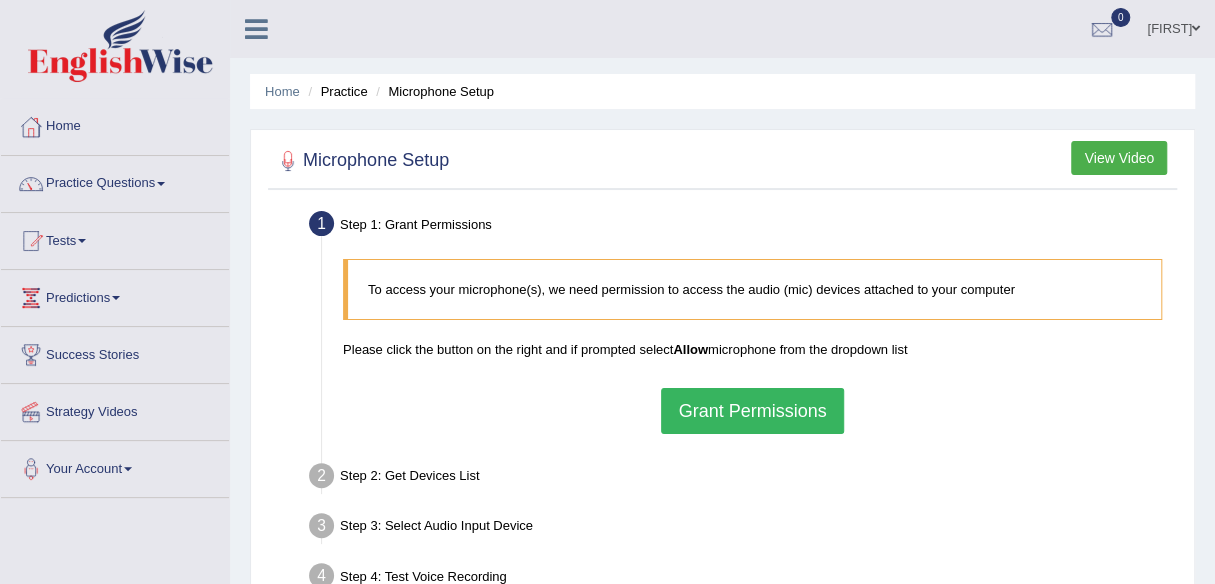 click at bounding box center [722, 161] 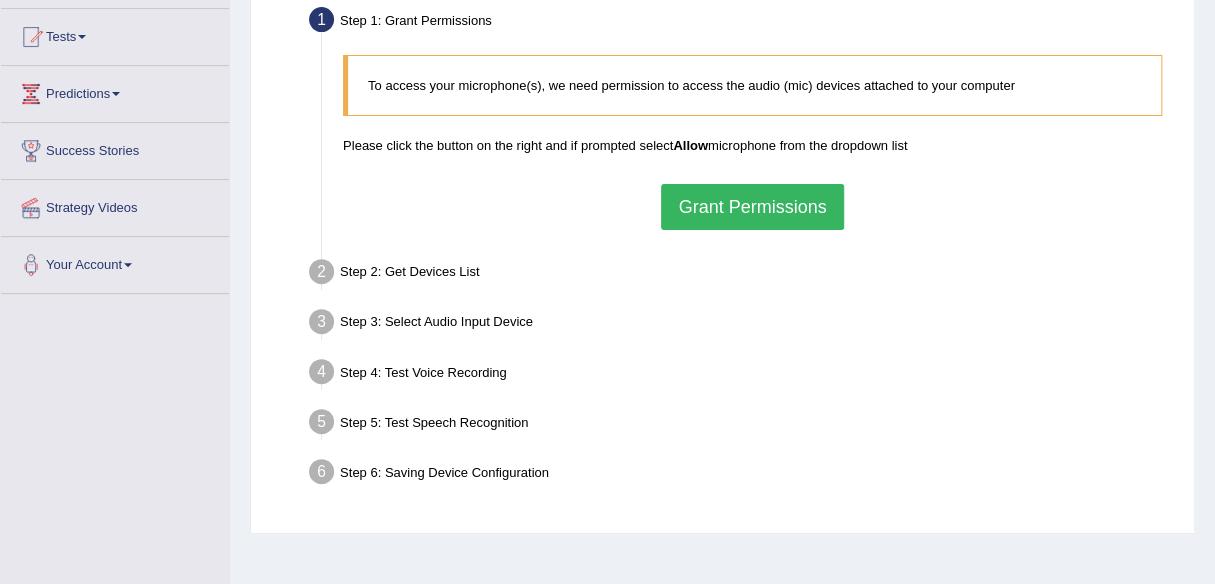 scroll, scrollTop: 100, scrollLeft: 0, axis: vertical 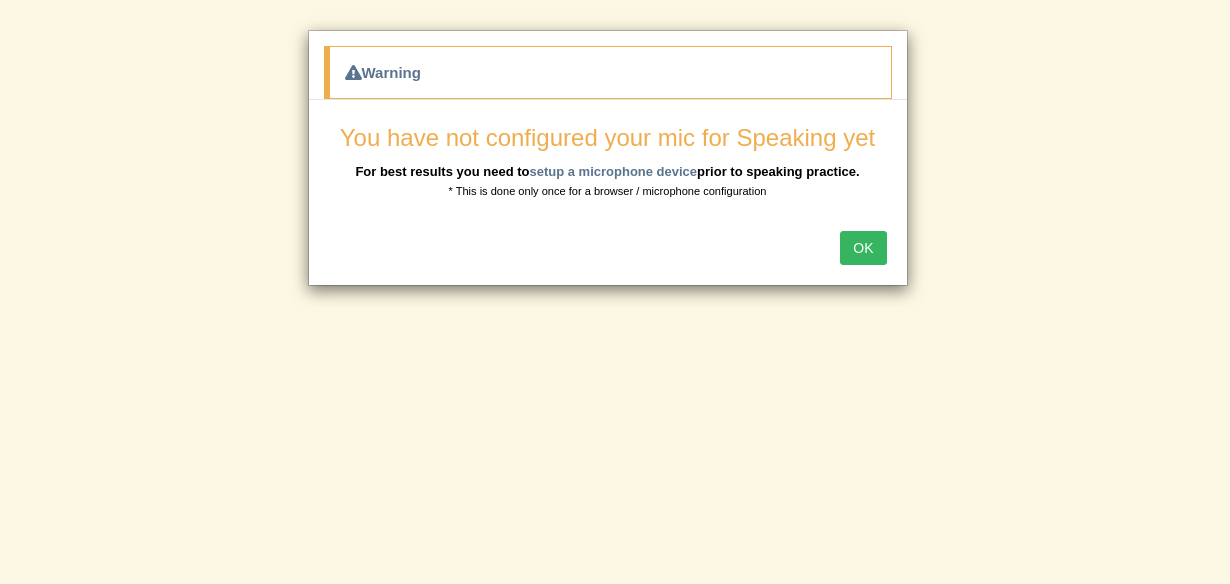 click on "OK" at bounding box center (863, 248) 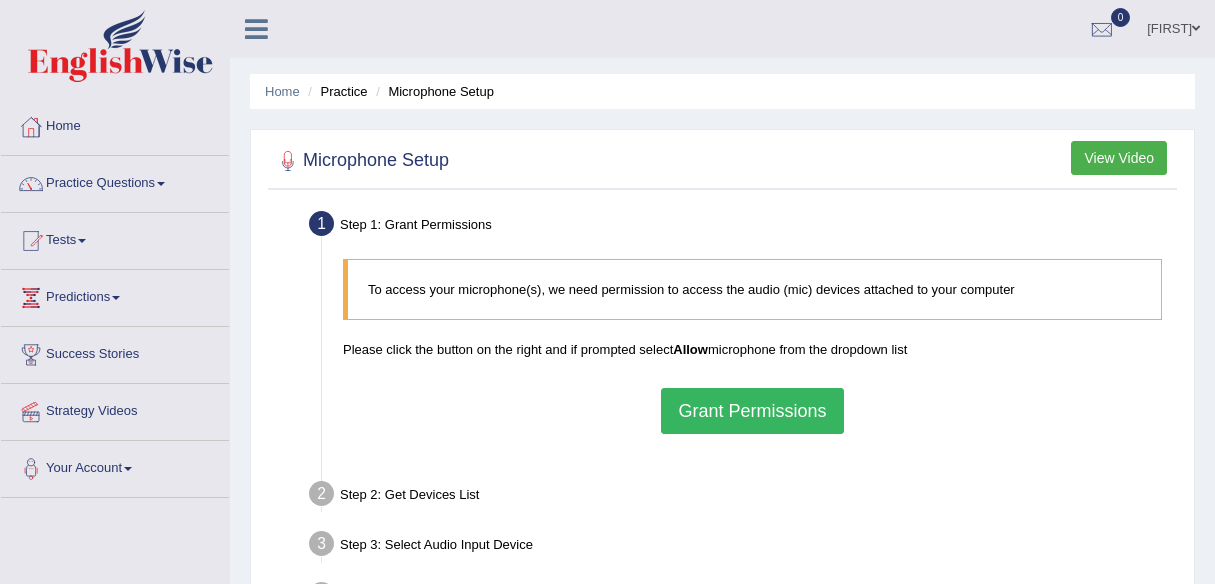 scroll, scrollTop: 0, scrollLeft: 0, axis: both 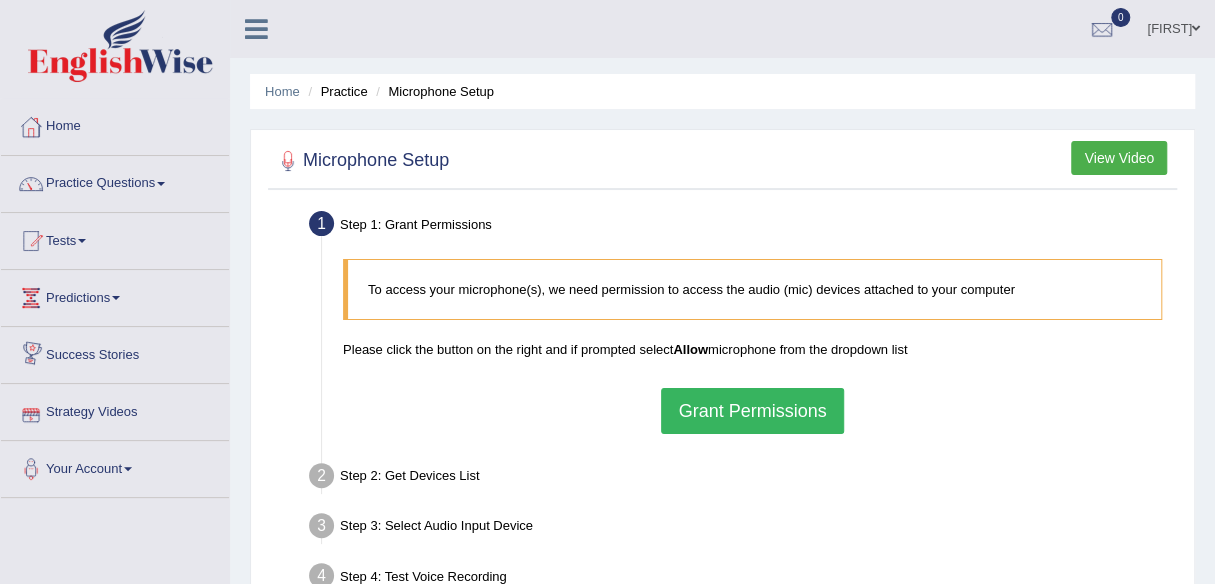 click on "Grant Permissions" at bounding box center (752, 411) 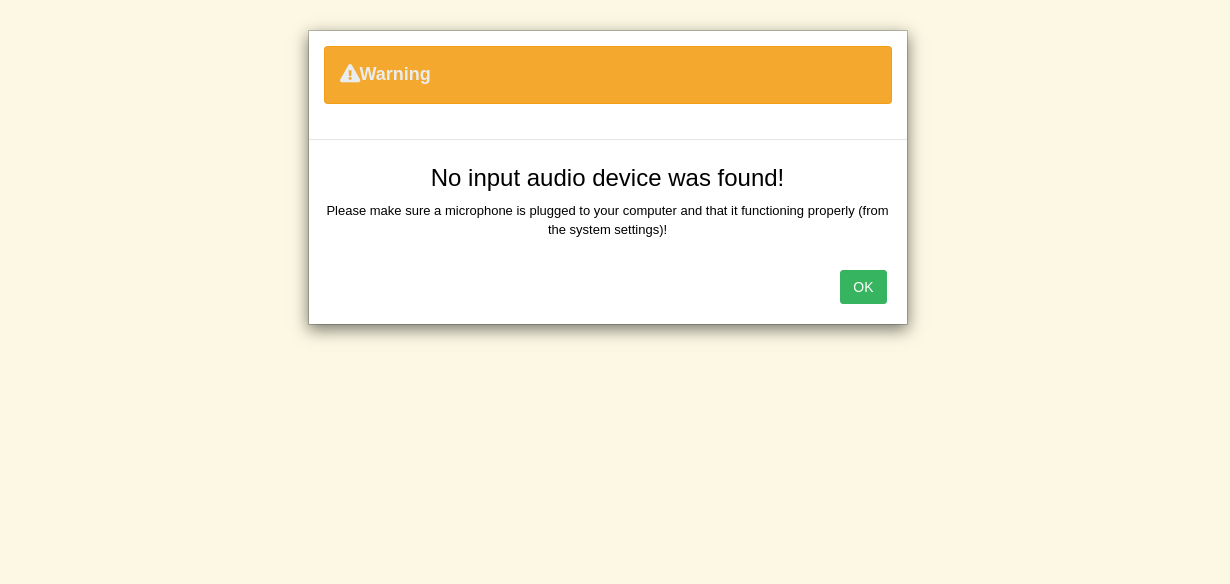 click on "OK" at bounding box center [863, 287] 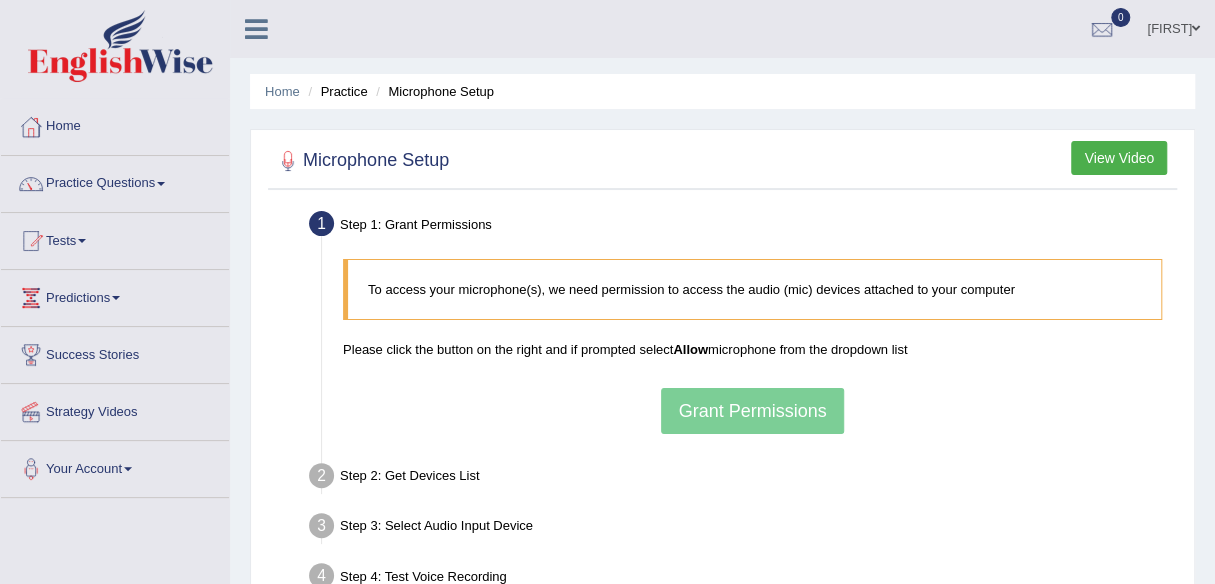 click on "To access your microphone(s), we need permission to access the audio (mic) devices attached to your computer   Please click the button on the right and if prompted select  Allow  microphone from the dropdown list     Grant Permissions" at bounding box center [752, 346] 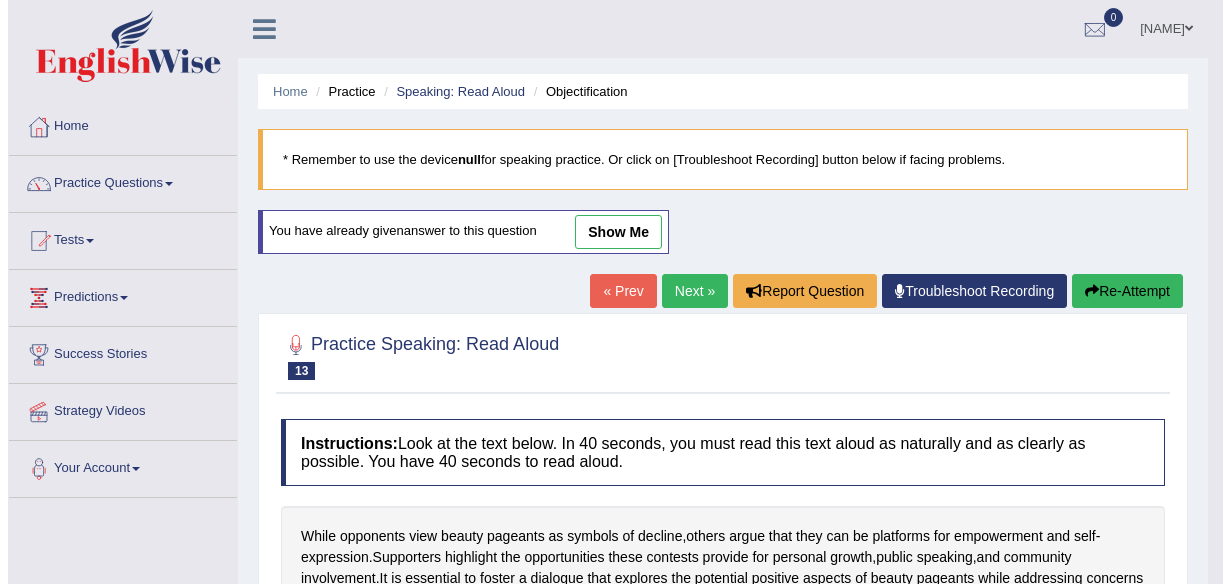 scroll, scrollTop: 0, scrollLeft: 0, axis: both 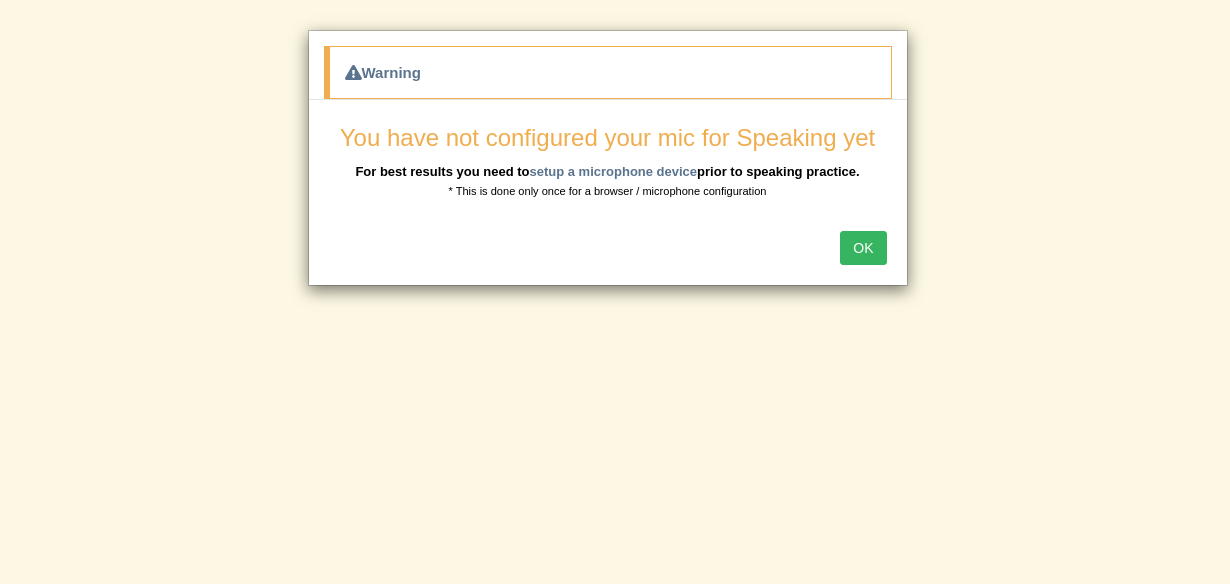 click on "OK" at bounding box center [863, 248] 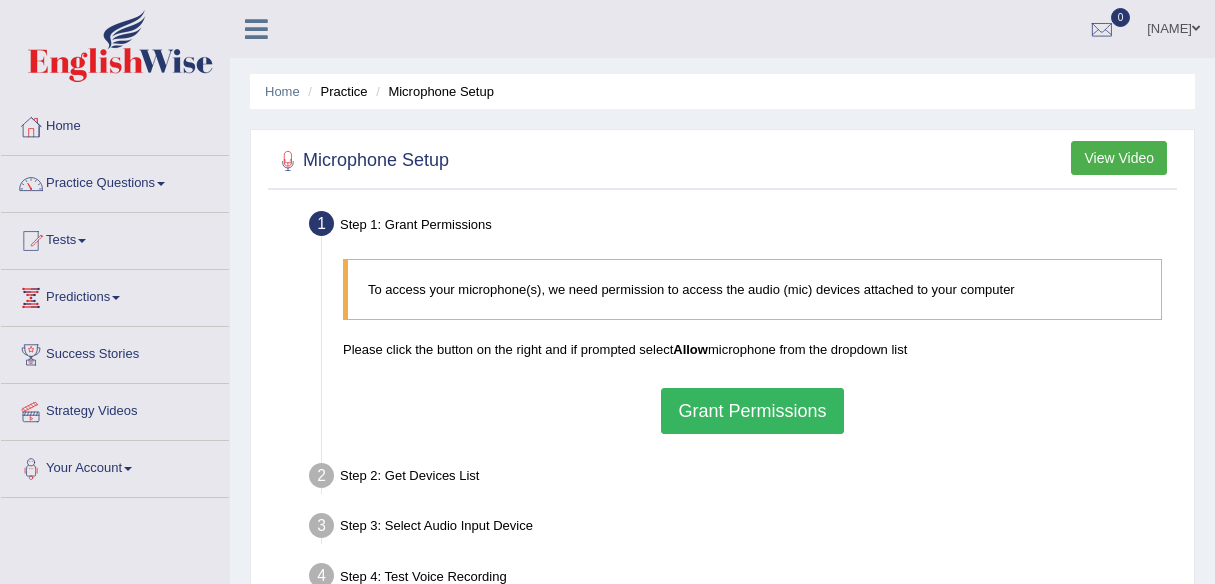 scroll, scrollTop: 0, scrollLeft: 0, axis: both 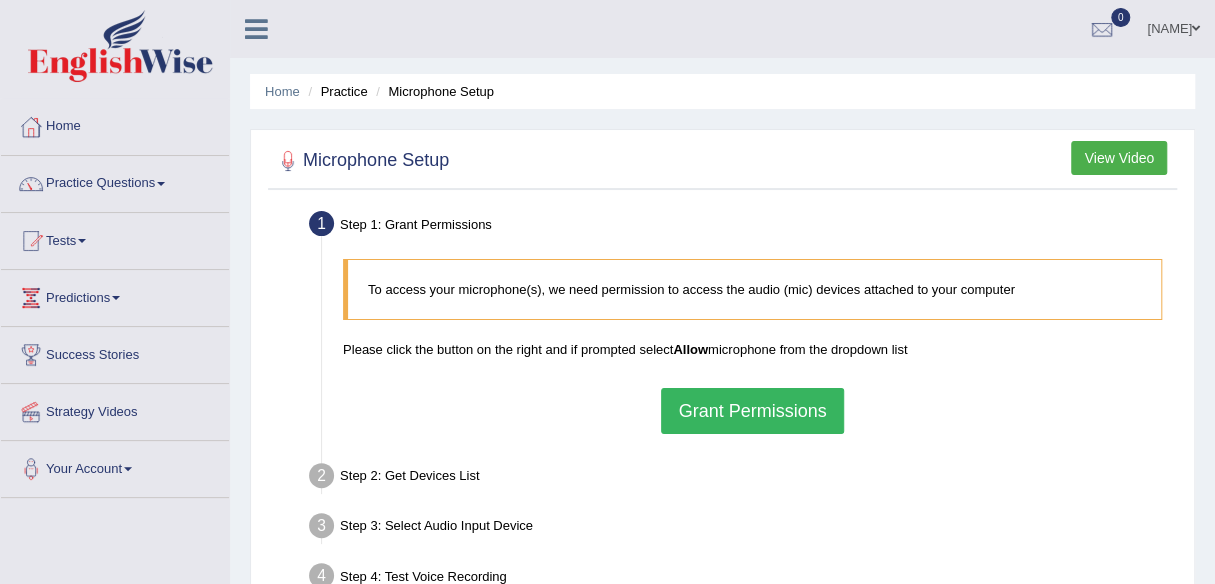 click on "Grant Permissions" at bounding box center (752, 411) 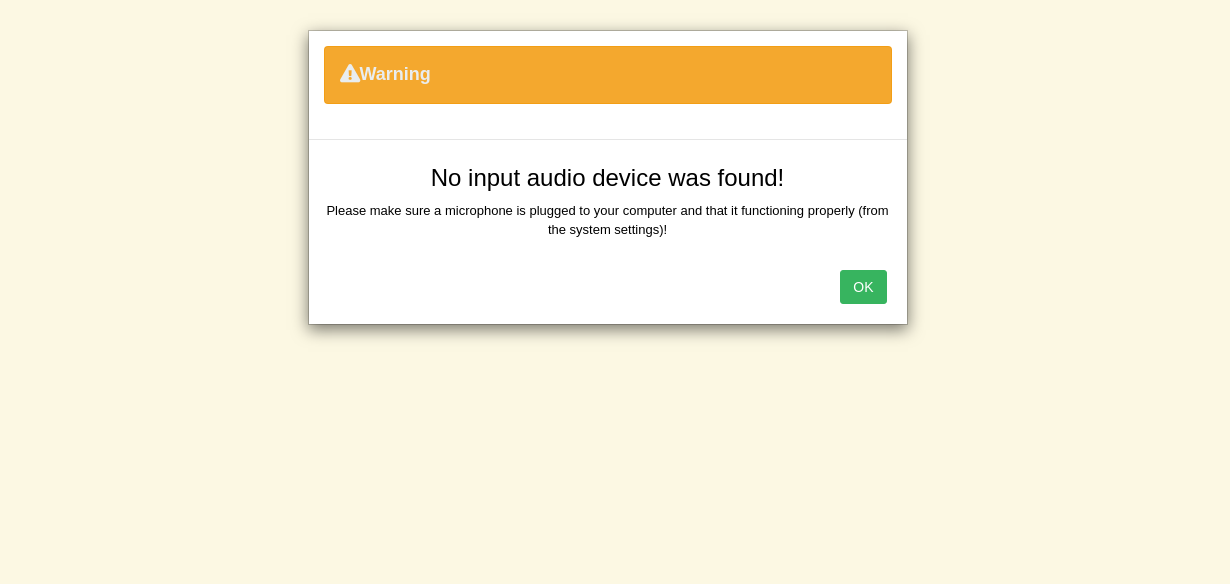 click on "OK" at bounding box center [863, 287] 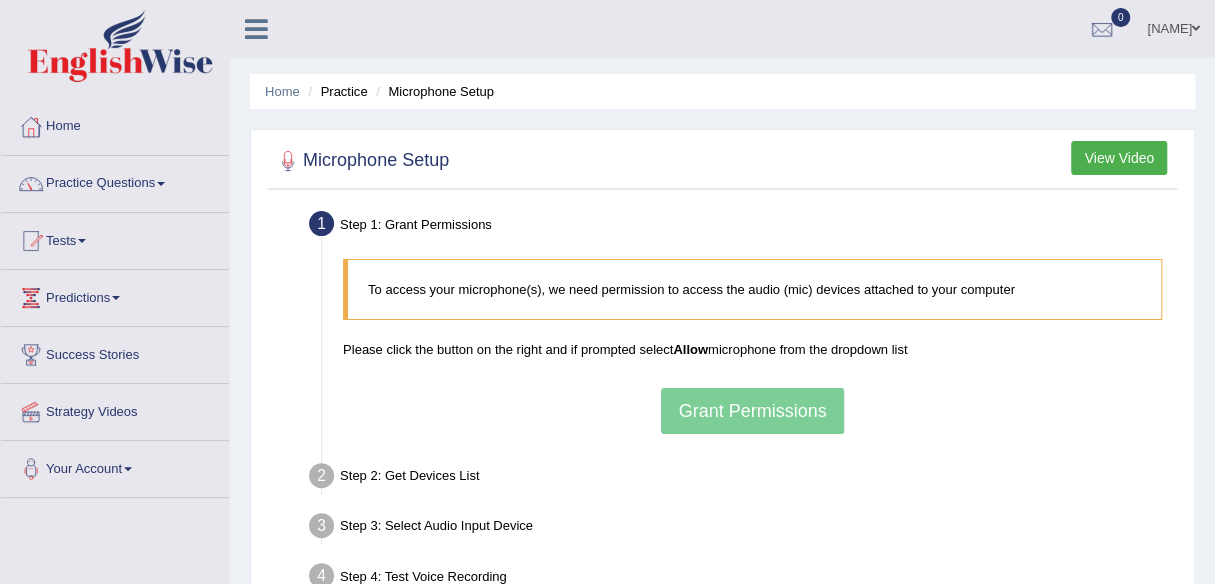 click on "View Video" at bounding box center (1119, 158) 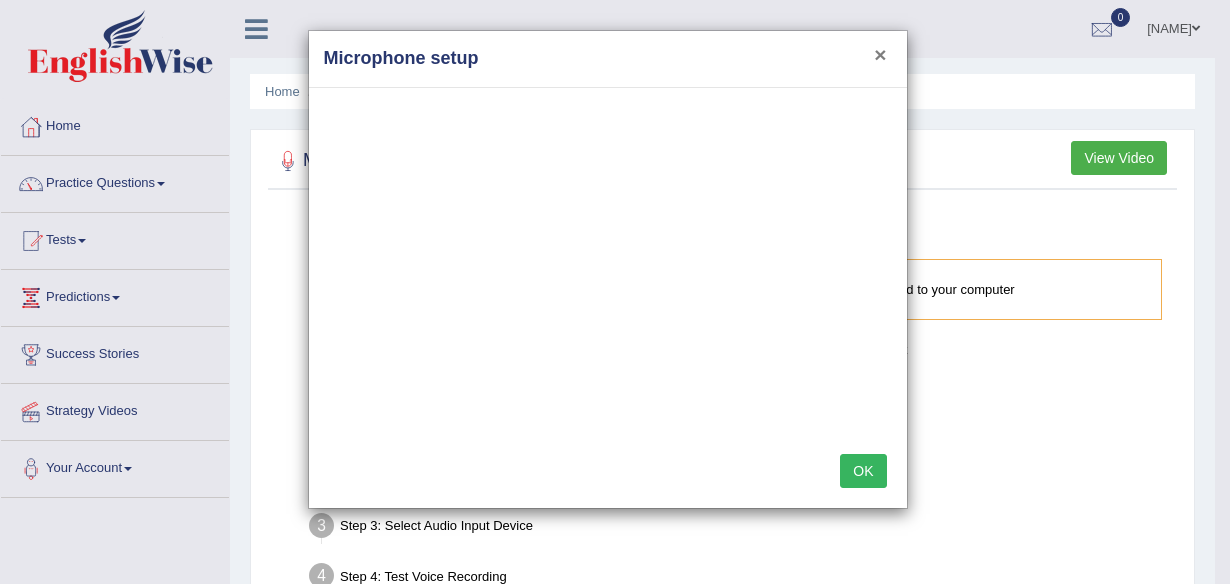 click on "×" at bounding box center [880, 54] 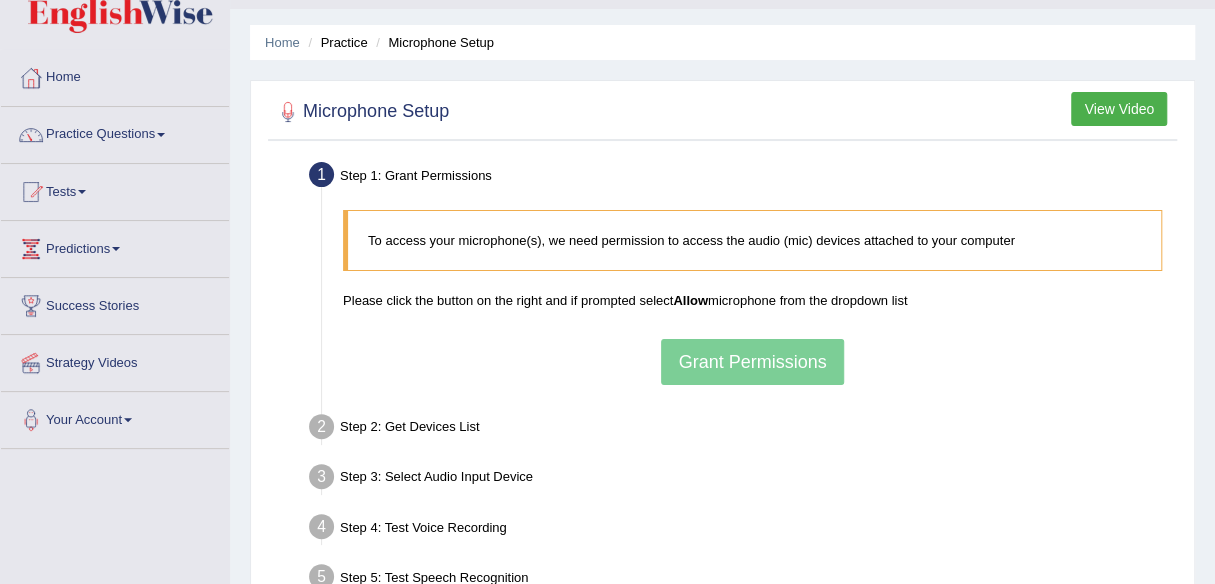 scroll, scrollTop: 0, scrollLeft: 0, axis: both 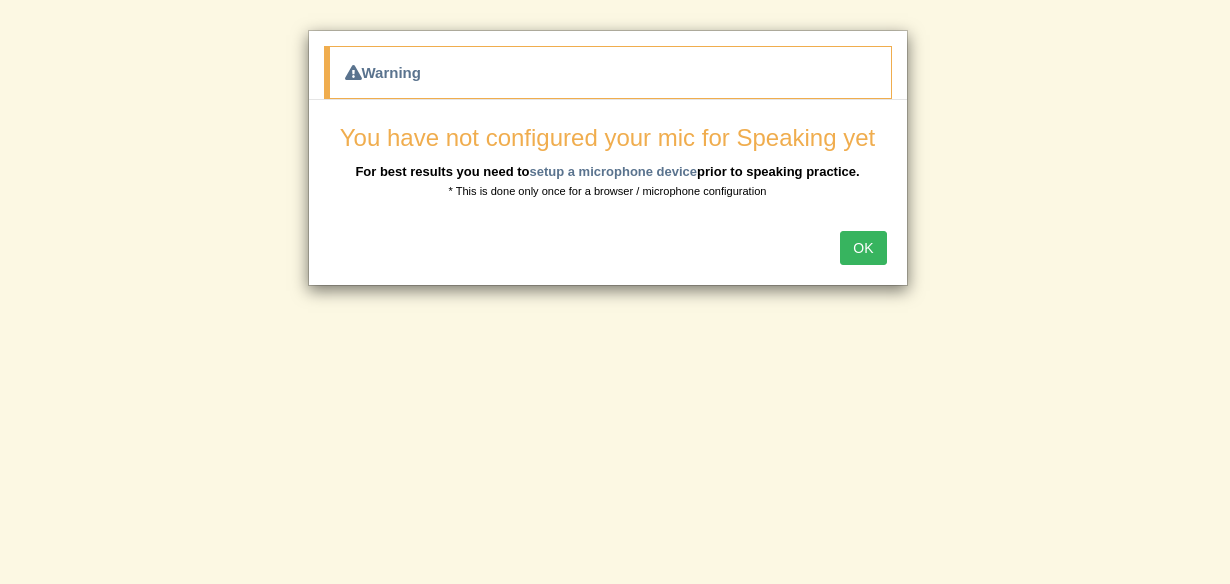 click on "OK" at bounding box center [863, 248] 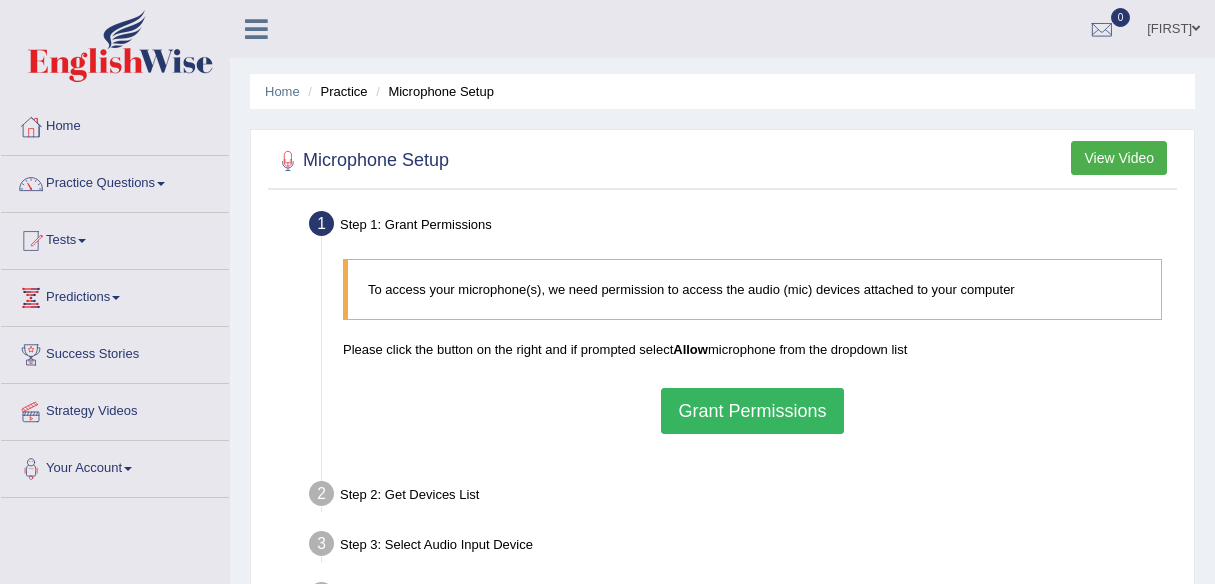 scroll, scrollTop: 0, scrollLeft: 0, axis: both 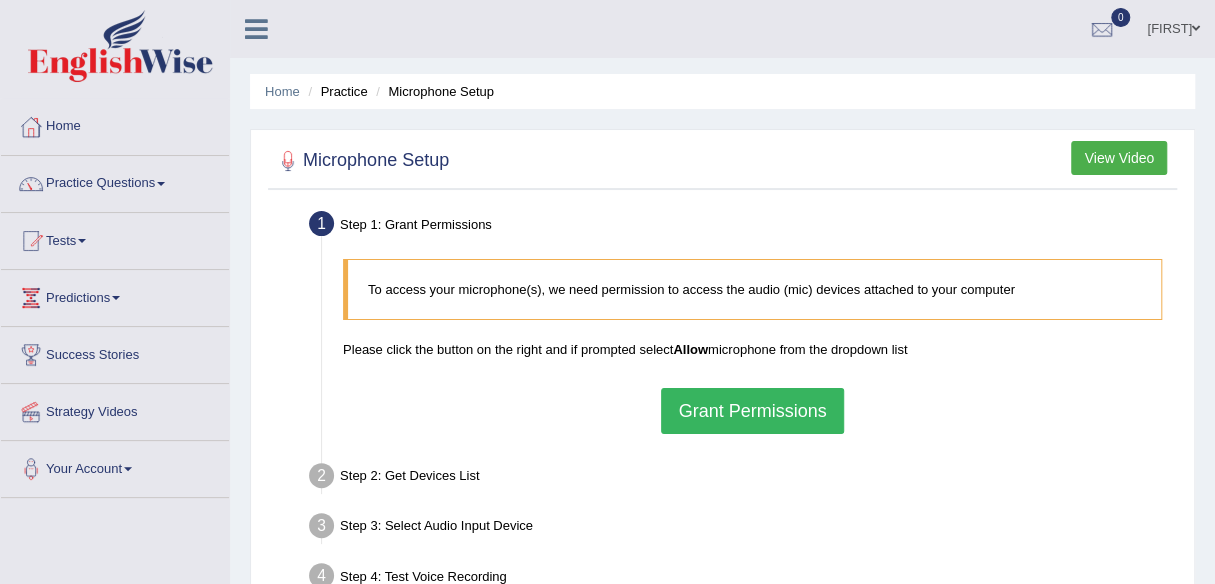 click on "Grant Permissions" at bounding box center [752, 411] 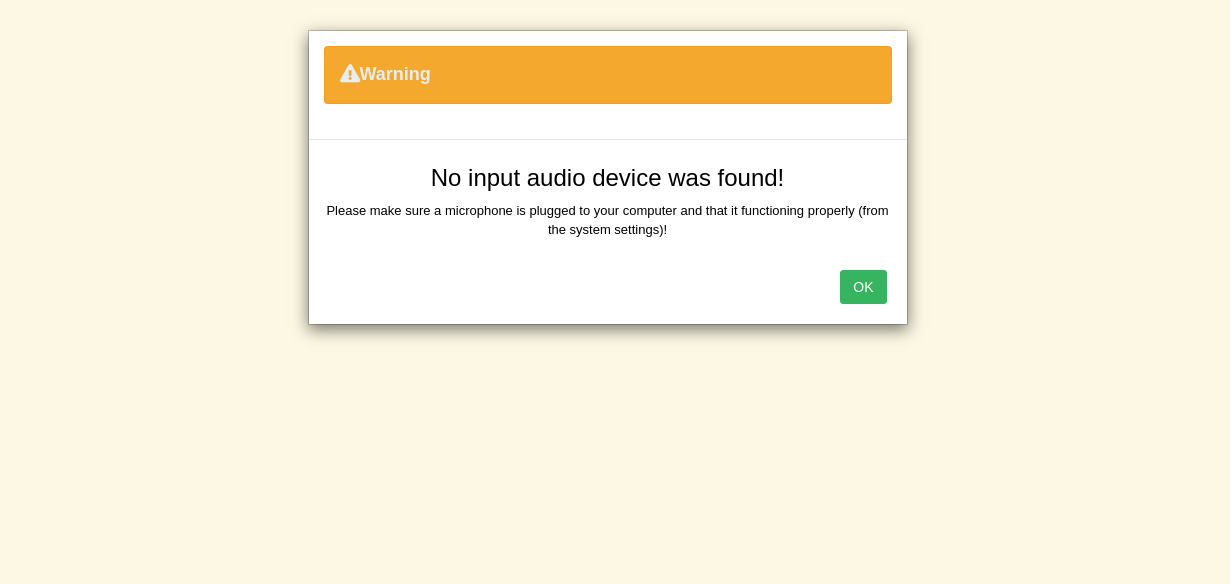 click on "OK" at bounding box center [863, 287] 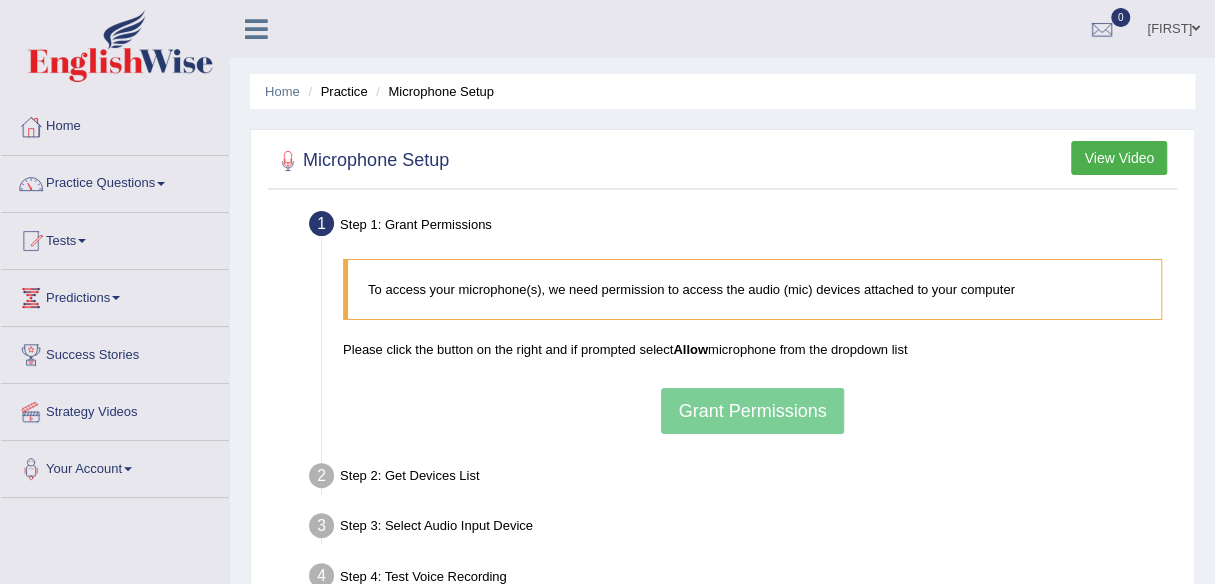 click on "To access your microphone(s), we need permission to access the audio (mic) devices attached to your computer   Please click the button on the right and if prompted select  Allow  microphone from the dropdown list     Grant Permissions" at bounding box center [752, 346] 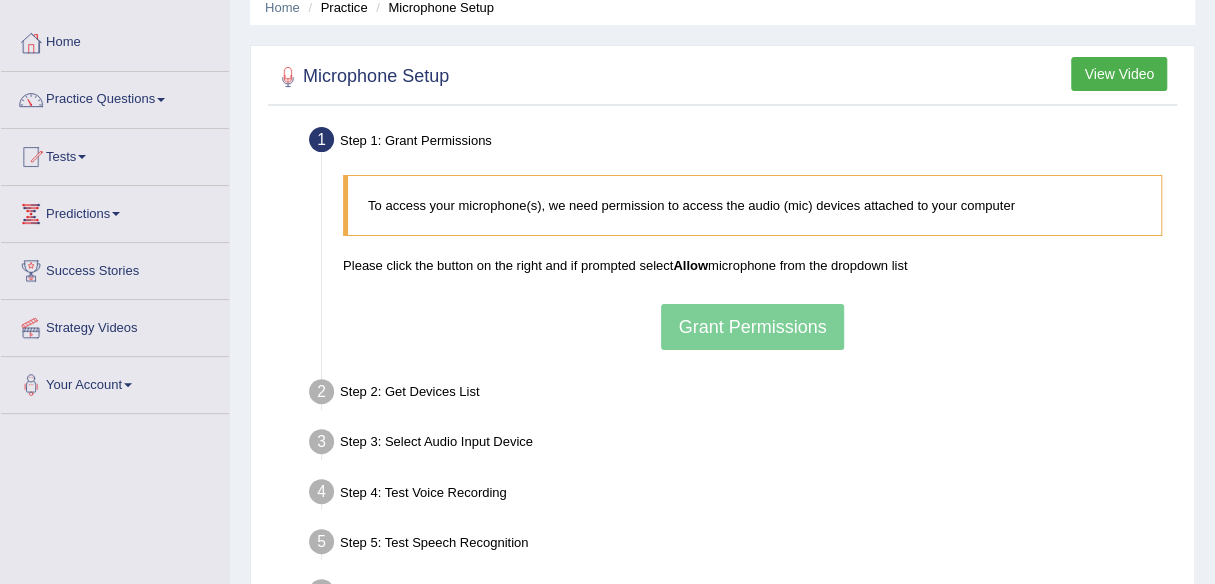 scroll, scrollTop: 200, scrollLeft: 0, axis: vertical 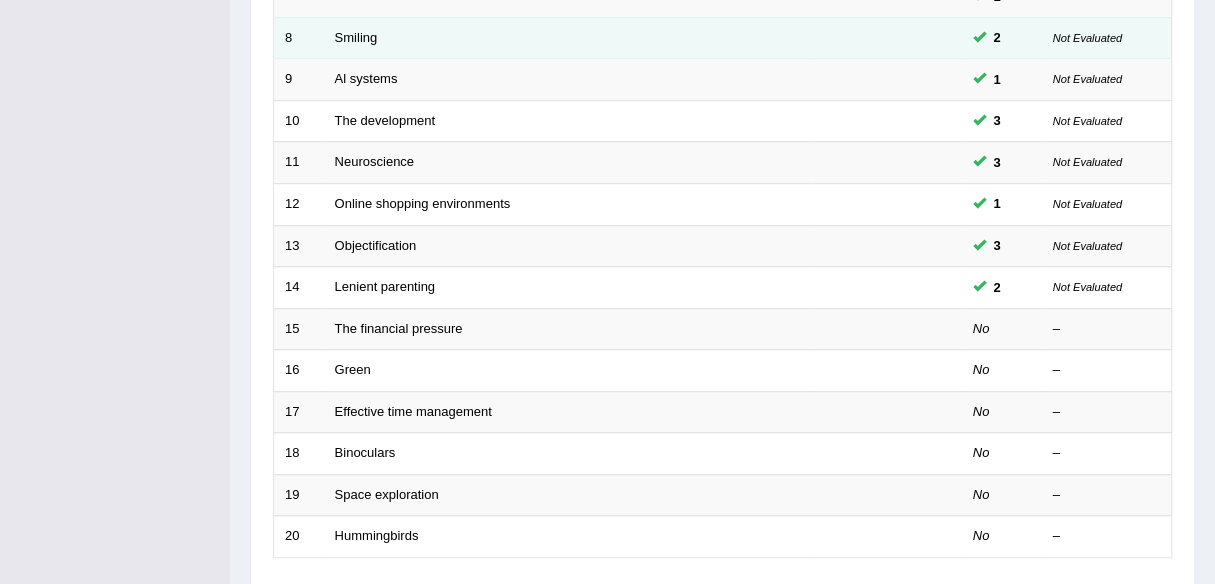 click on "Smiling" at bounding box center [568, 38] 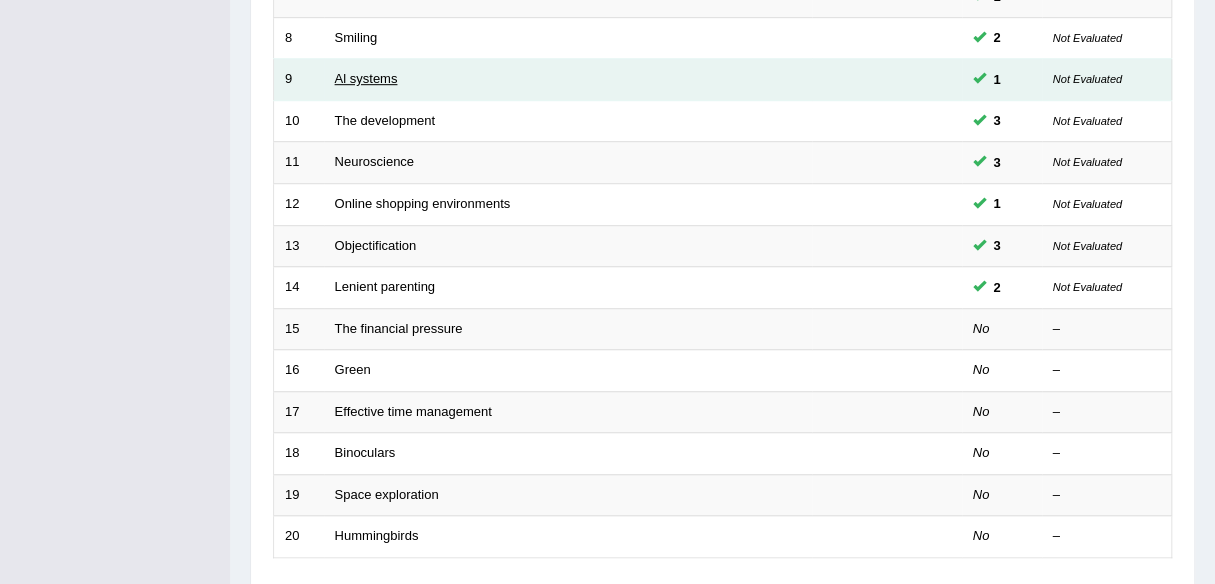 click on "Al systems" at bounding box center [366, 78] 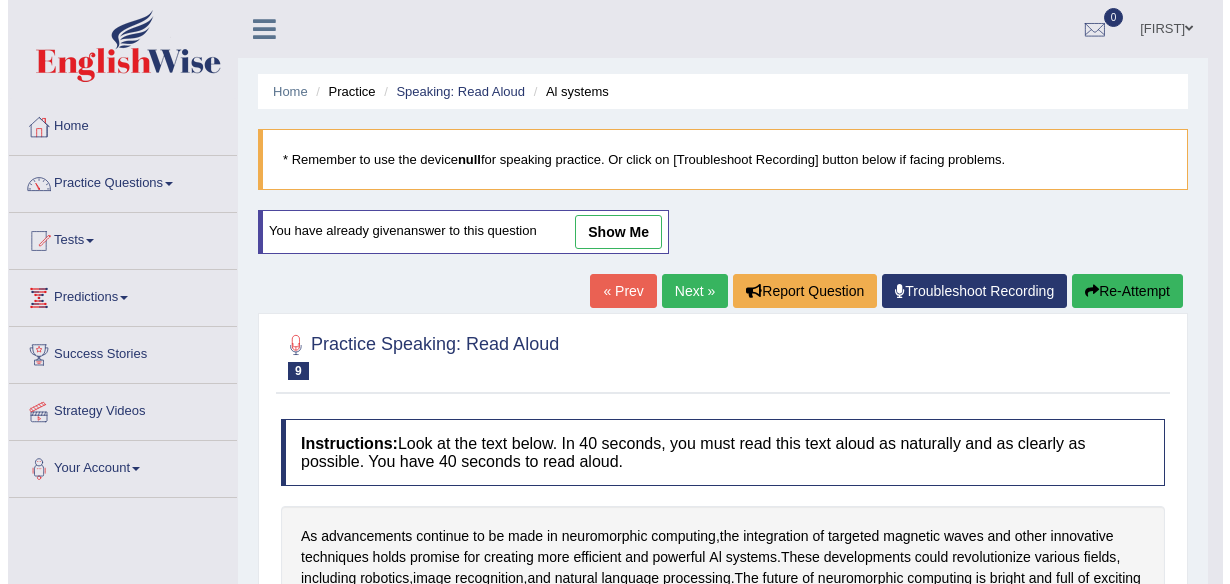 scroll, scrollTop: 0, scrollLeft: 0, axis: both 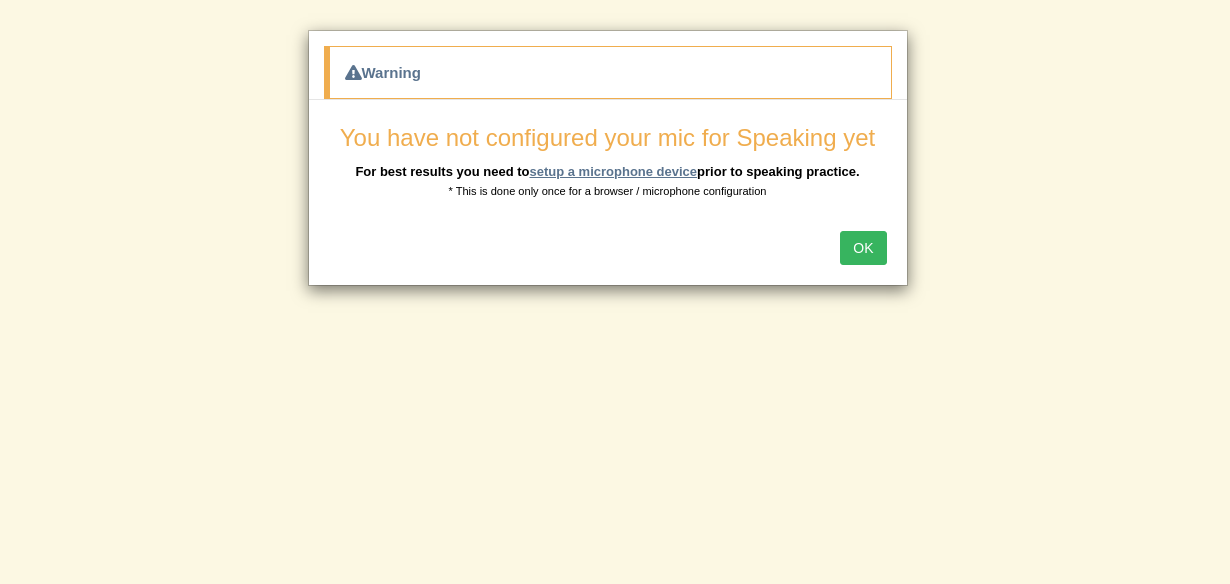 click on "setup a microphone device" at bounding box center (613, 171) 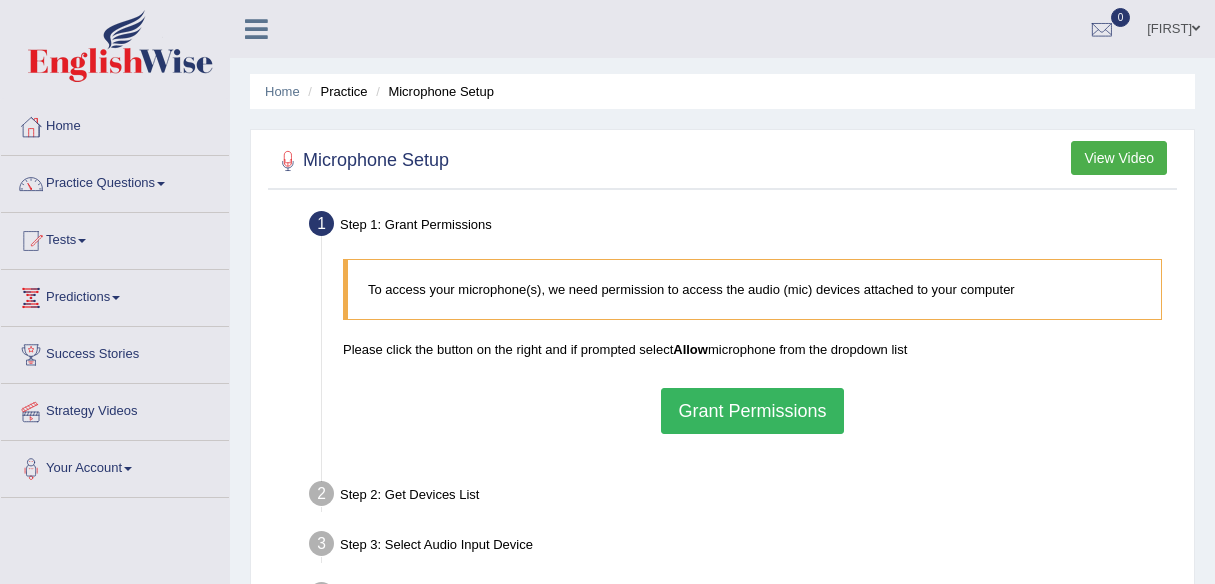 scroll, scrollTop: 0, scrollLeft: 0, axis: both 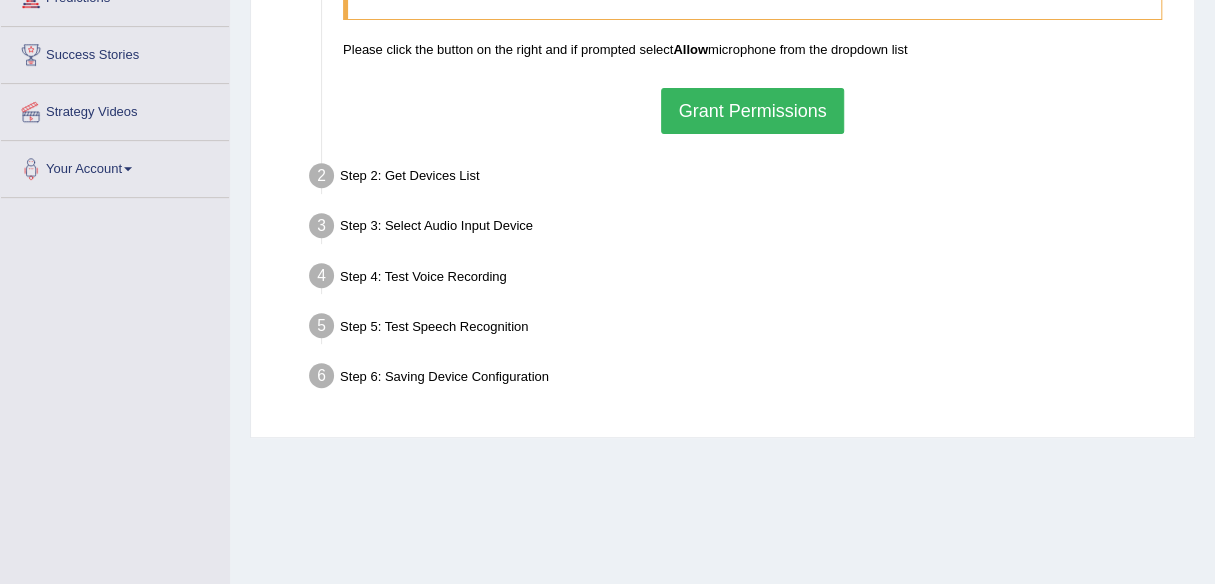 click on "Grant Permissions" at bounding box center (752, 111) 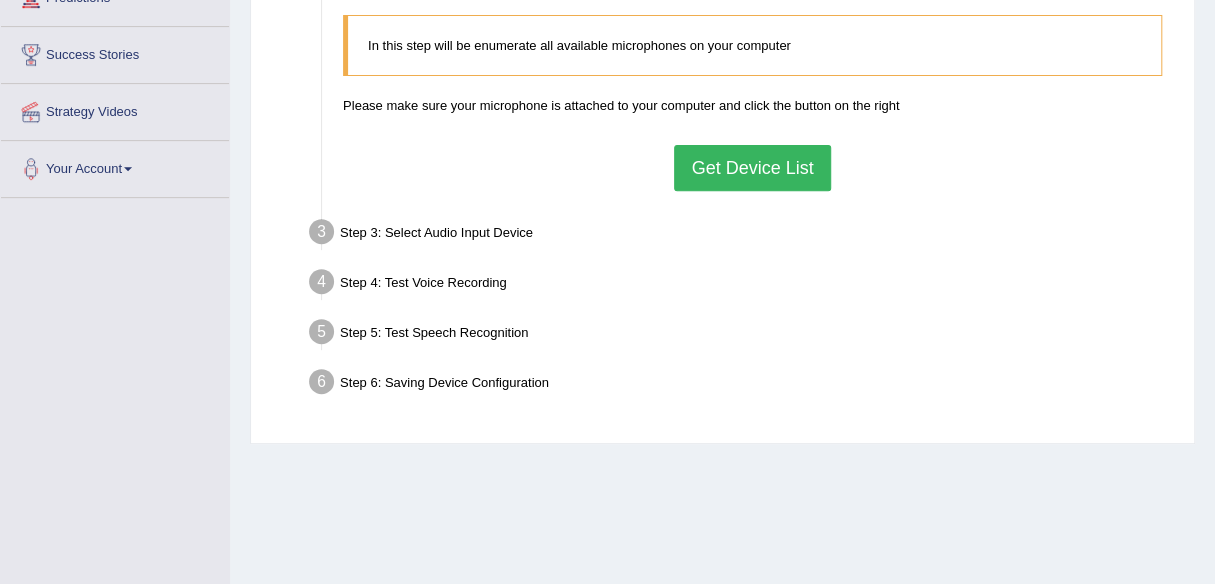 click on "Get Device List" at bounding box center [752, 168] 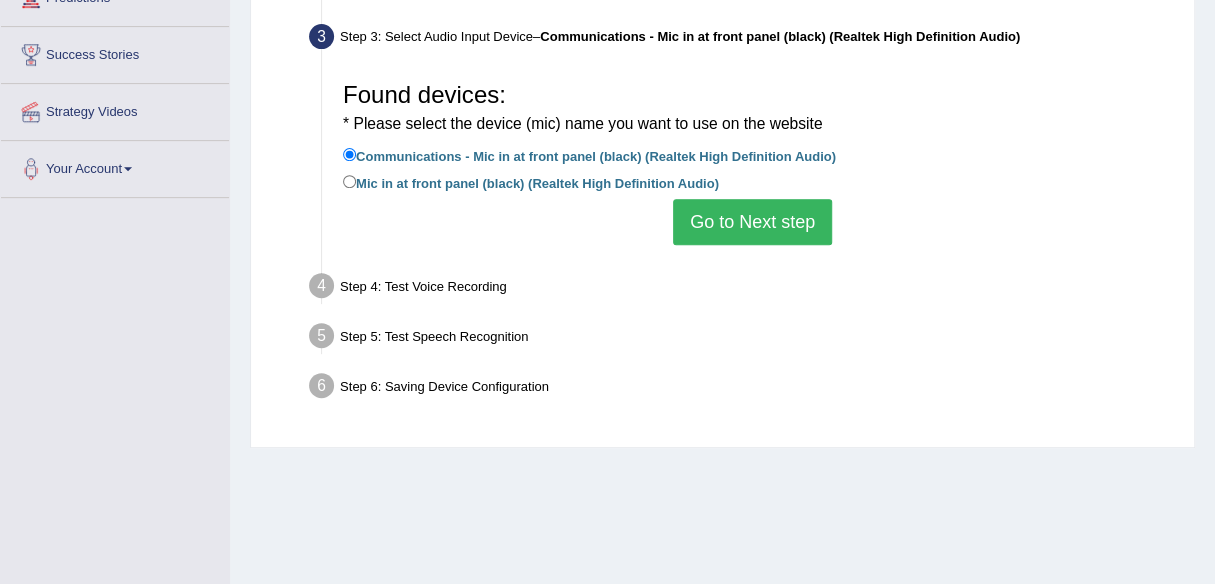 click on "Go to Next step" at bounding box center [752, 222] 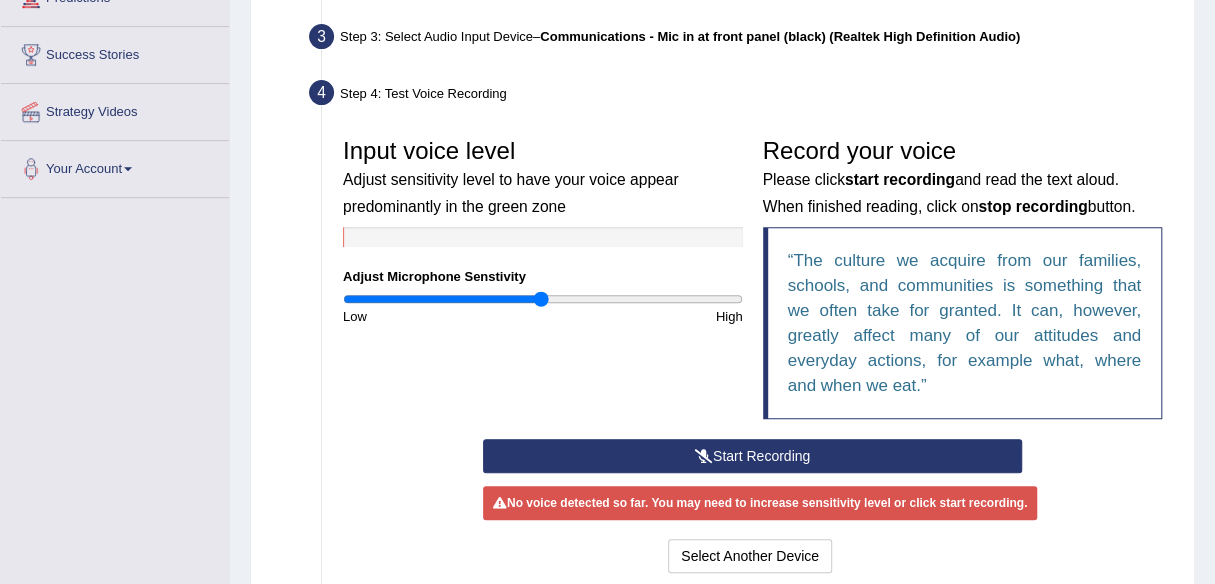 click on "Start Recording" at bounding box center (752, 456) 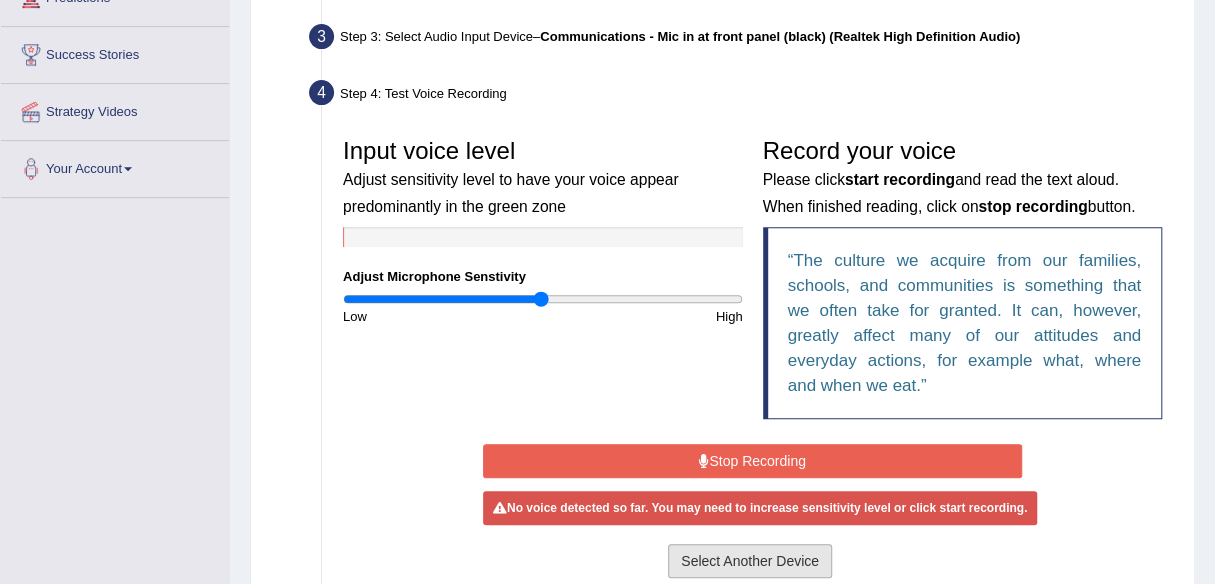 click on "Select Another Device" at bounding box center (750, 561) 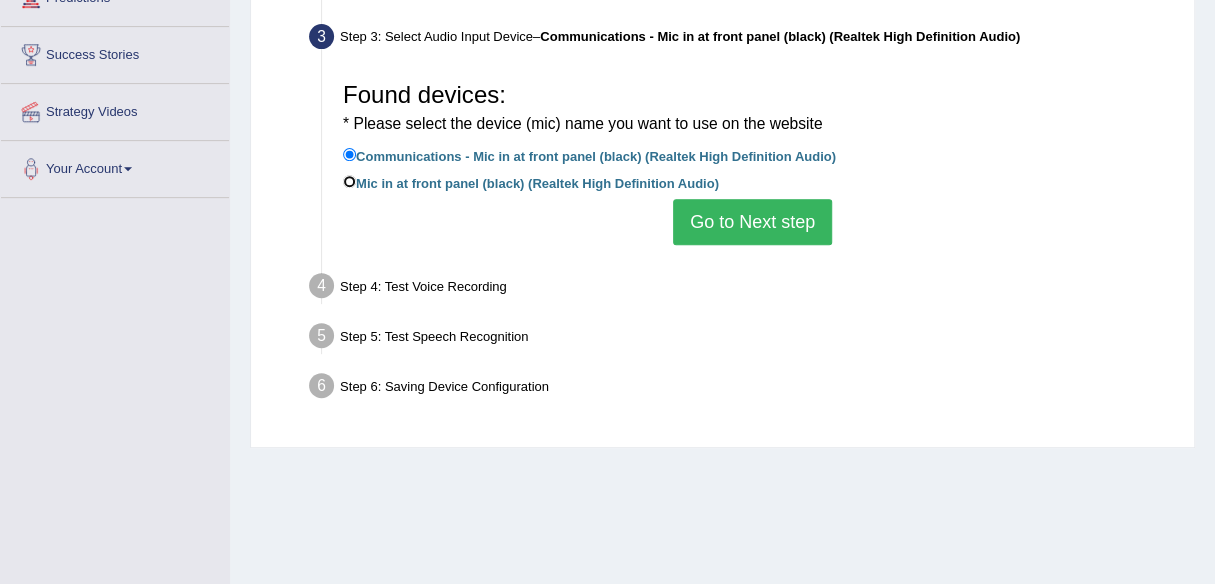 click on "Mic in at front panel (black) (Realtek High Definition Audio)" at bounding box center (349, 181) 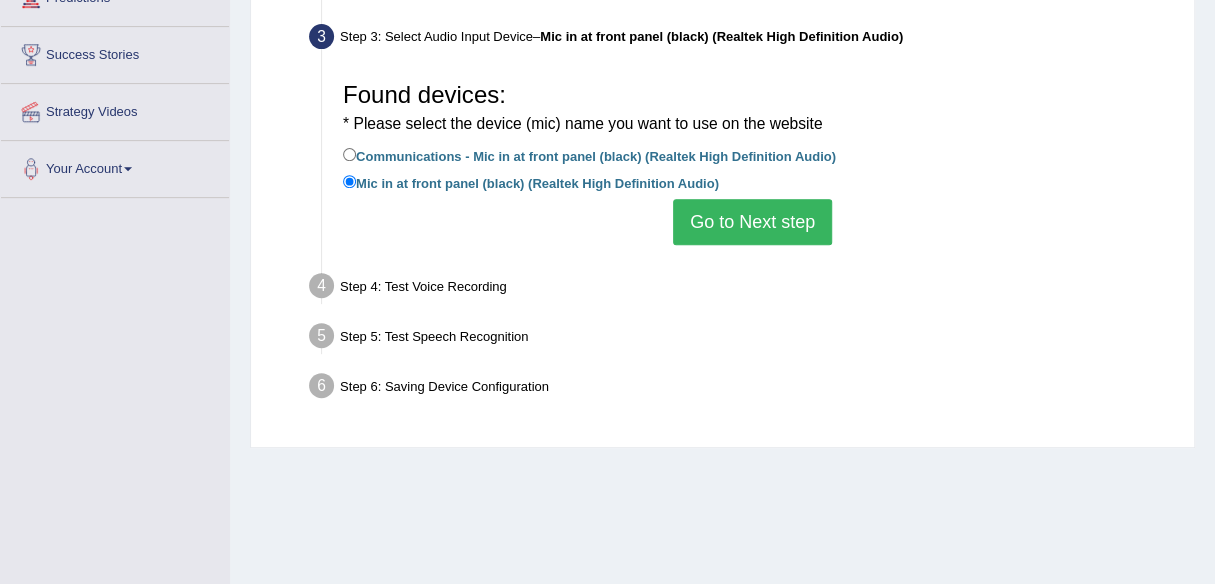 click on "Go to Next step" at bounding box center [752, 222] 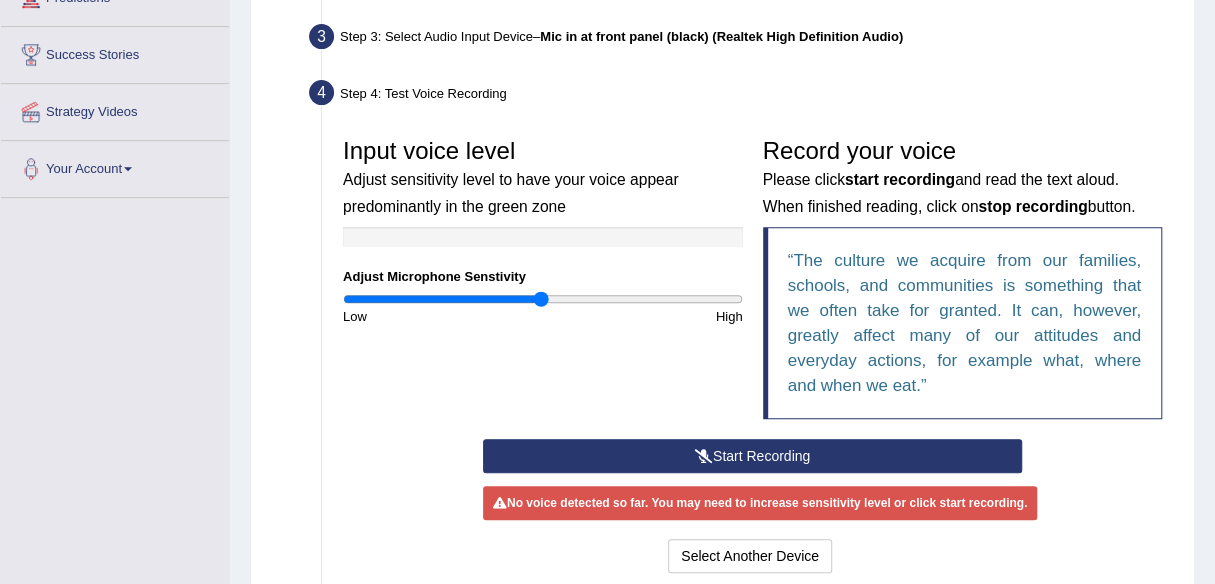 click on "Start Recording" at bounding box center (752, 456) 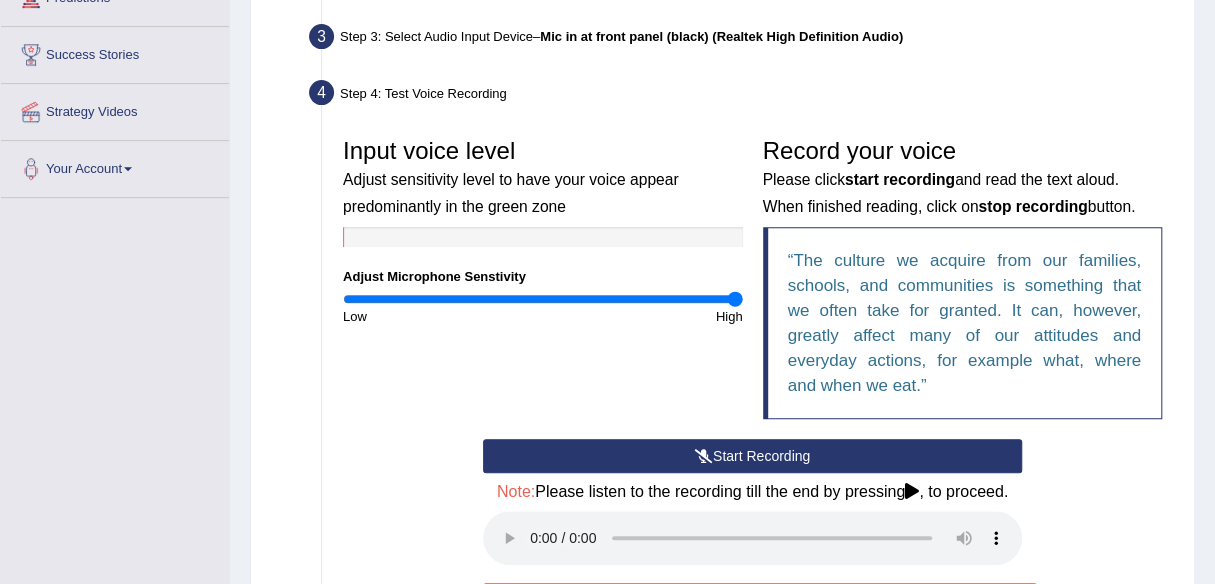 drag, startPoint x: 537, startPoint y: 299, endPoint x: 754, endPoint y: 290, distance: 217.18655 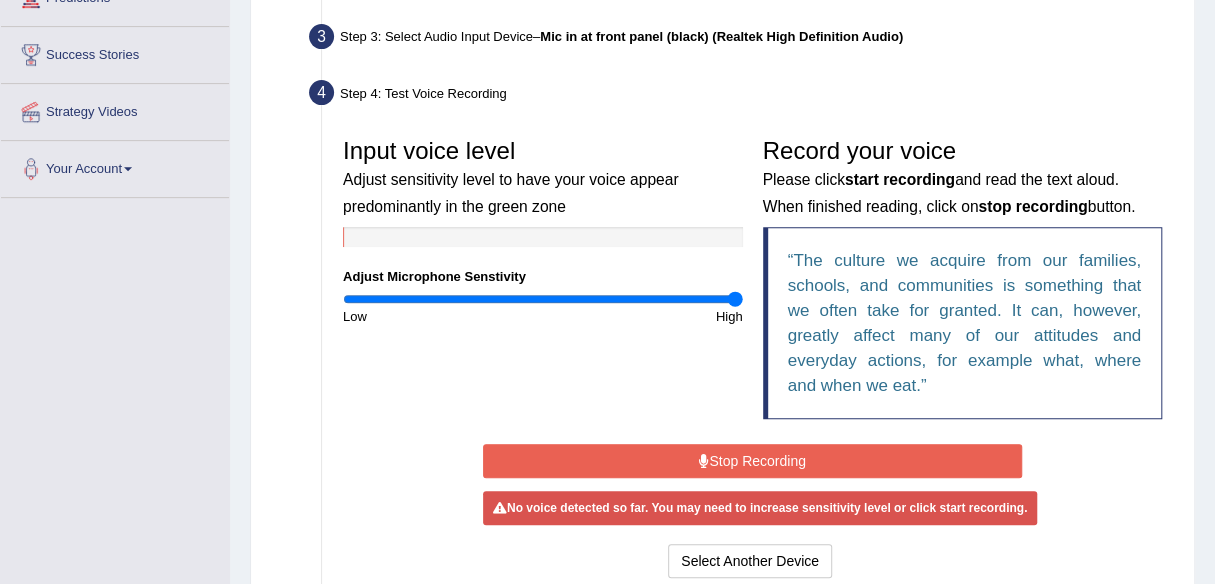 click at bounding box center [543, 237] 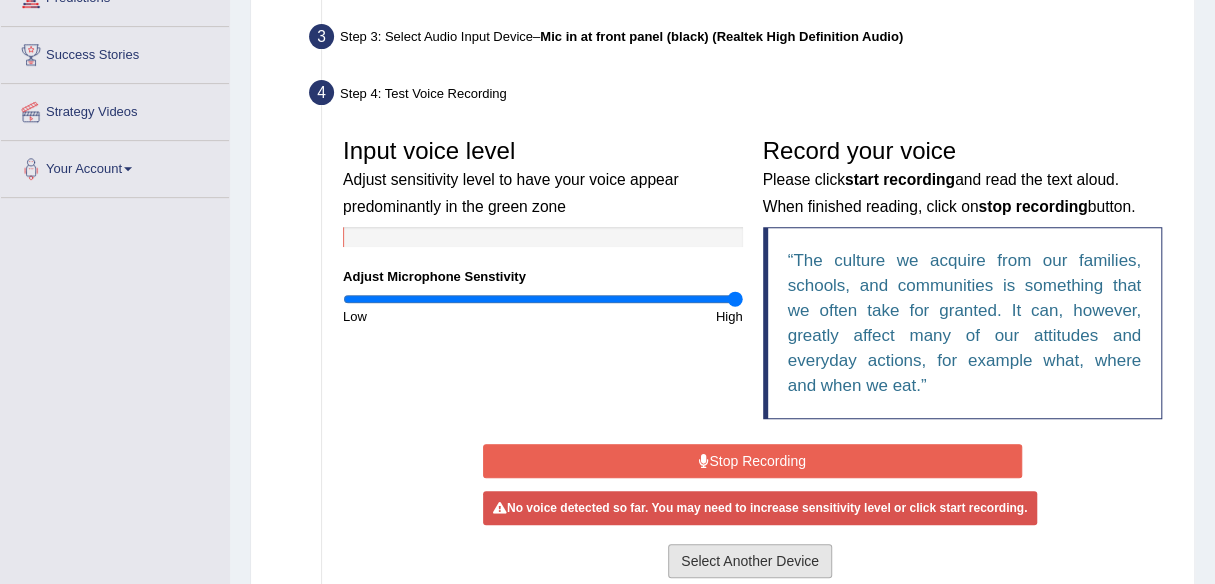 click on "Select Another Device" at bounding box center (750, 561) 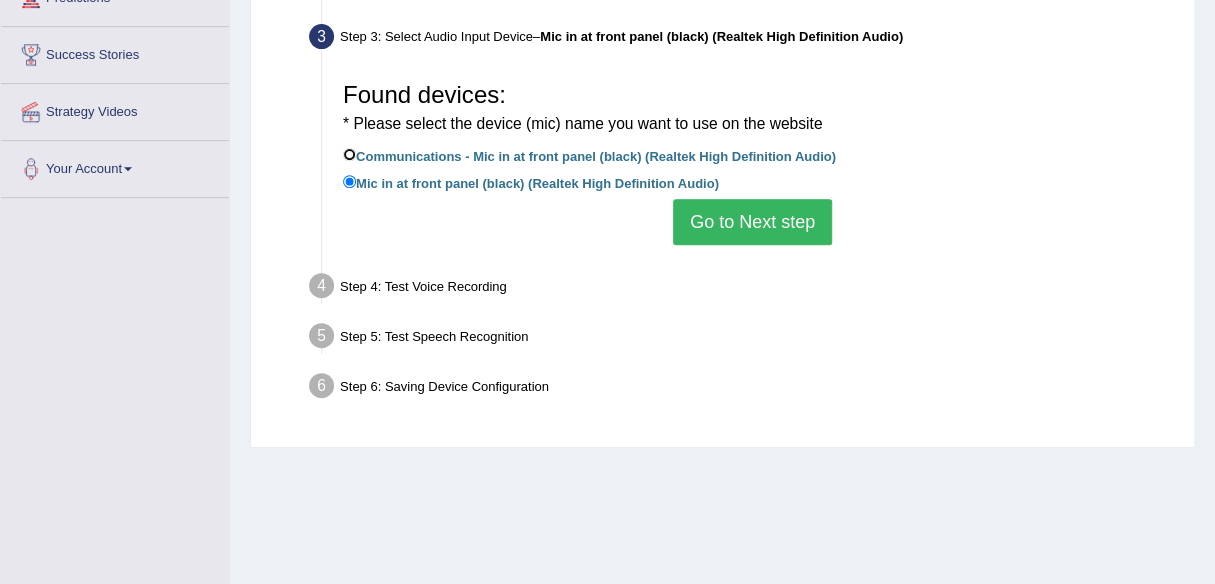 click on "Communications - Mic in at front panel (black) (Realtek High Definition Audio)" at bounding box center (349, 154) 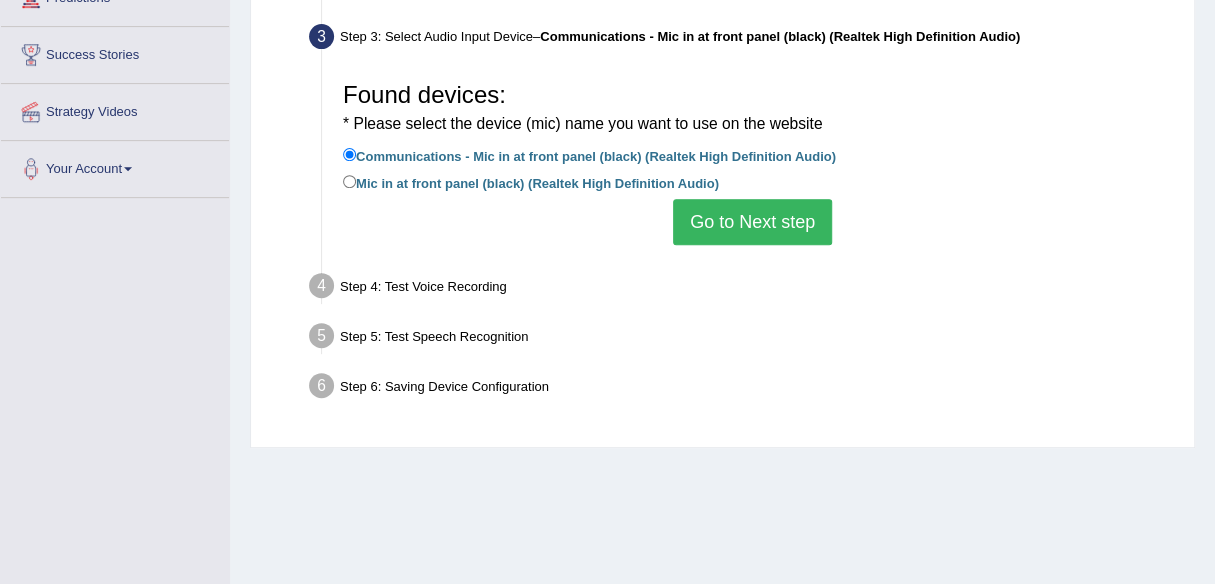 click on "Go to Next step" at bounding box center (752, 222) 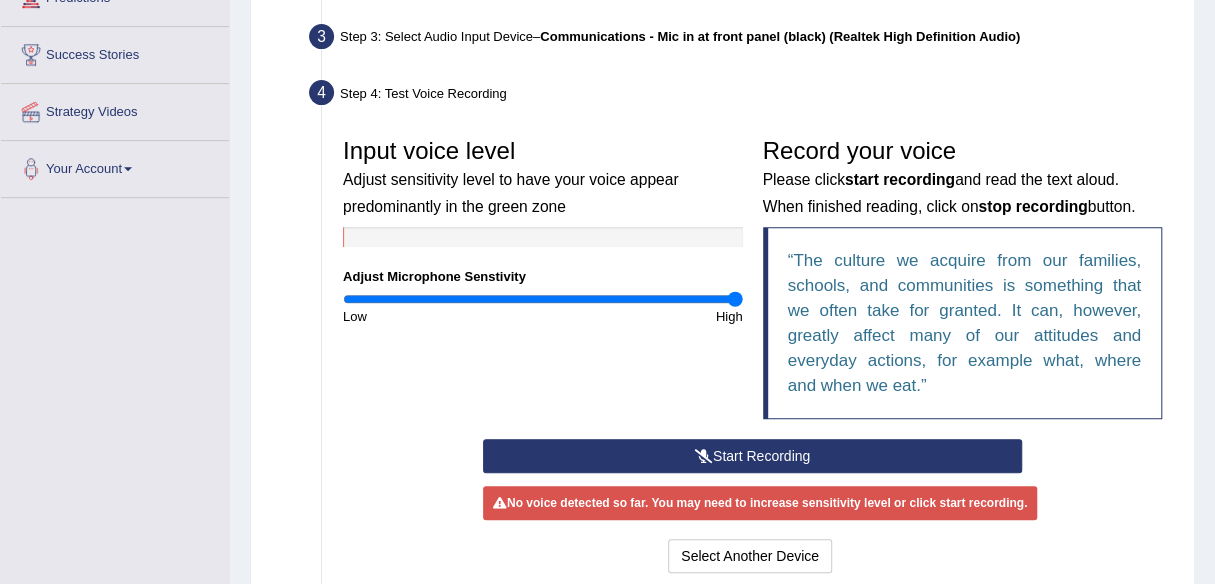 click on "Start Recording" at bounding box center [752, 456] 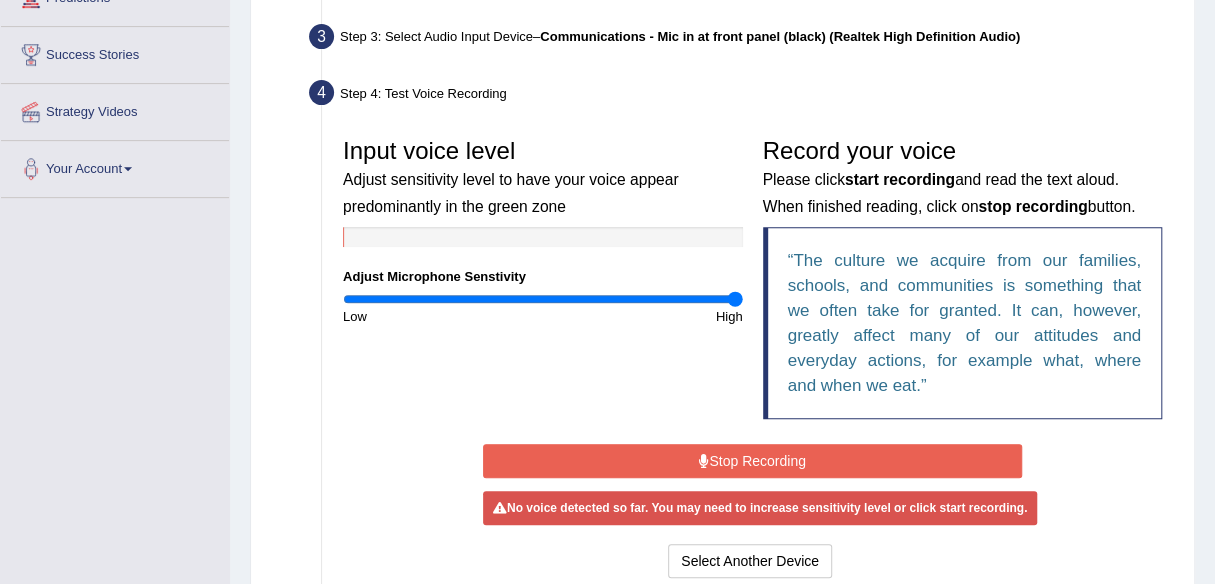click on "Stop Recording" at bounding box center (752, 461) 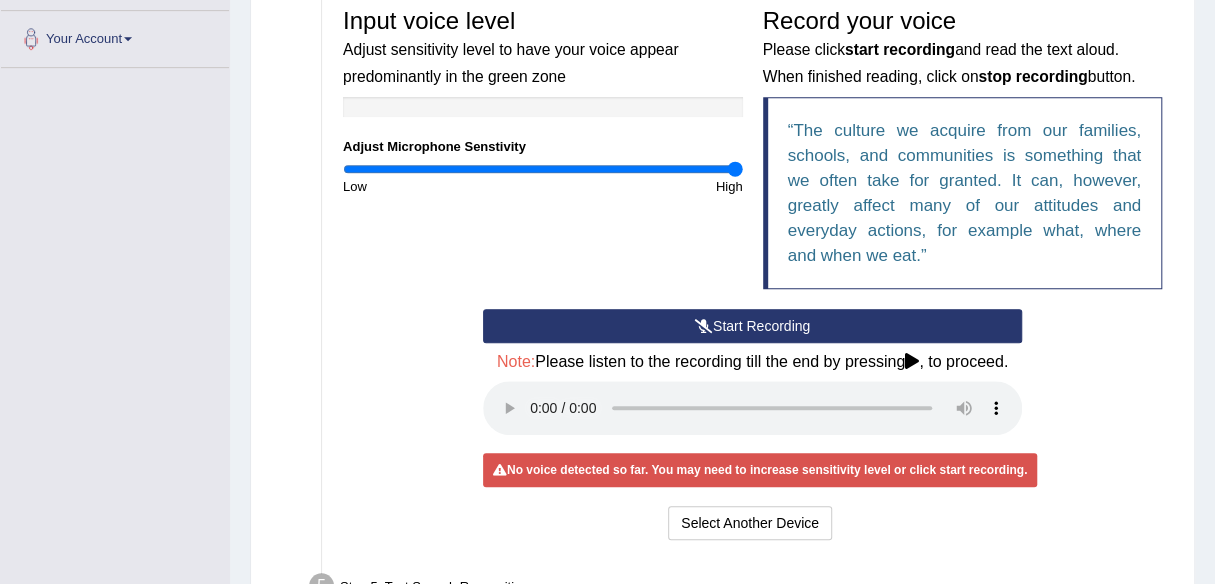 scroll, scrollTop: 606, scrollLeft: 0, axis: vertical 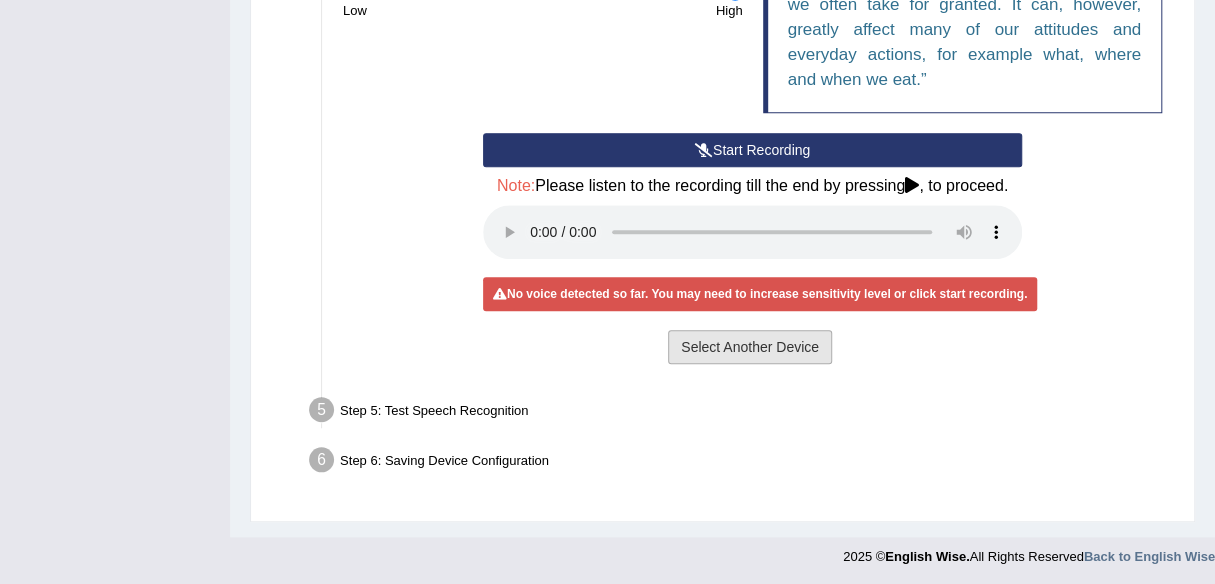 click on "Select Another Device" at bounding box center (750, 347) 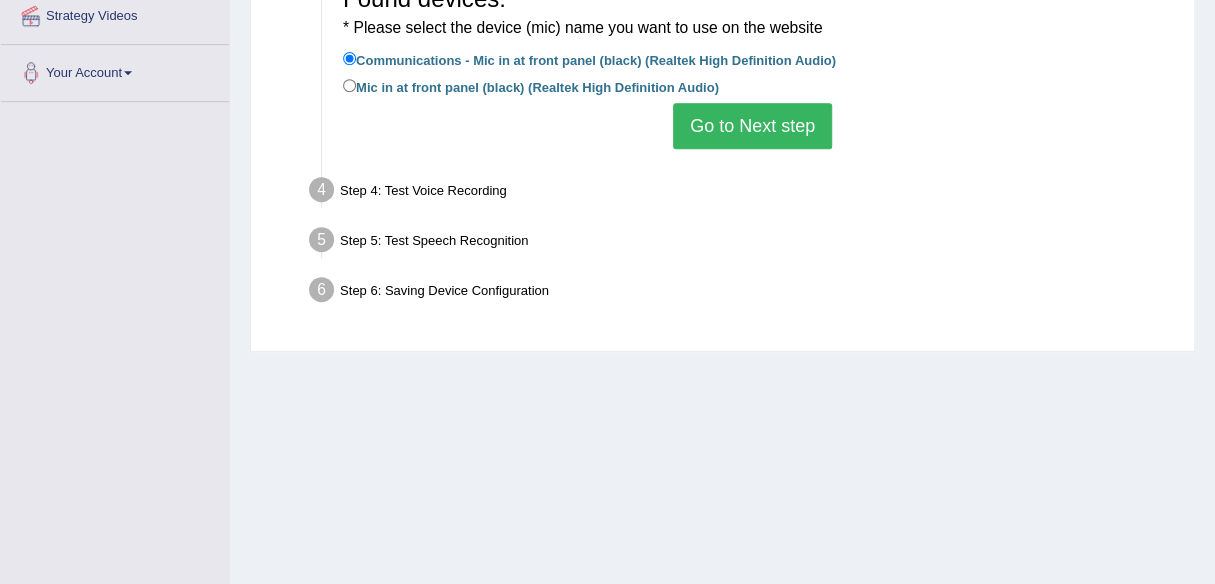 scroll, scrollTop: 366, scrollLeft: 0, axis: vertical 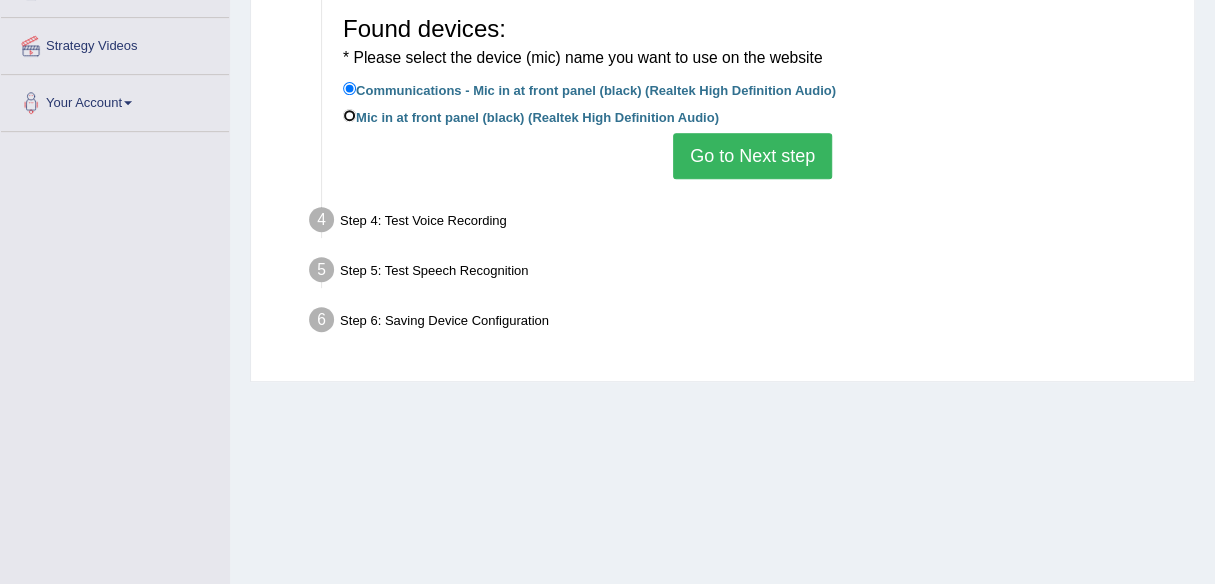 click on "Mic in at front panel (black) (Realtek High Definition Audio)" at bounding box center [349, 115] 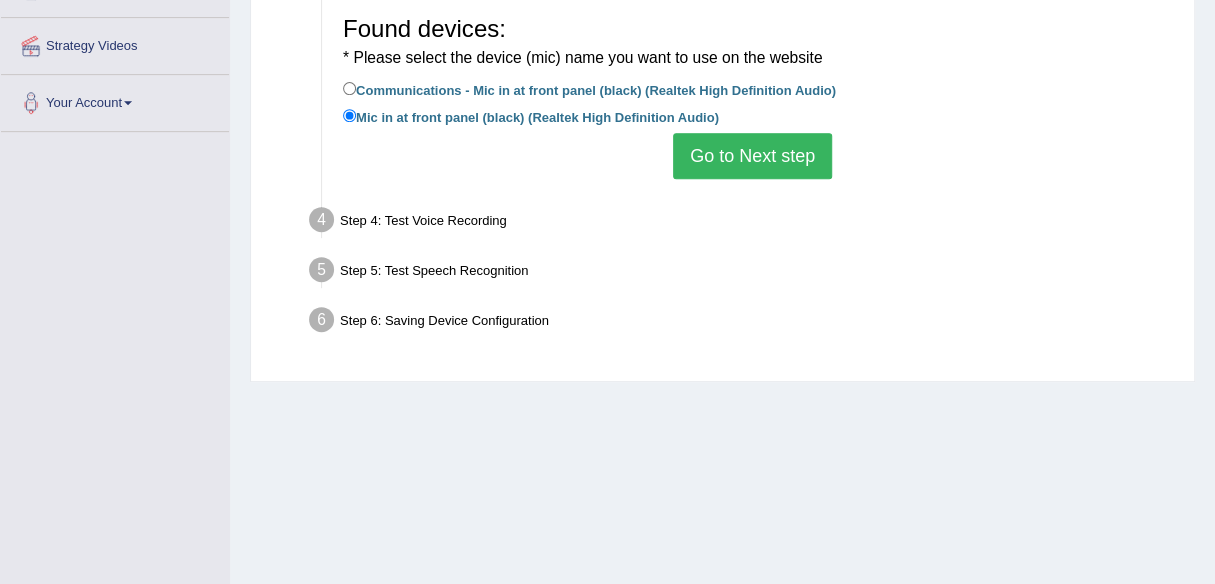 click on "Go to Next step" at bounding box center (752, 156) 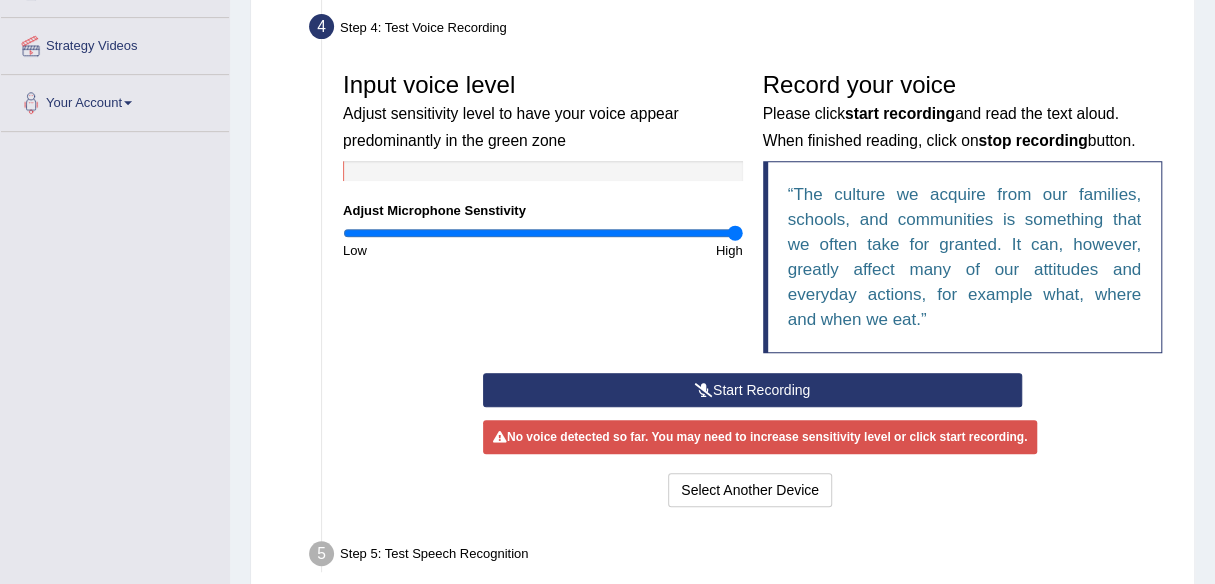 click on "Start Recording" at bounding box center (752, 390) 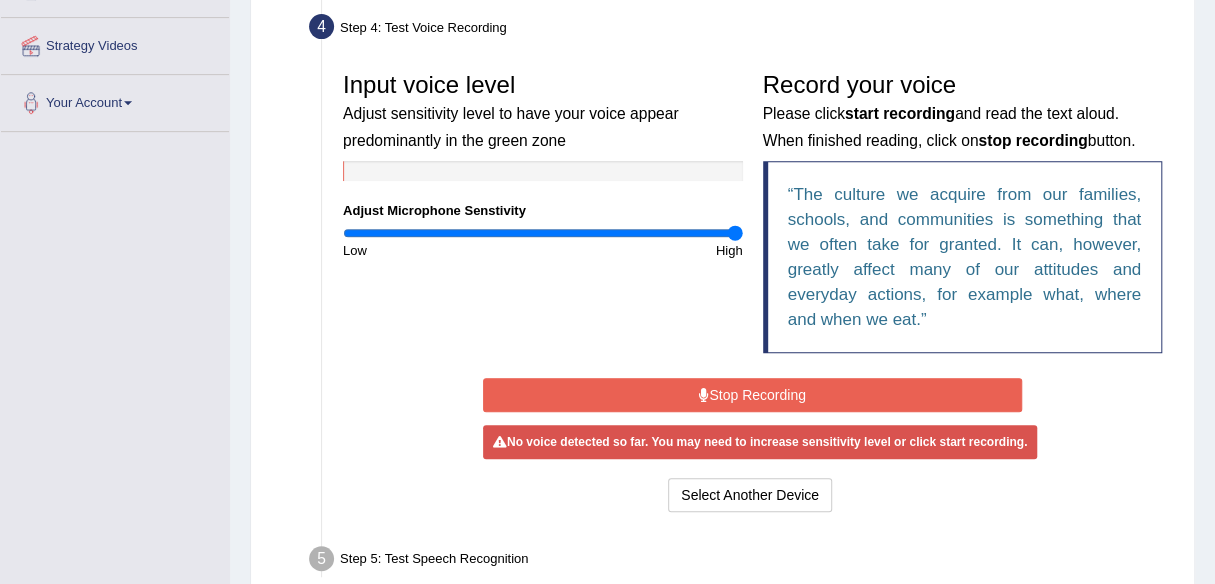 click on "Stop Recording" at bounding box center [752, 395] 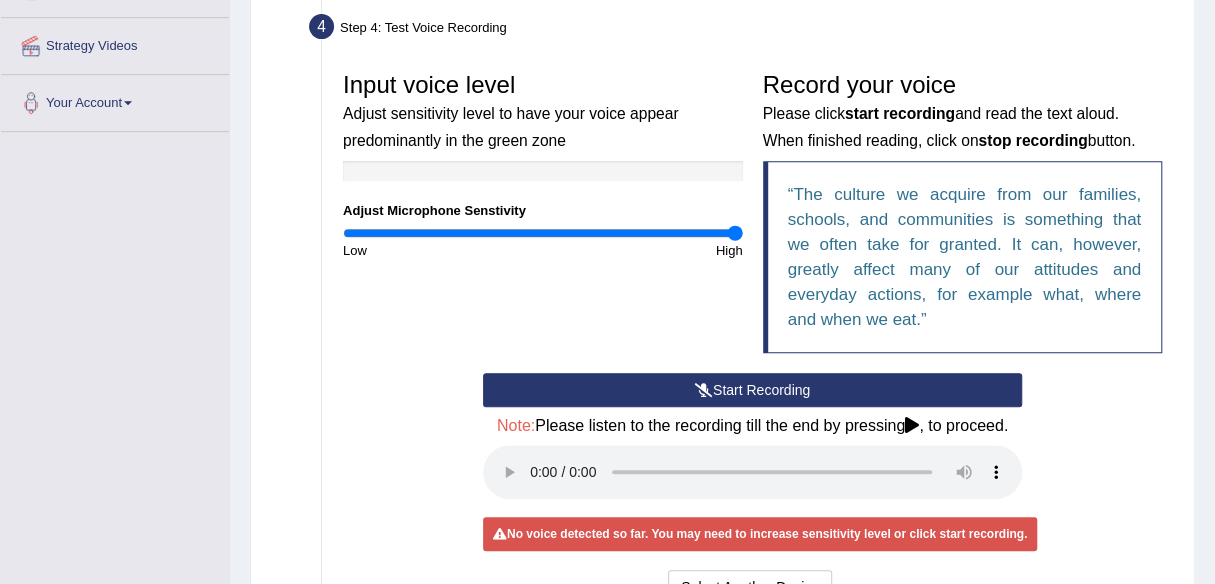 click on "Start Recording    Stop Recording   Note:  Please listen to the recording till the end by pressing  , to proceed.       No voice detected so far. You may need to increase sensitivity level or click start recording.     Voice level is too low yet. Please increase the sensitivity level from the bar on the left.     Your voice is strong enough for our A.I. to detect    Voice level is too high. Please reduce the sensitivity level from the bar on the left.     Select Another Device   Voice is ok. Go to Next step" at bounding box center (752, 491) 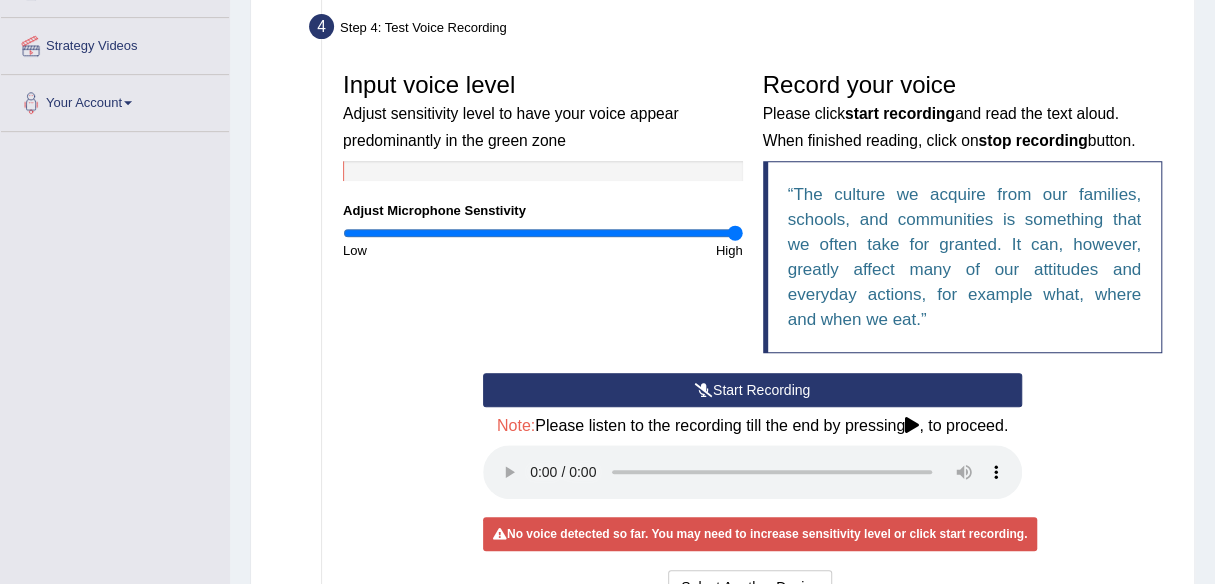 click on "Start Recording" at bounding box center [752, 390] 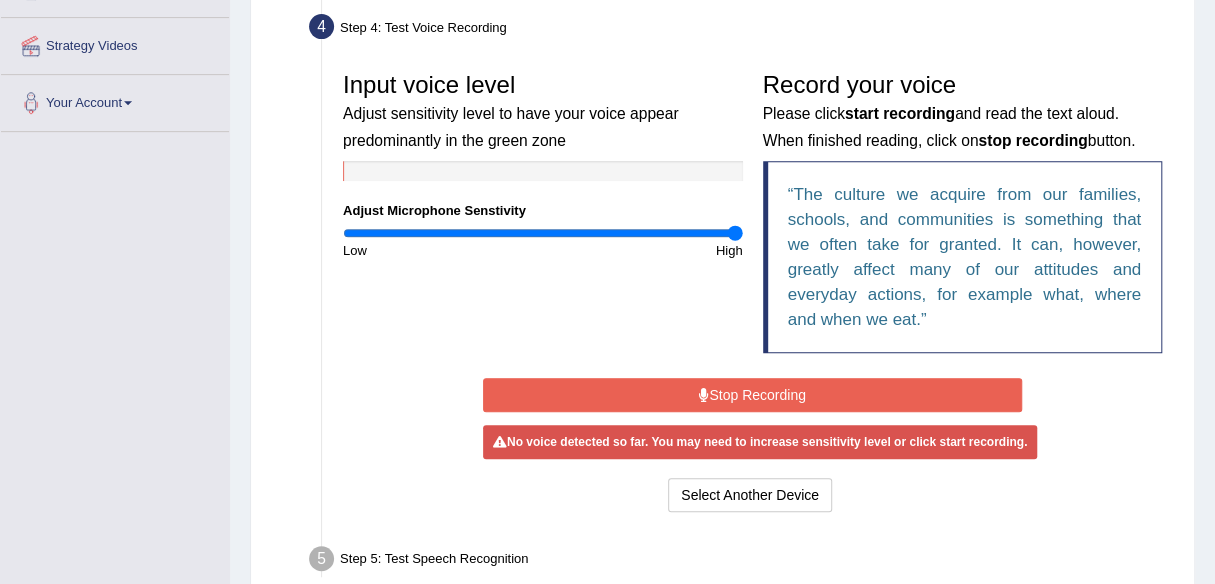 click on "Stop Recording" at bounding box center [752, 395] 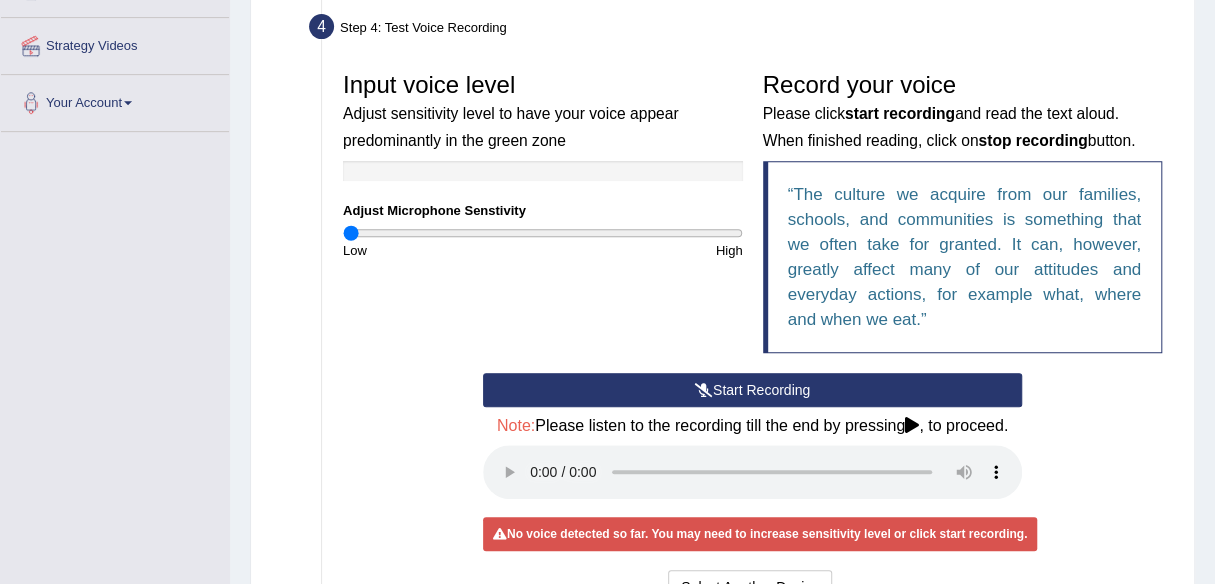 drag, startPoint x: 740, startPoint y: 235, endPoint x: 334, endPoint y: 244, distance: 406.09973 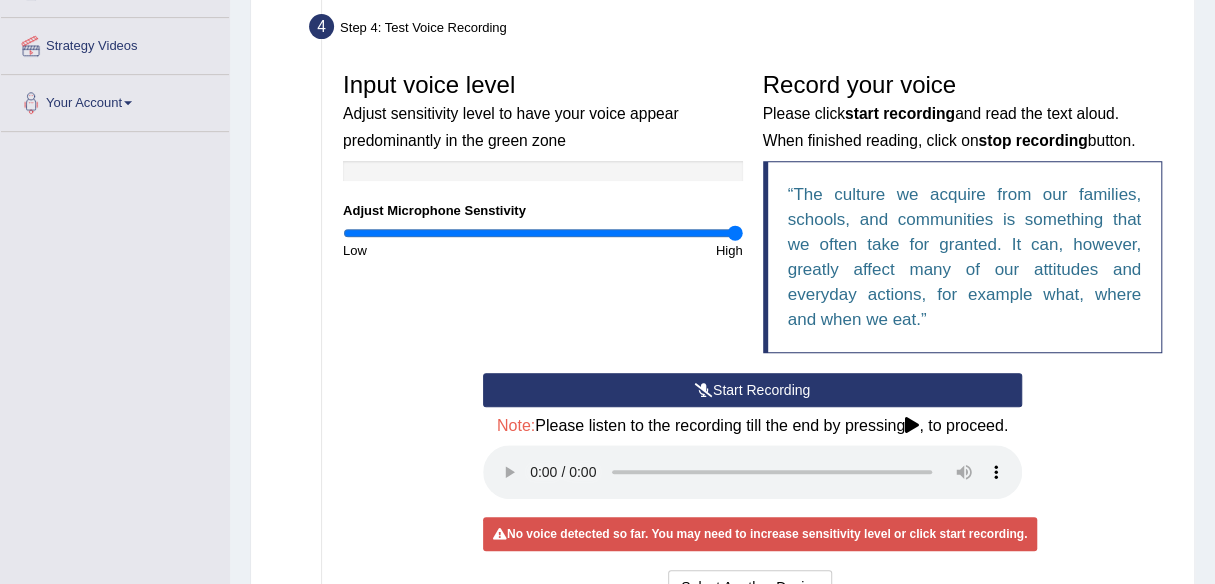 drag, startPoint x: 348, startPoint y: 233, endPoint x: 773, endPoint y: 229, distance: 425.01883 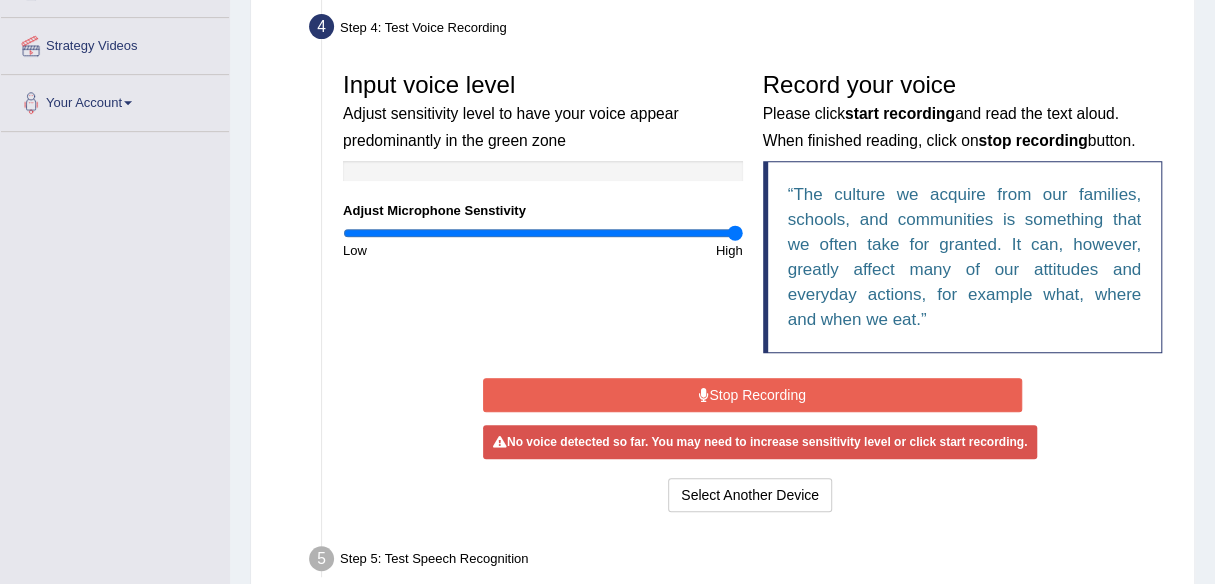 click on "Stop Recording" at bounding box center [752, 395] 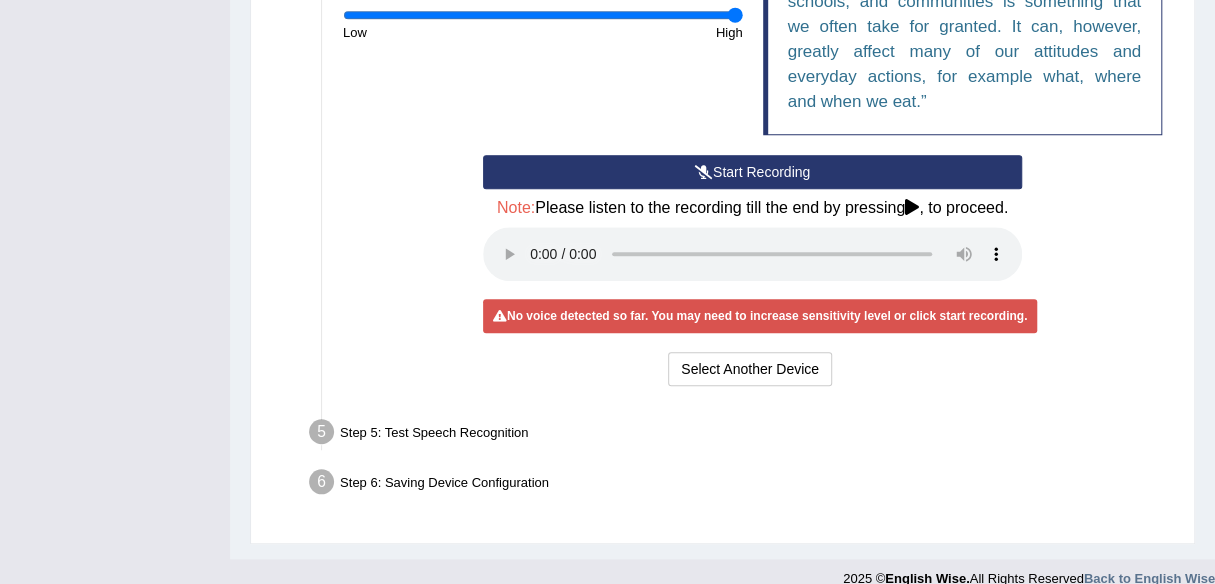scroll, scrollTop: 606, scrollLeft: 0, axis: vertical 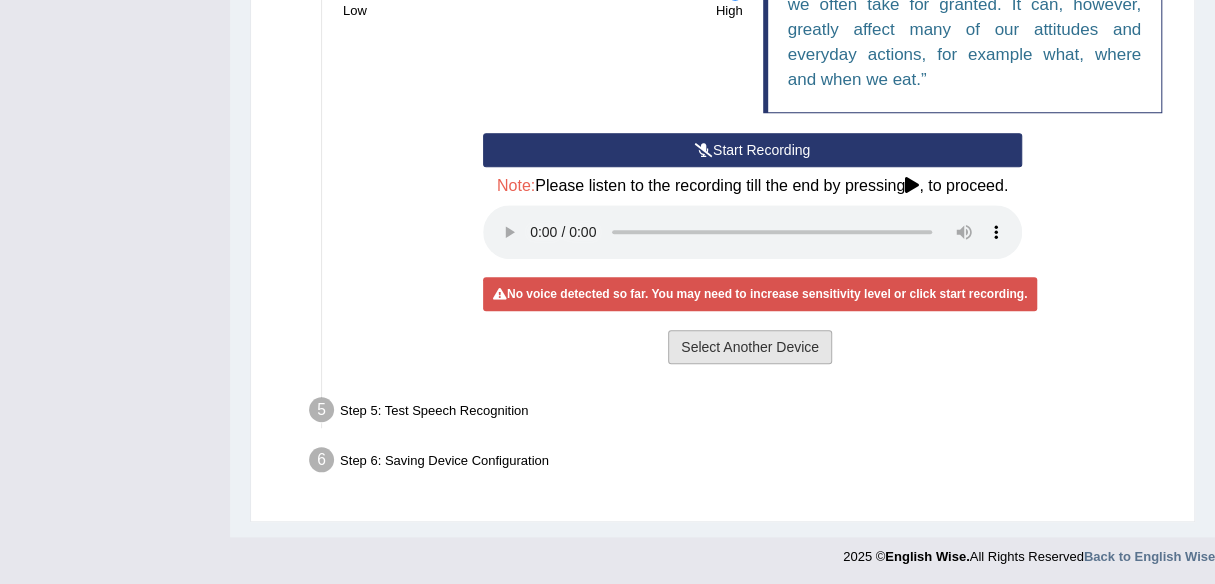 click on "Select Another Device" at bounding box center [750, 347] 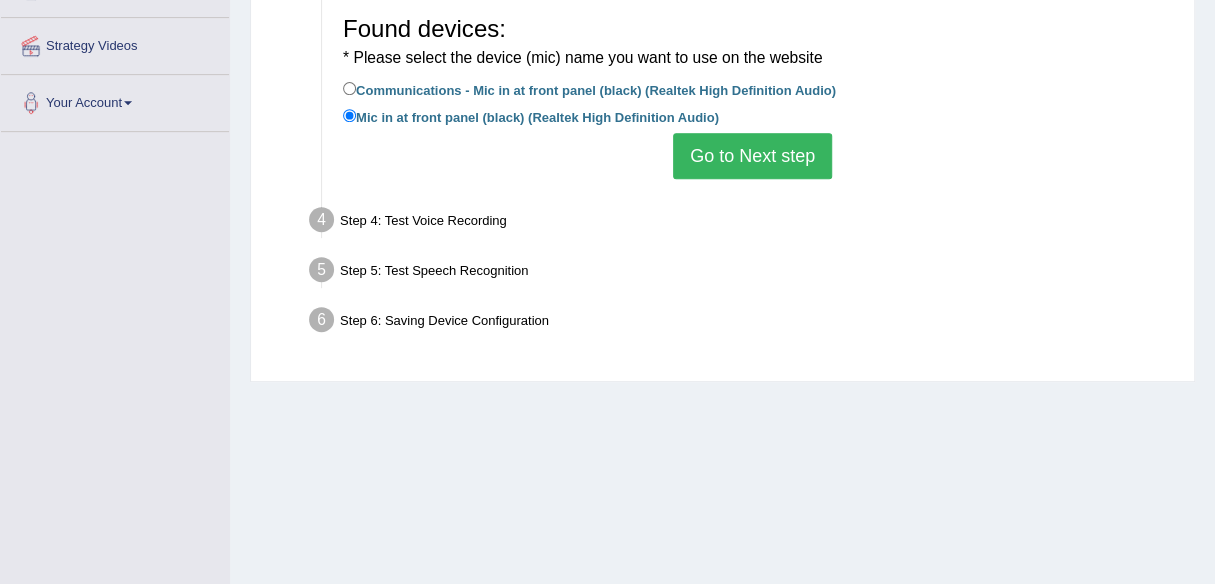 scroll, scrollTop: 266, scrollLeft: 0, axis: vertical 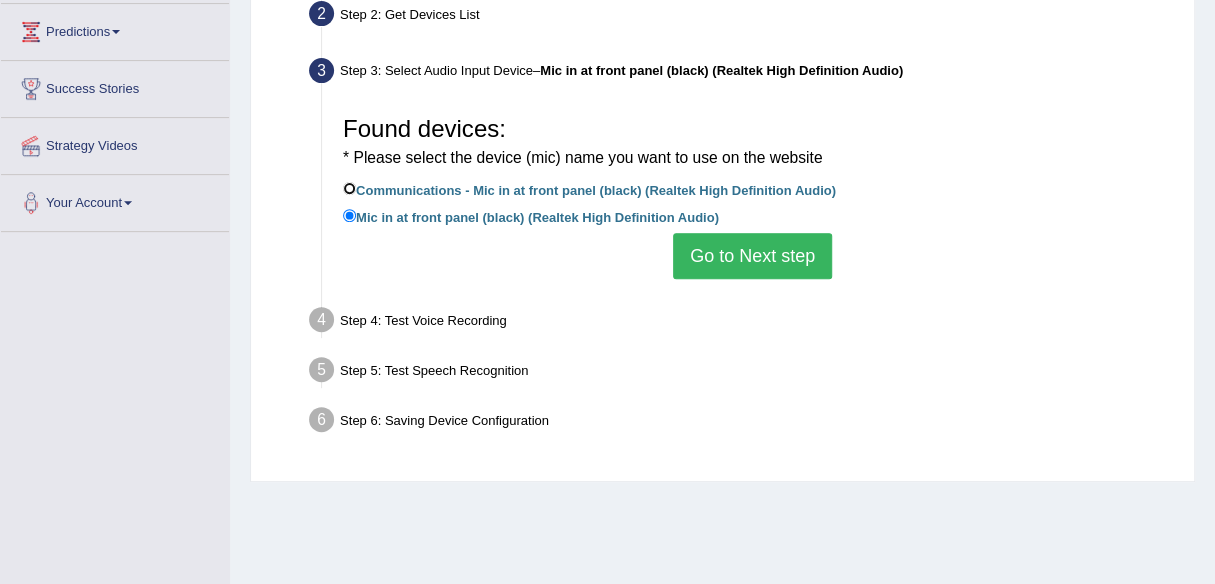 click on "Communications - Mic in at front panel (black) (Realtek High Definition Audio)" at bounding box center [349, 188] 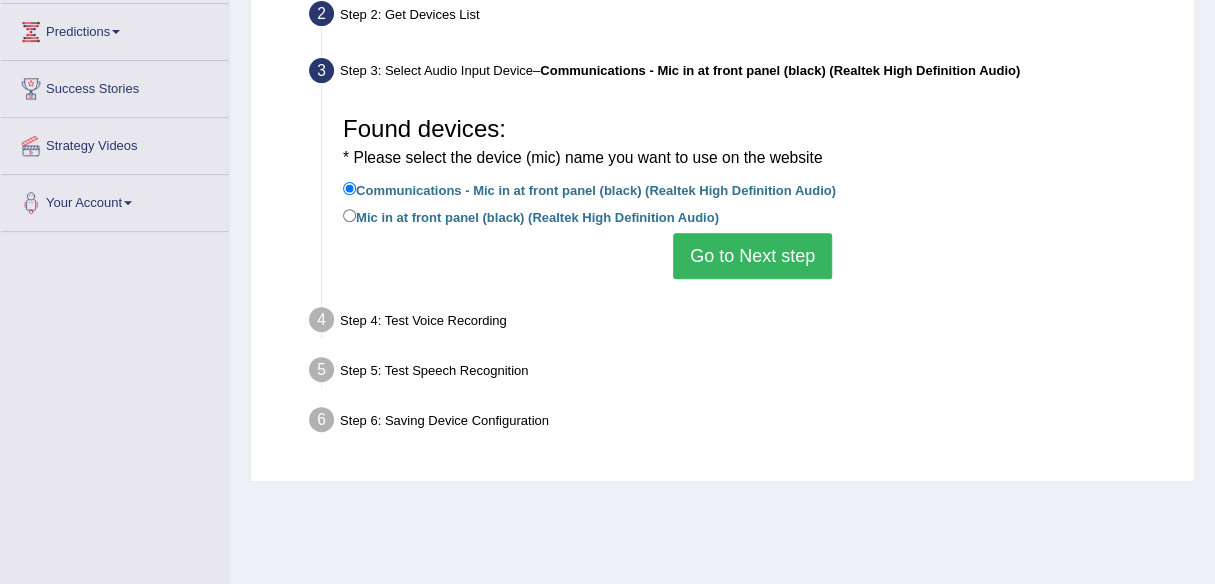 click on "Go to Next step" at bounding box center [752, 256] 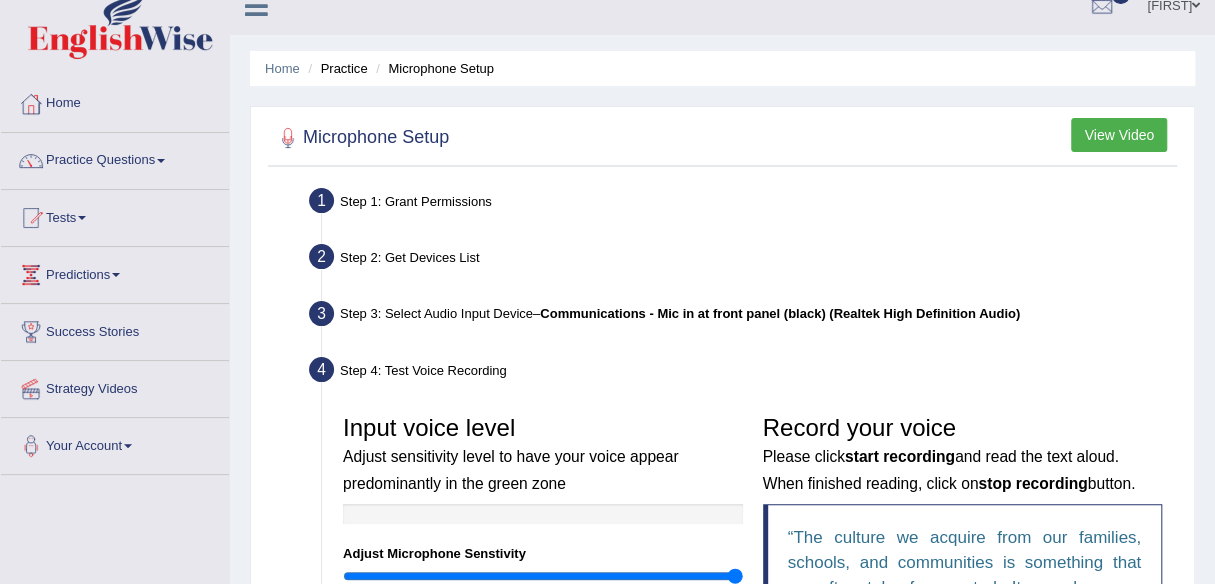 scroll, scrollTop: 0, scrollLeft: 0, axis: both 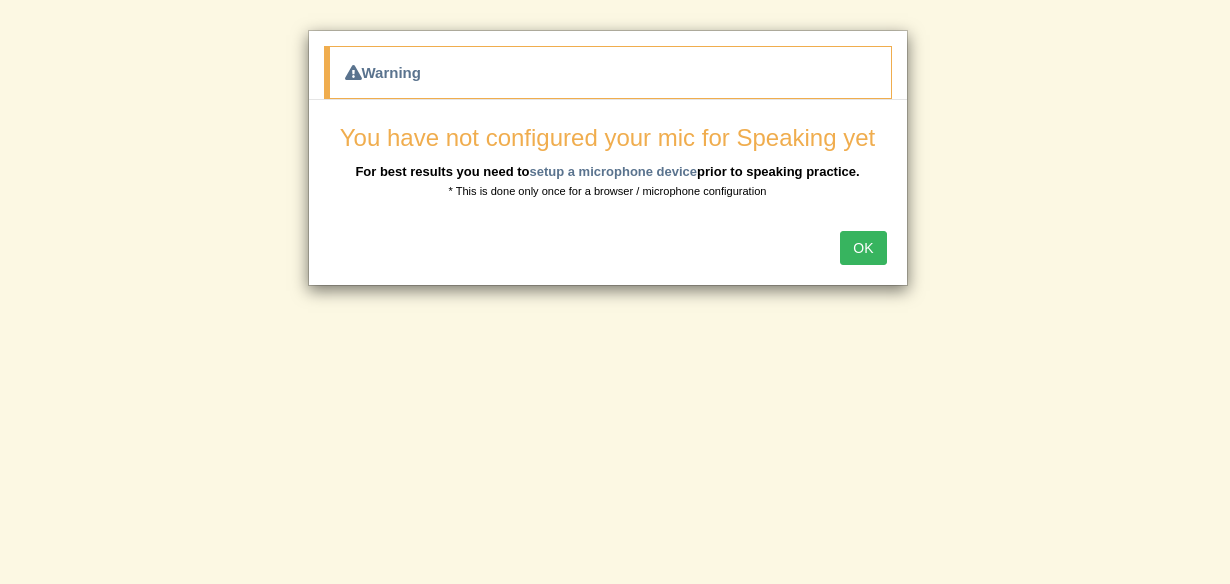 click on "OK" at bounding box center (863, 248) 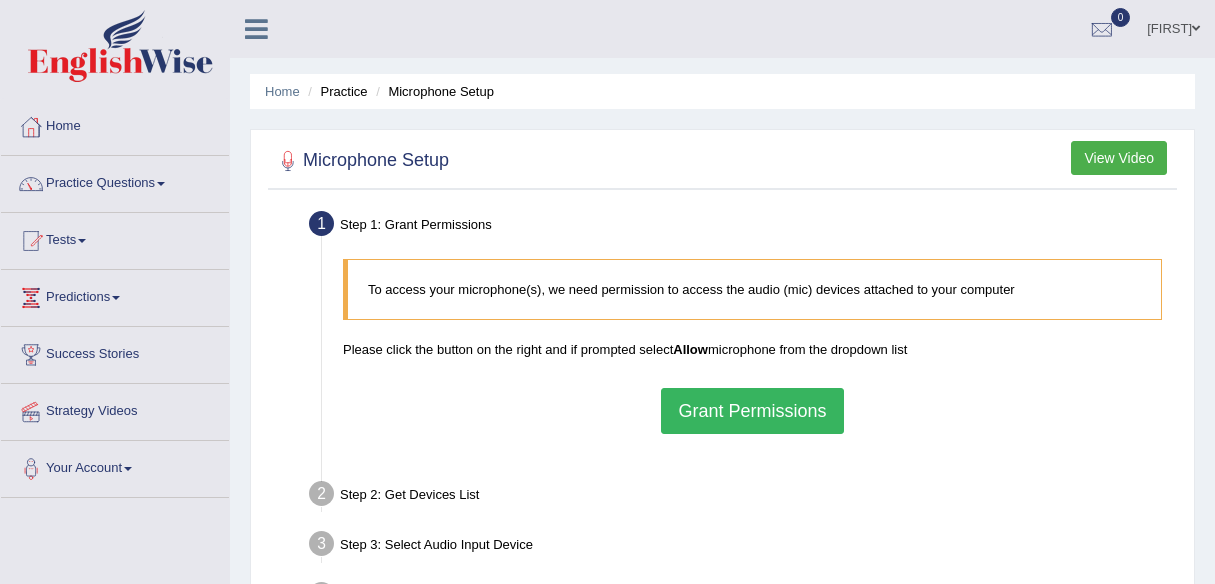 scroll, scrollTop: 0, scrollLeft: 0, axis: both 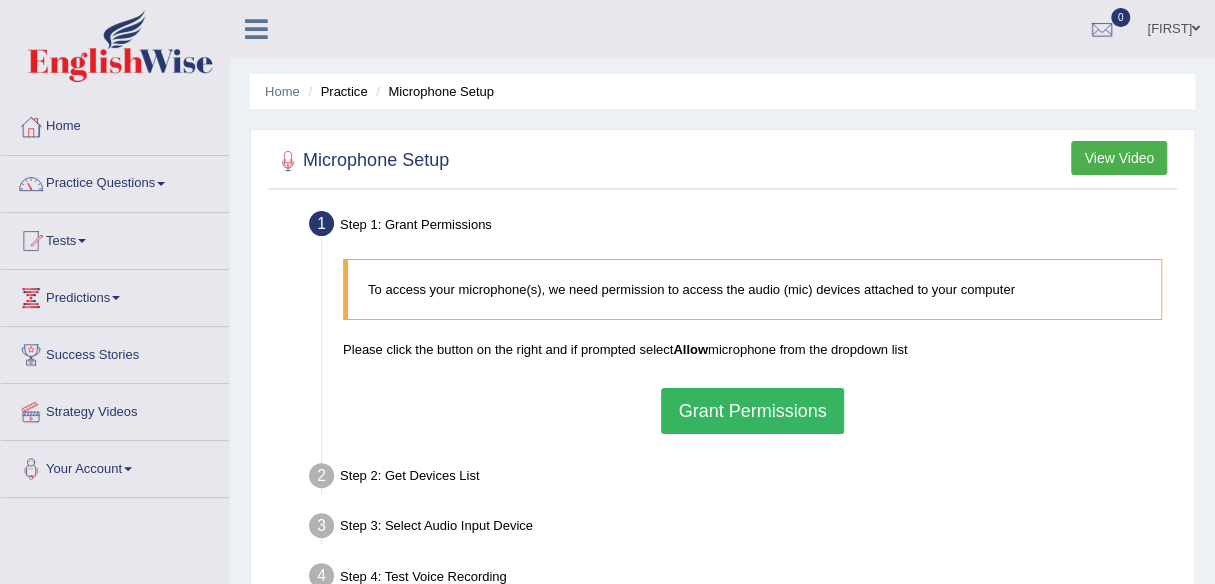 click on "Grant Permissions" at bounding box center [752, 411] 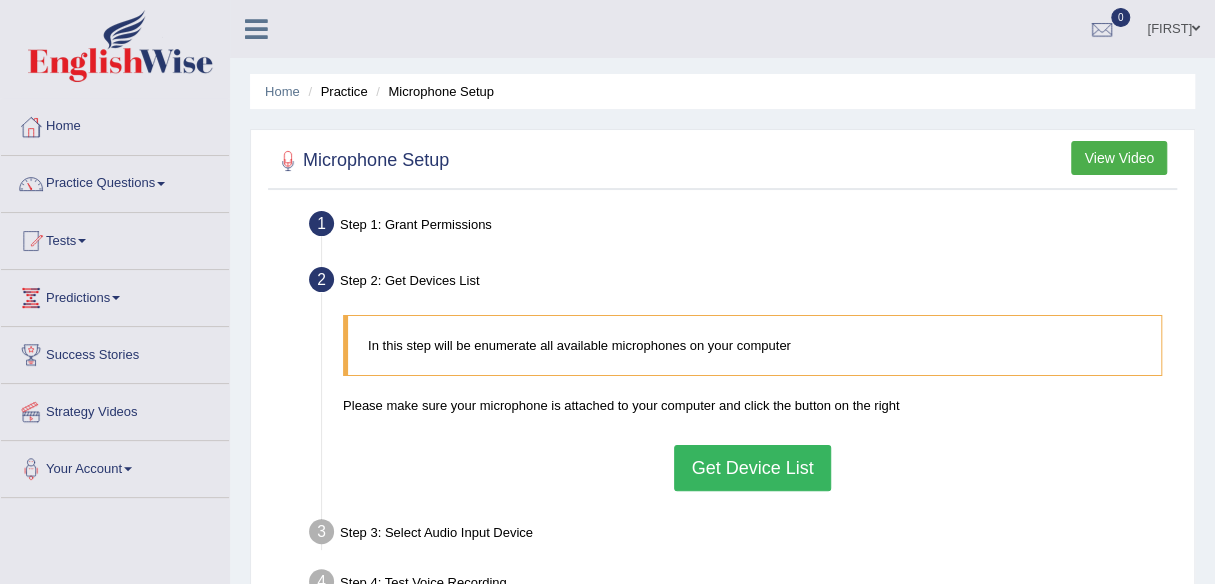 click on "Get Device List" at bounding box center (752, 468) 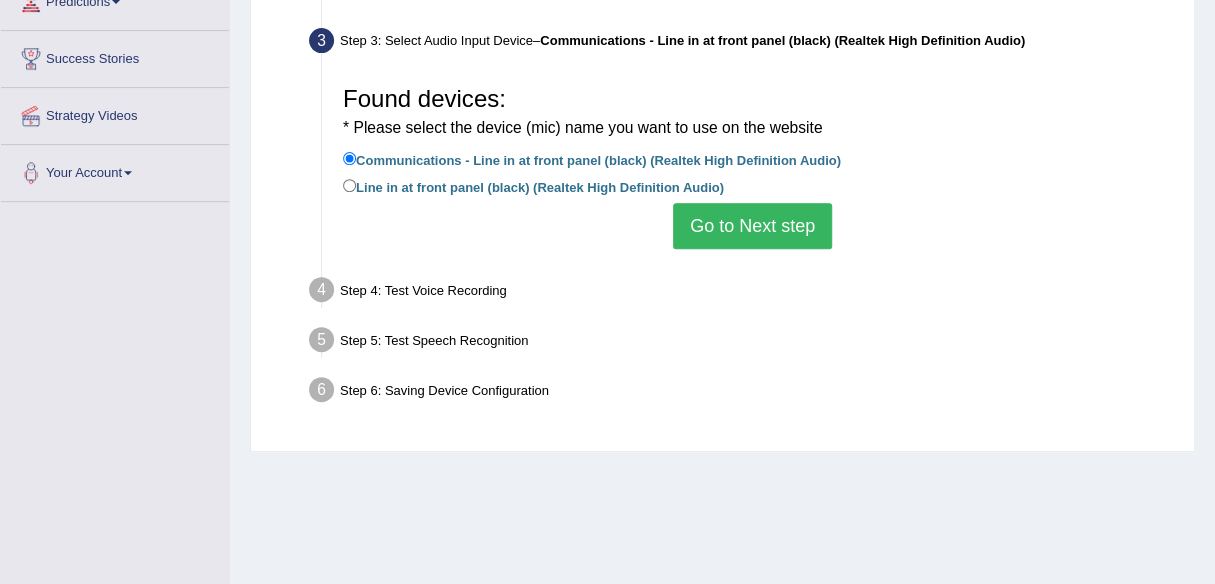 scroll, scrollTop: 300, scrollLeft: 0, axis: vertical 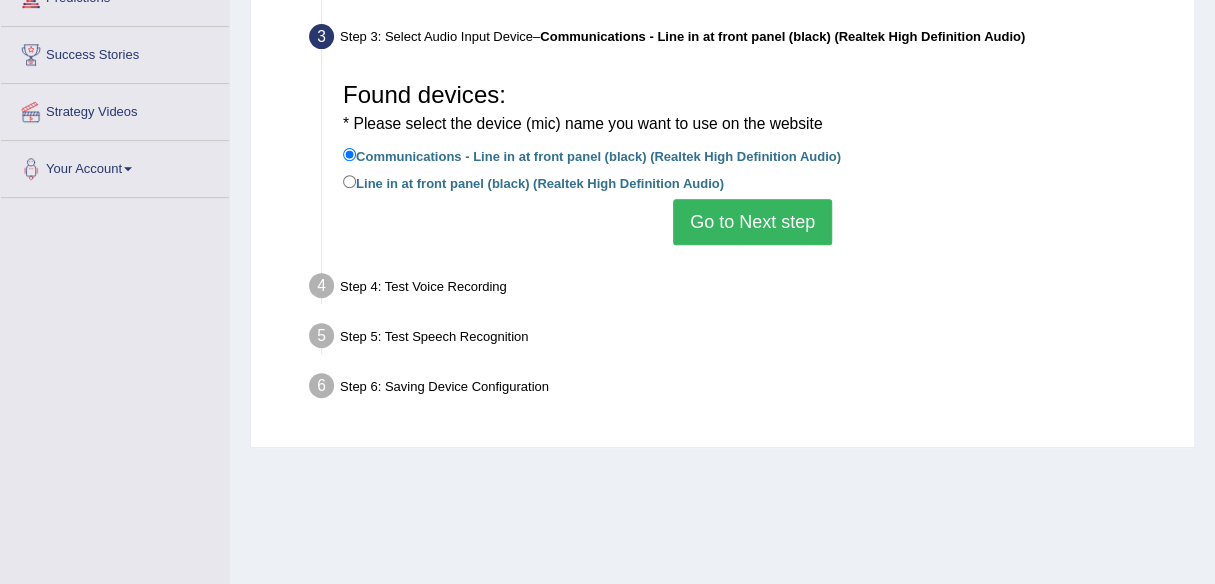 click on "Go to Next step" at bounding box center (752, 222) 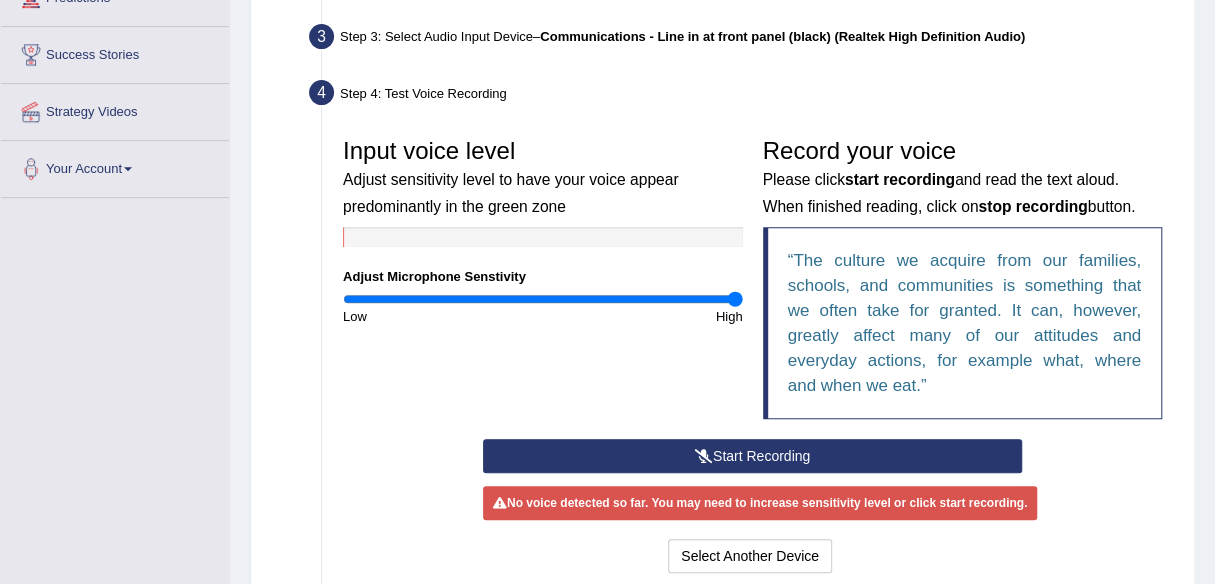 drag, startPoint x: 544, startPoint y: 296, endPoint x: 753, endPoint y: 293, distance: 209.02153 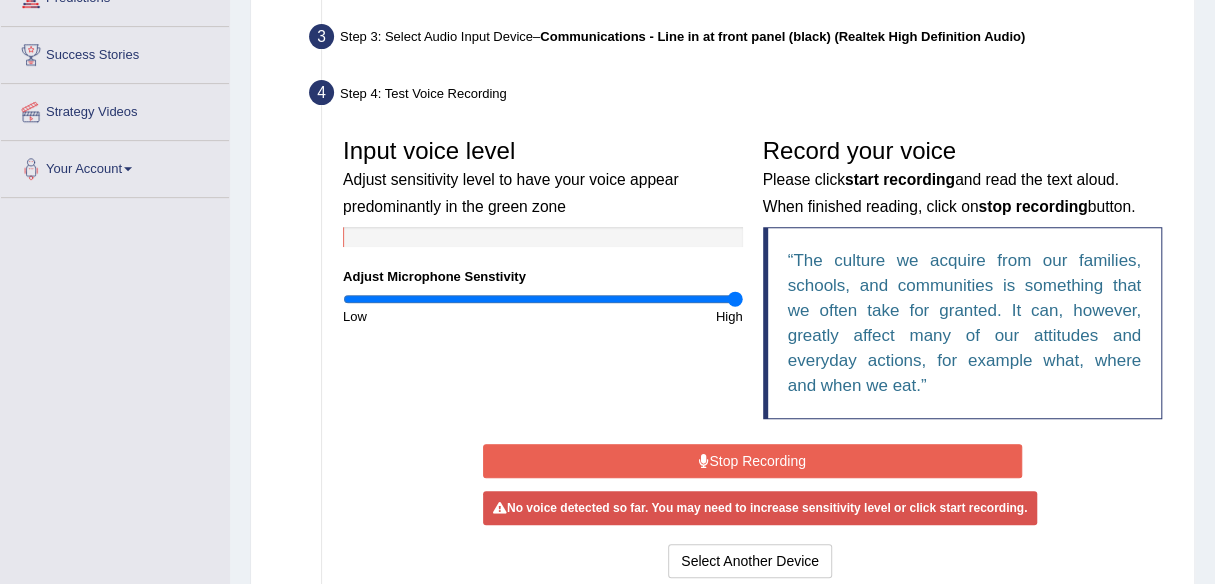 click on "Stop Recording" at bounding box center (752, 461) 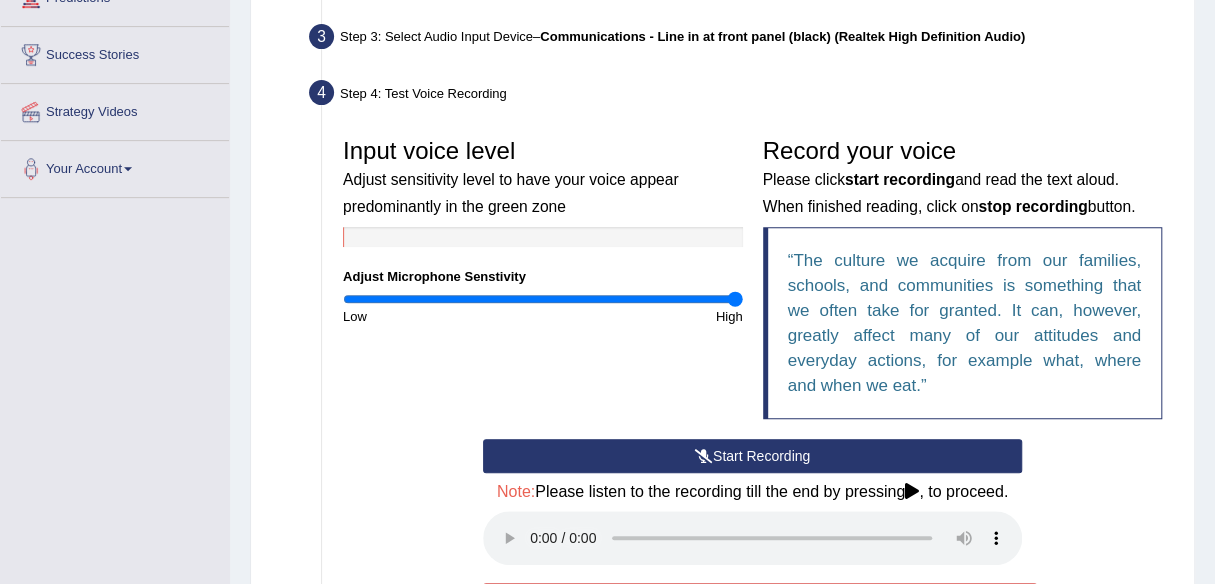 scroll, scrollTop: 400, scrollLeft: 0, axis: vertical 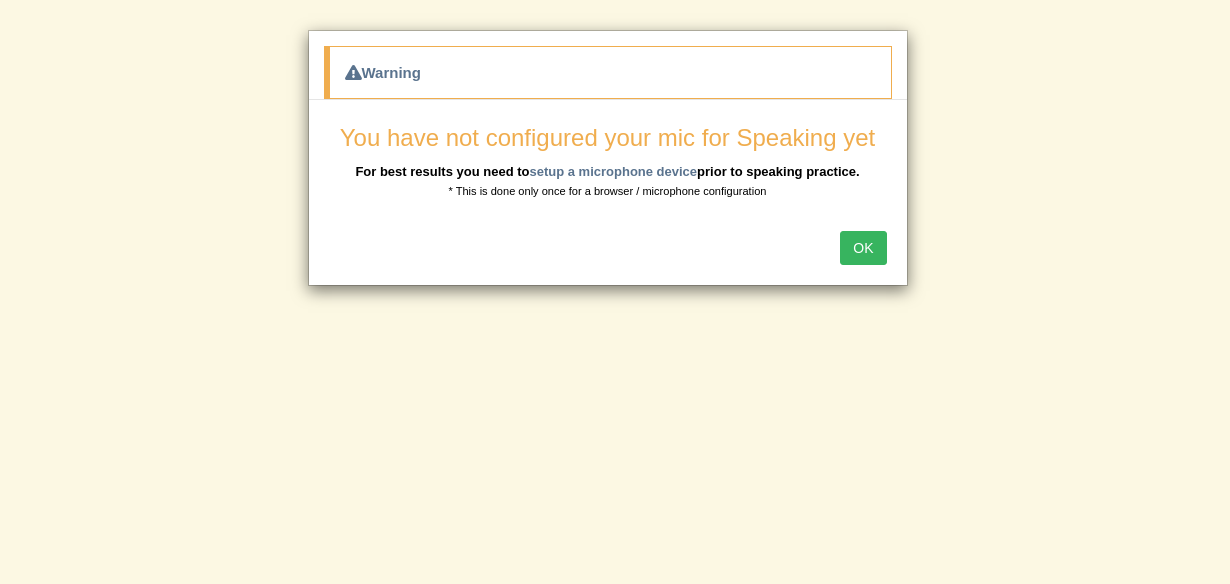 click on "OK" at bounding box center [863, 248] 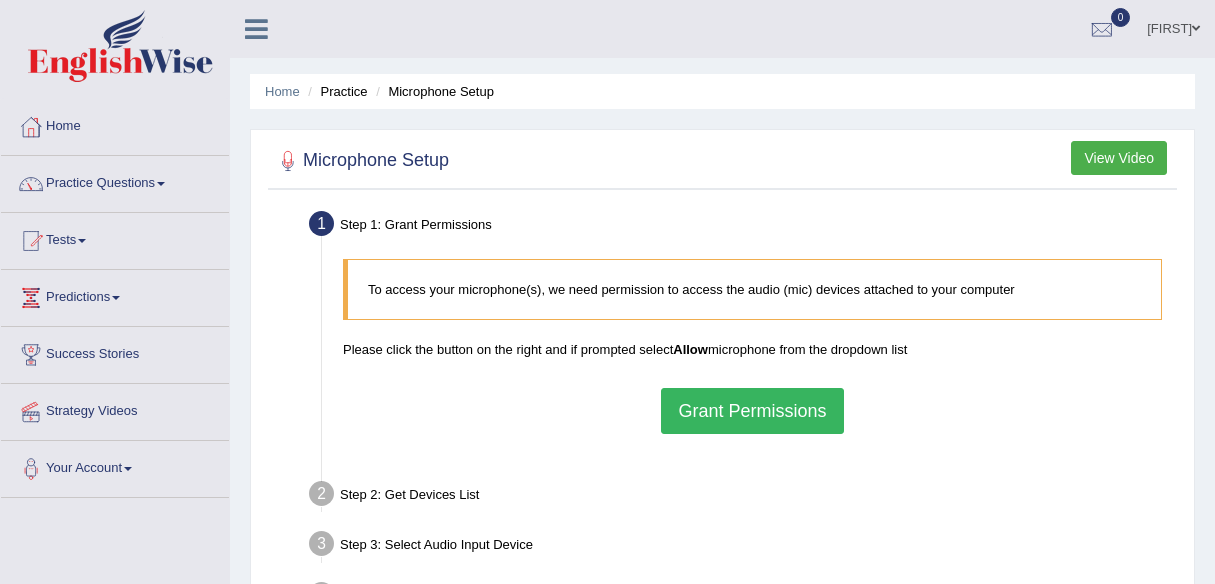 scroll, scrollTop: 0, scrollLeft: 0, axis: both 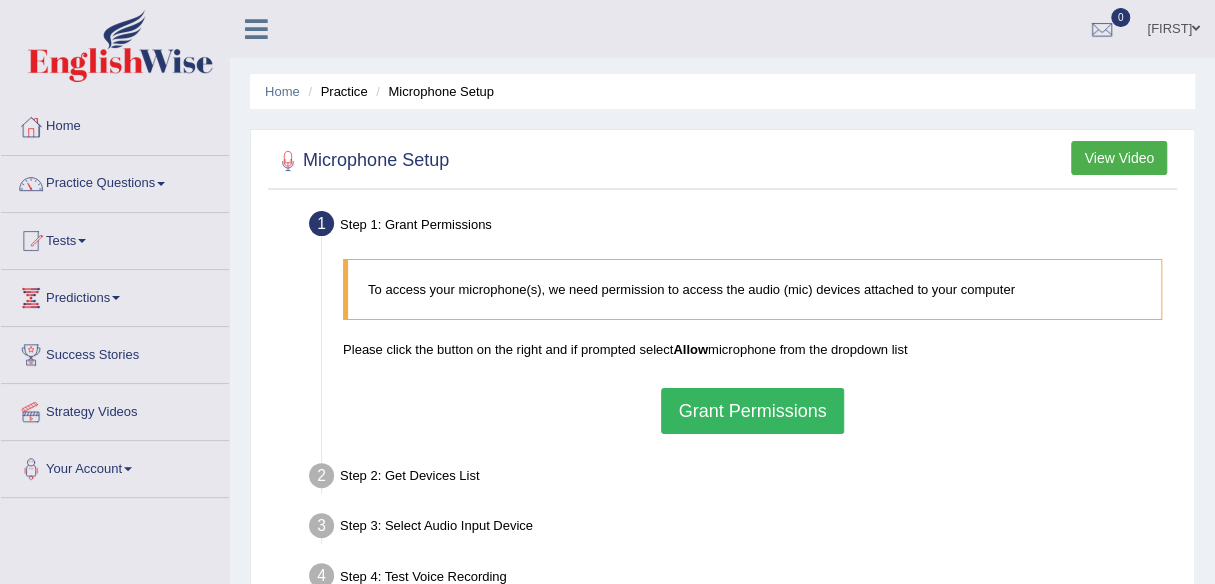 click on "Grant Permissions" at bounding box center [752, 411] 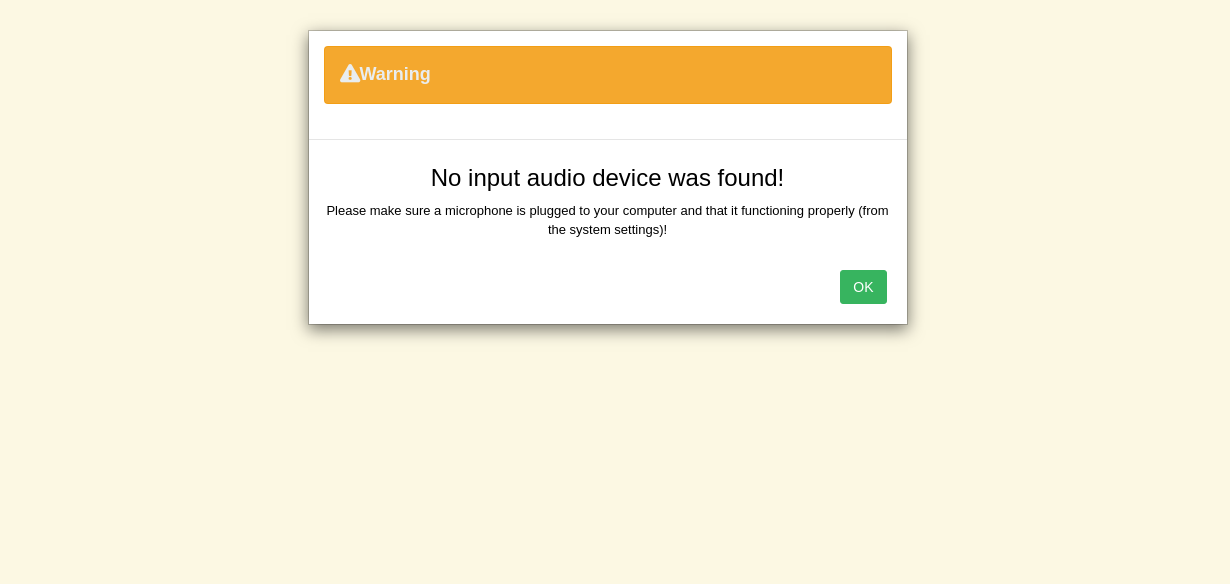 click on "OK" at bounding box center (863, 287) 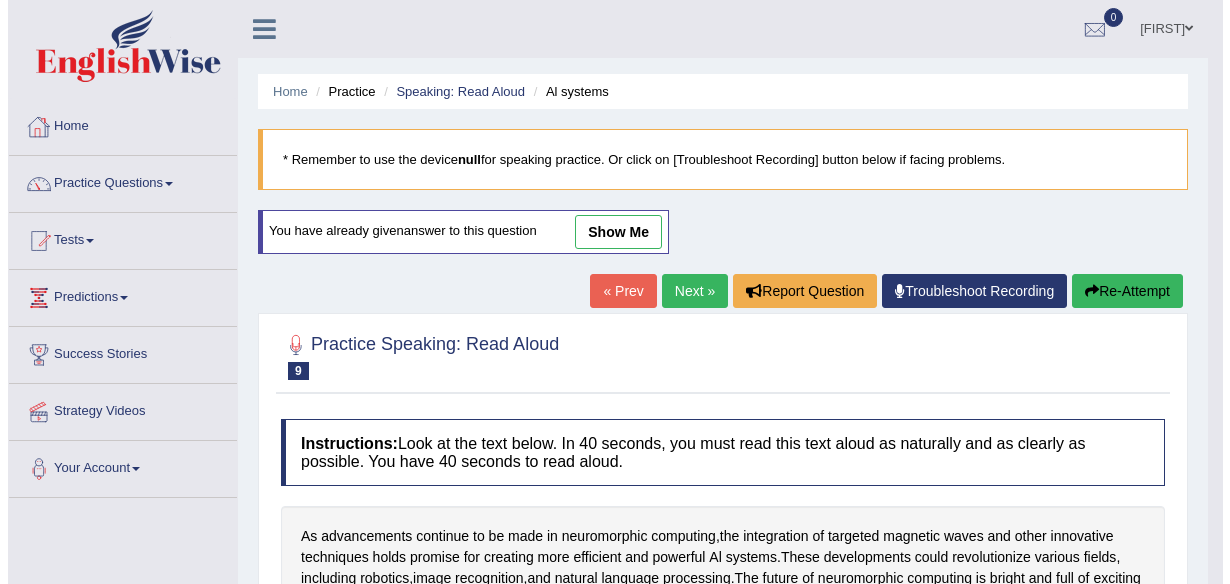 scroll, scrollTop: 0, scrollLeft: 0, axis: both 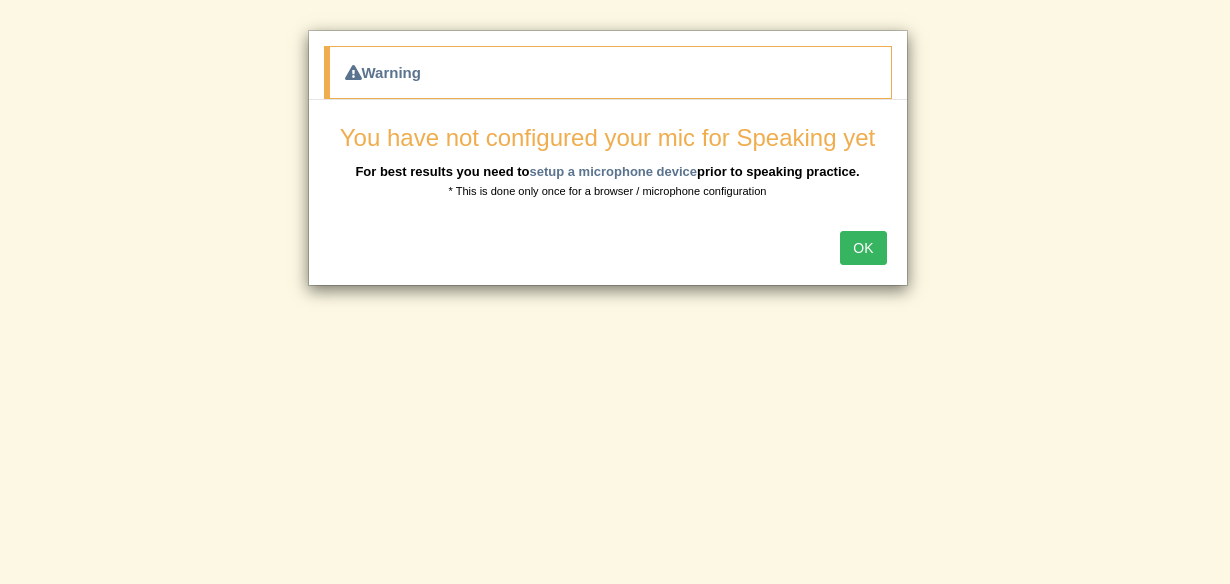 click on "OK" at bounding box center [863, 248] 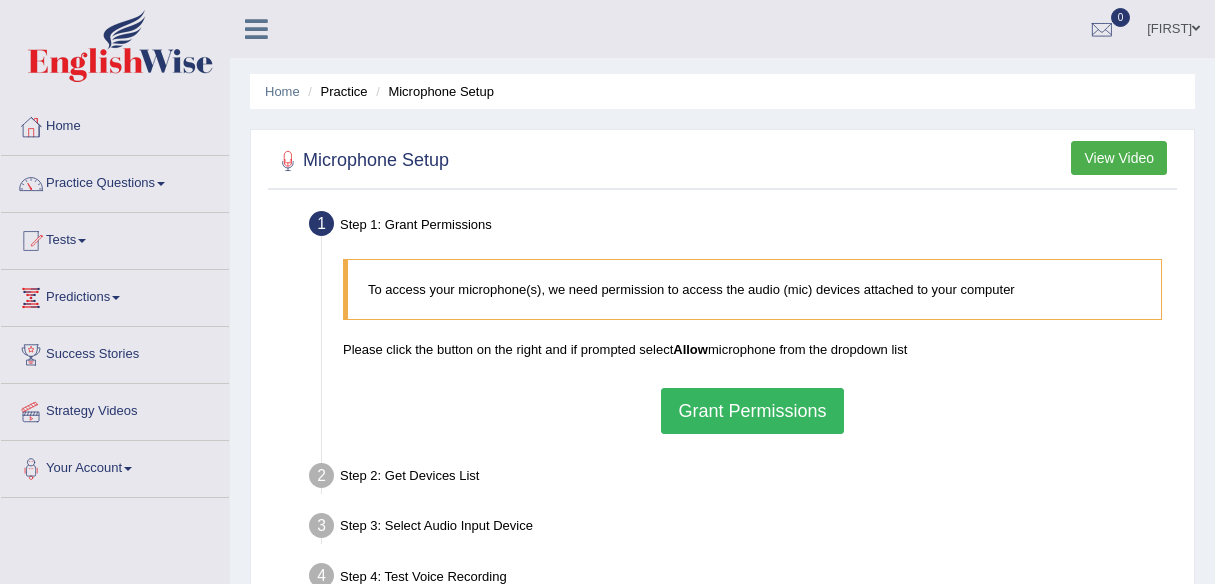 scroll, scrollTop: 0, scrollLeft: 0, axis: both 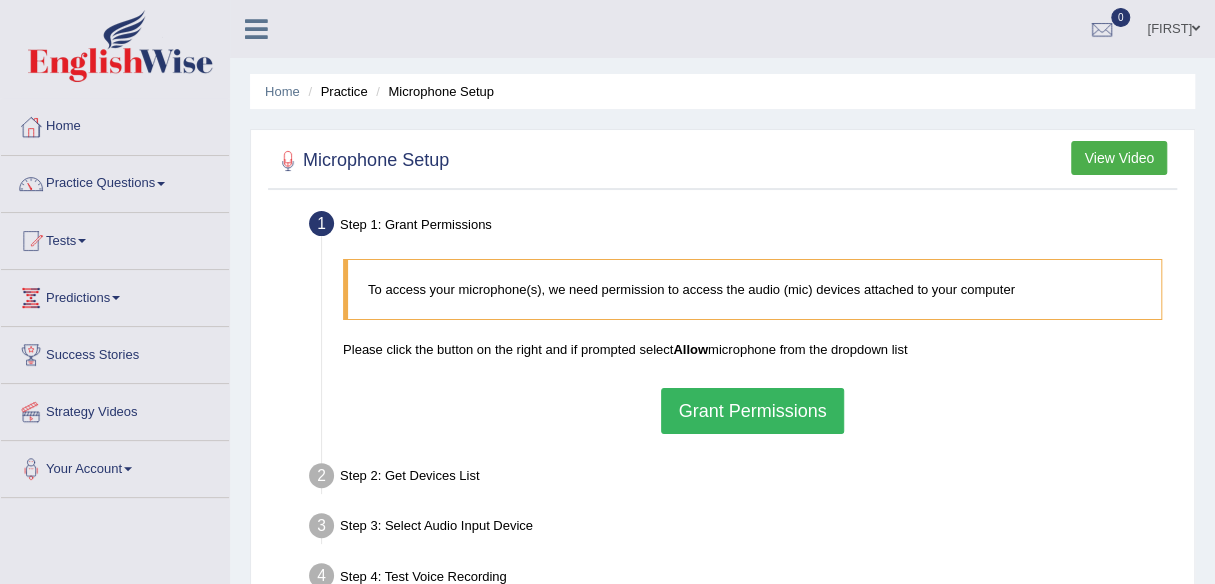 click on "Grant Permissions" at bounding box center [752, 411] 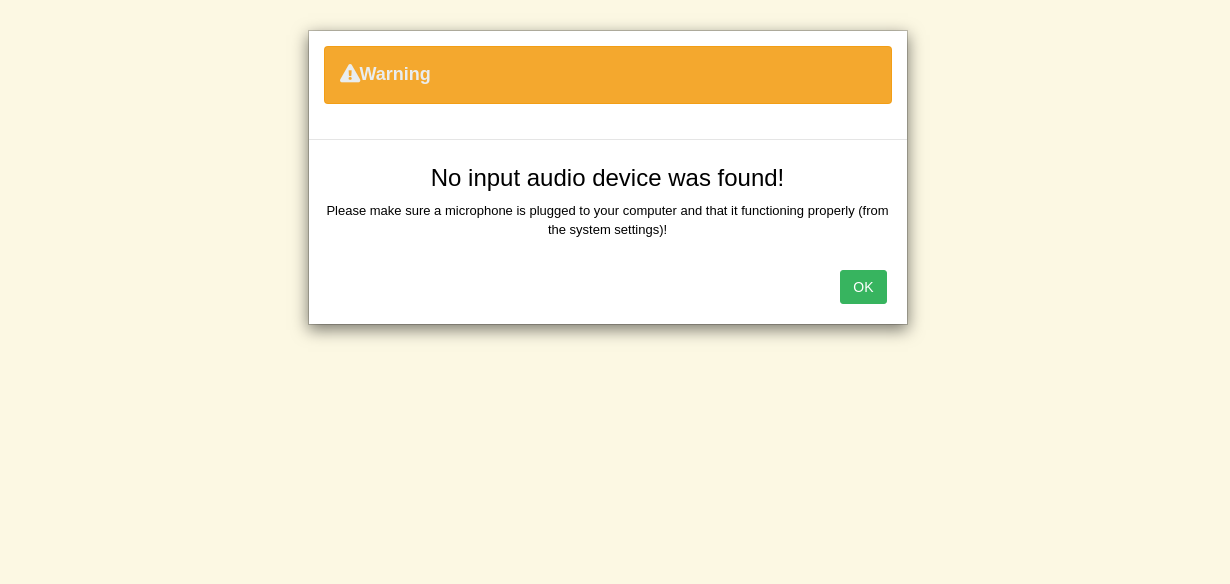 click on "OK" at bounding box center [863, 287] 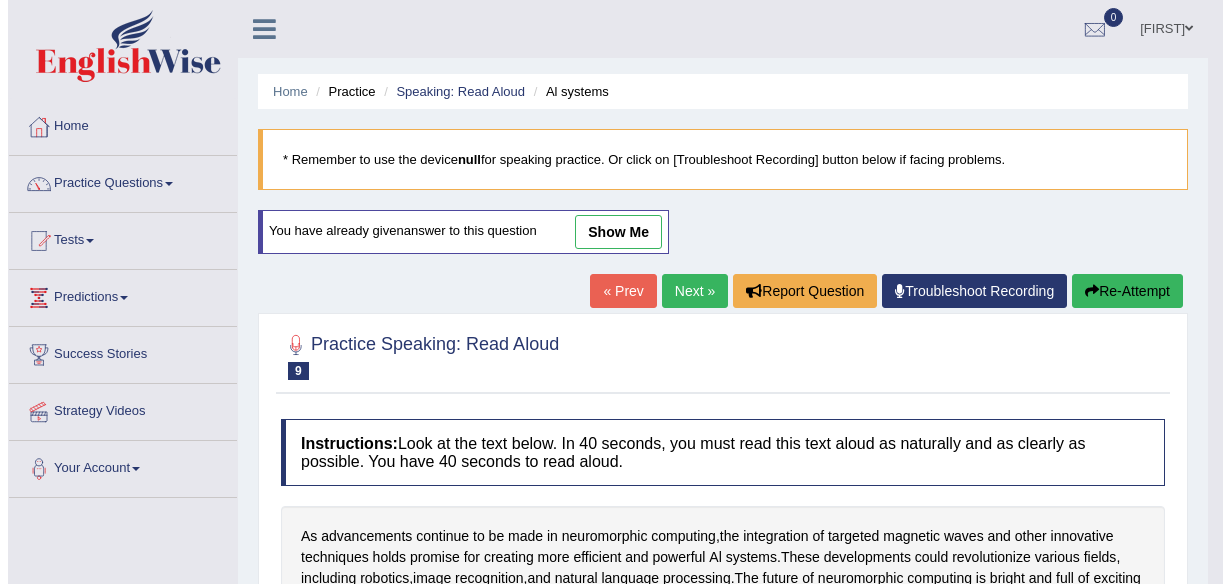 scroll, scrollTop: 0, scrollLeft: 0, axis: both 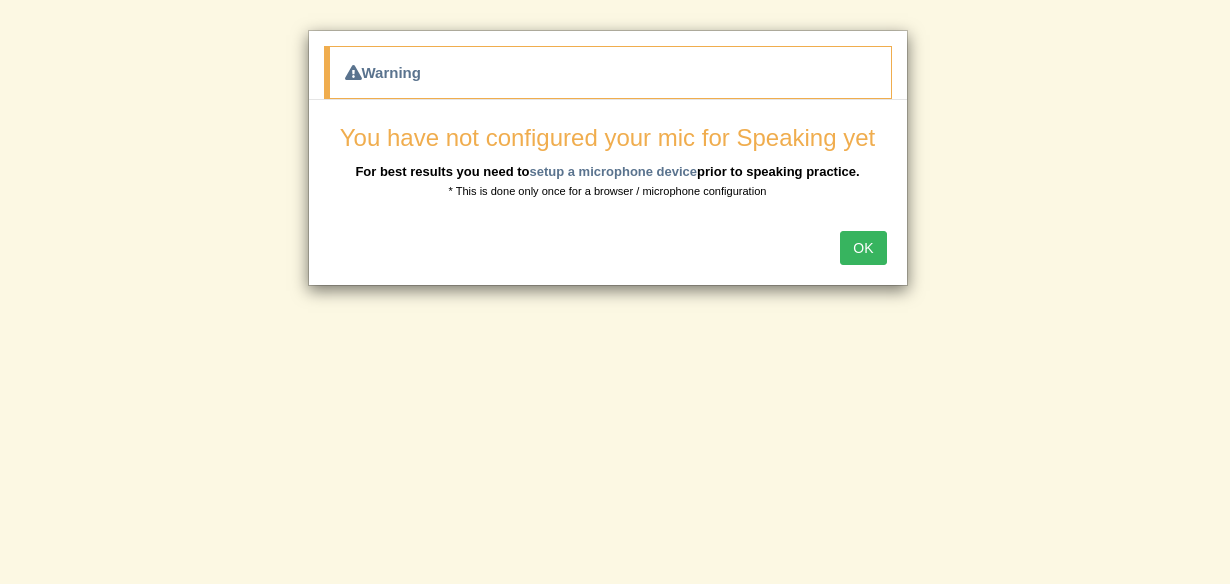 click on "OK" at bounding box center [863, 248] 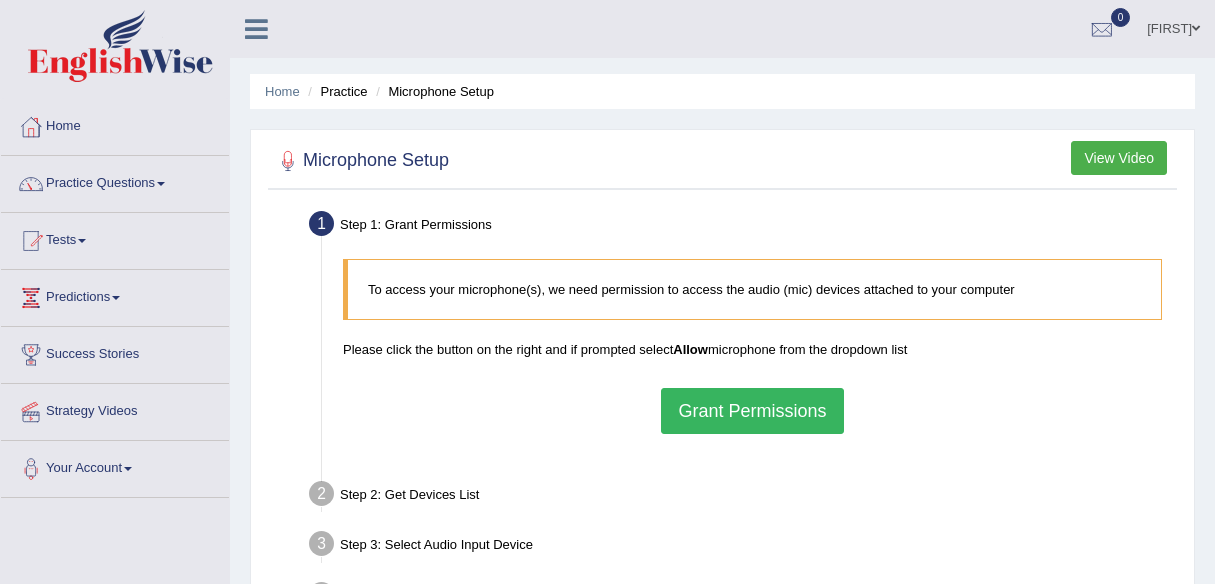 scroll, scrollTop: 0, scrollLeft: 0, axis: both 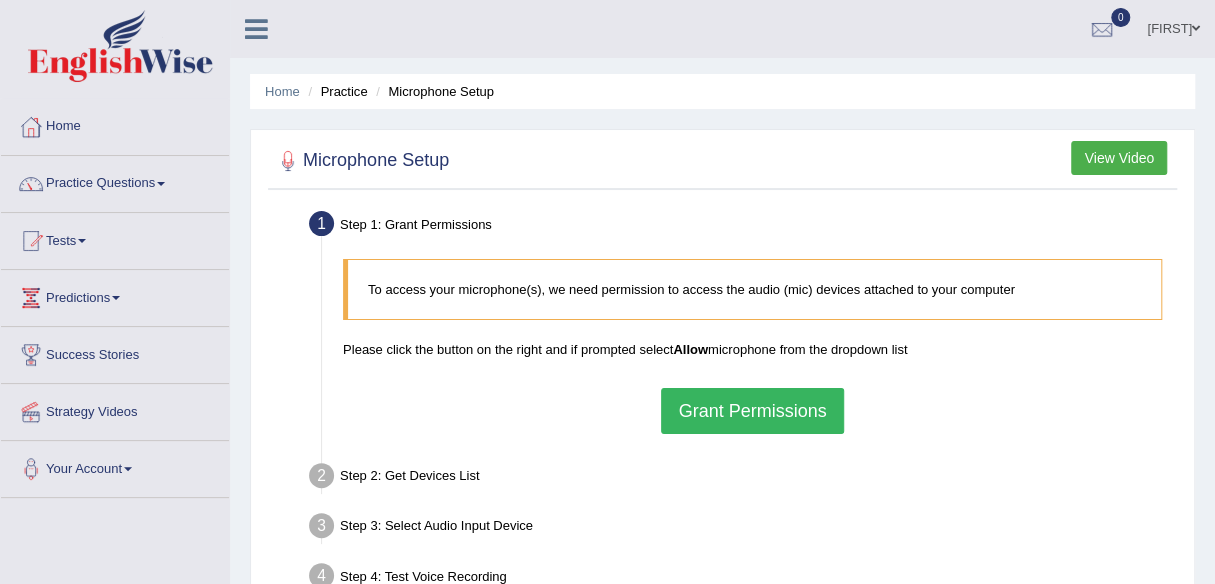 click on "Grant Permissions" at bounding box center [752, 411] 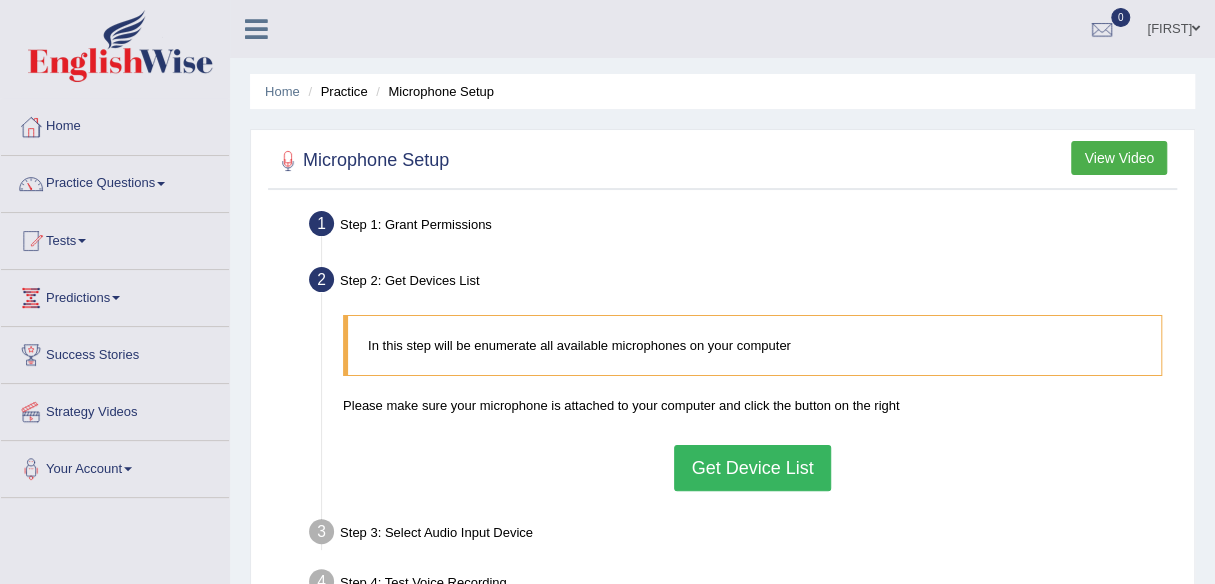 click on "Get Device List" at bounding box center (752, 468) 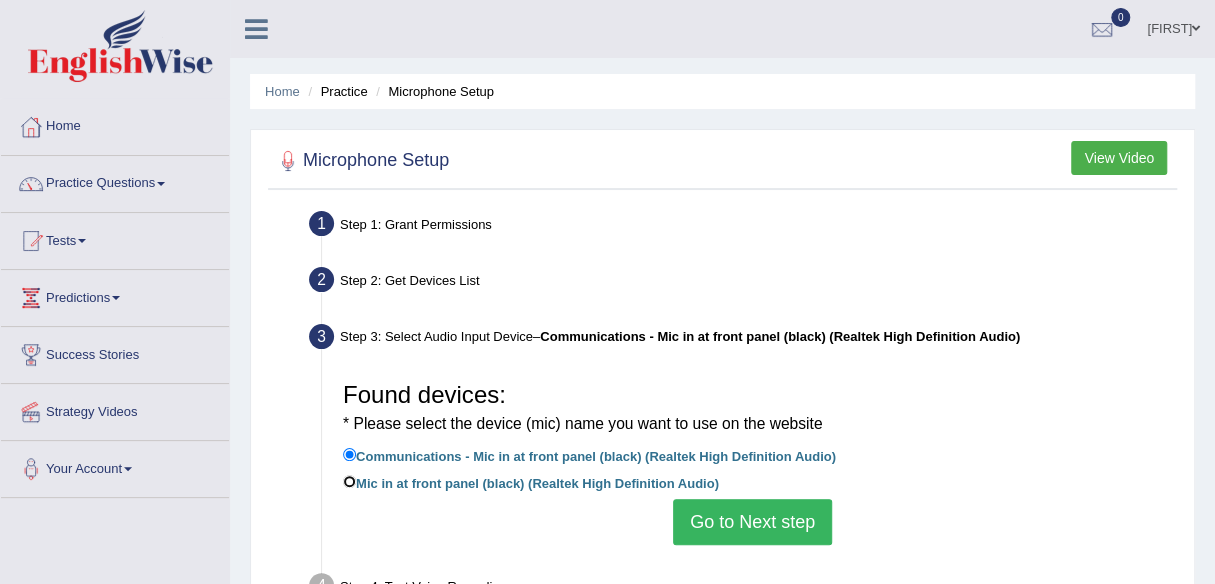 click on "Mic in at front panel (black) (Realtek High Definition Audio)" at bounding box center [349, 481] 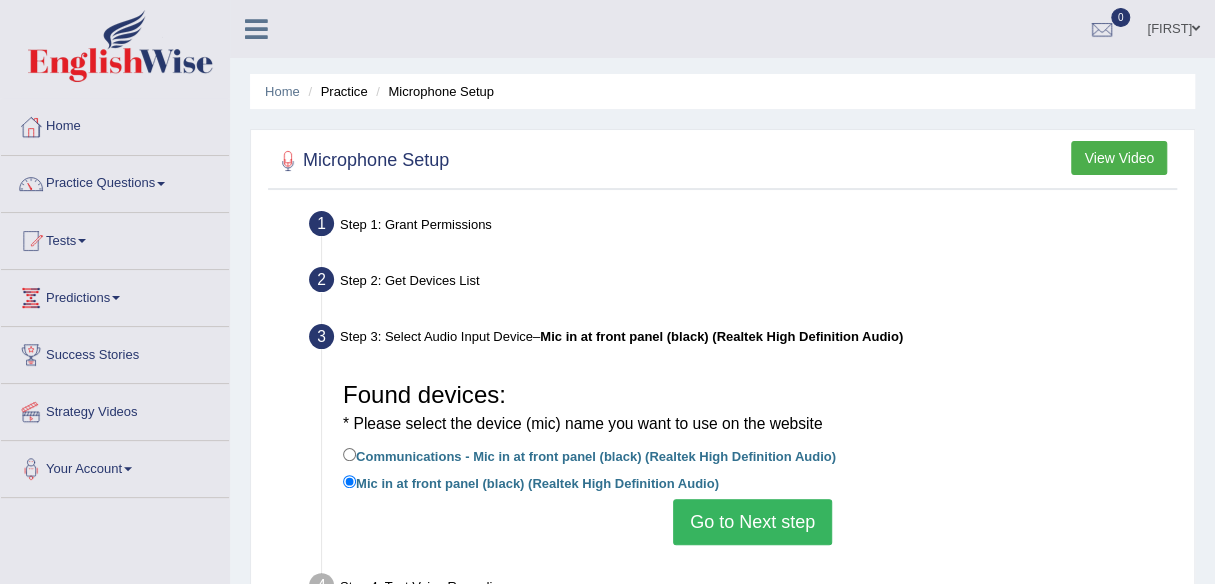 click on "Go to Next step" at bounding box center (752, 522) 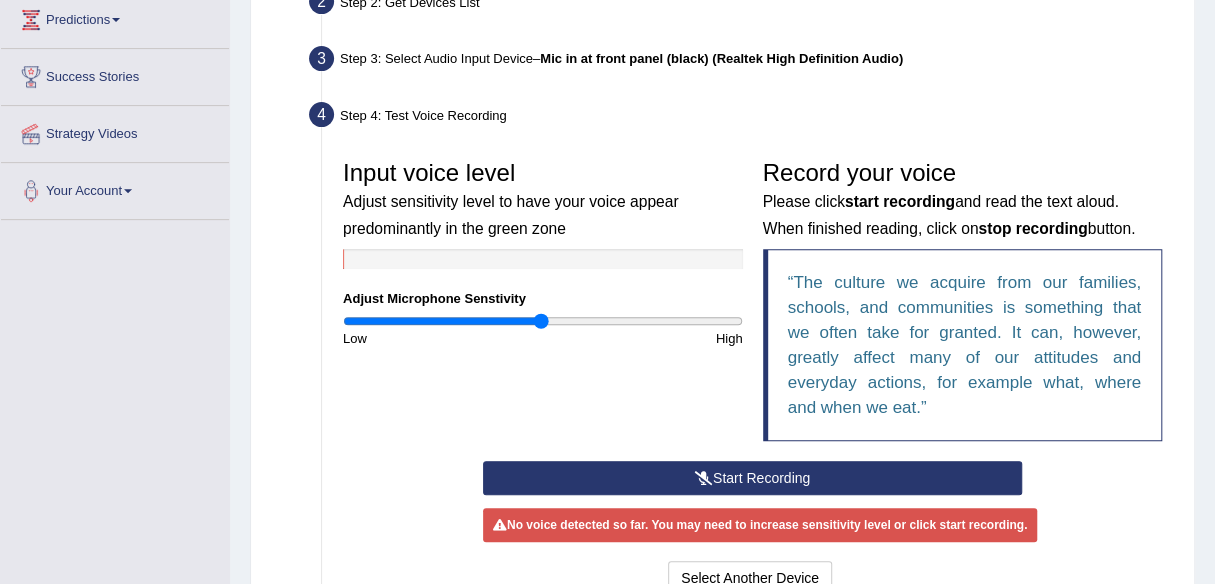 scroll, scrollTop: 300, scrollLeft: 0, axis: vertical 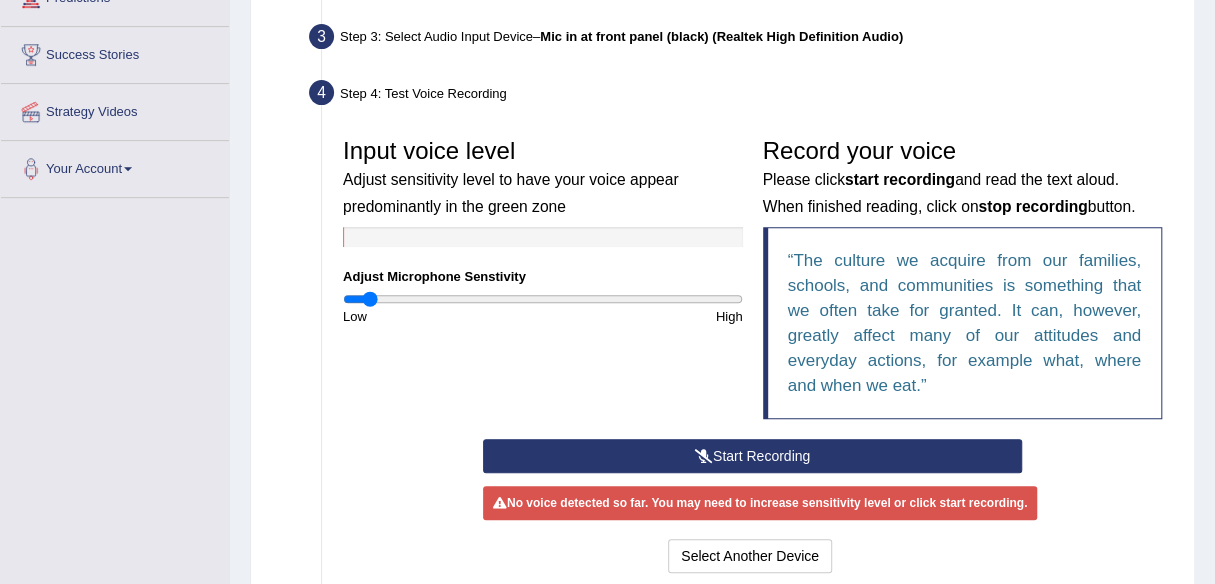drag, startPoint x: 544, startPoint y: 297, endPoint x: 369, endPoint y: 309, distance: 175.41095 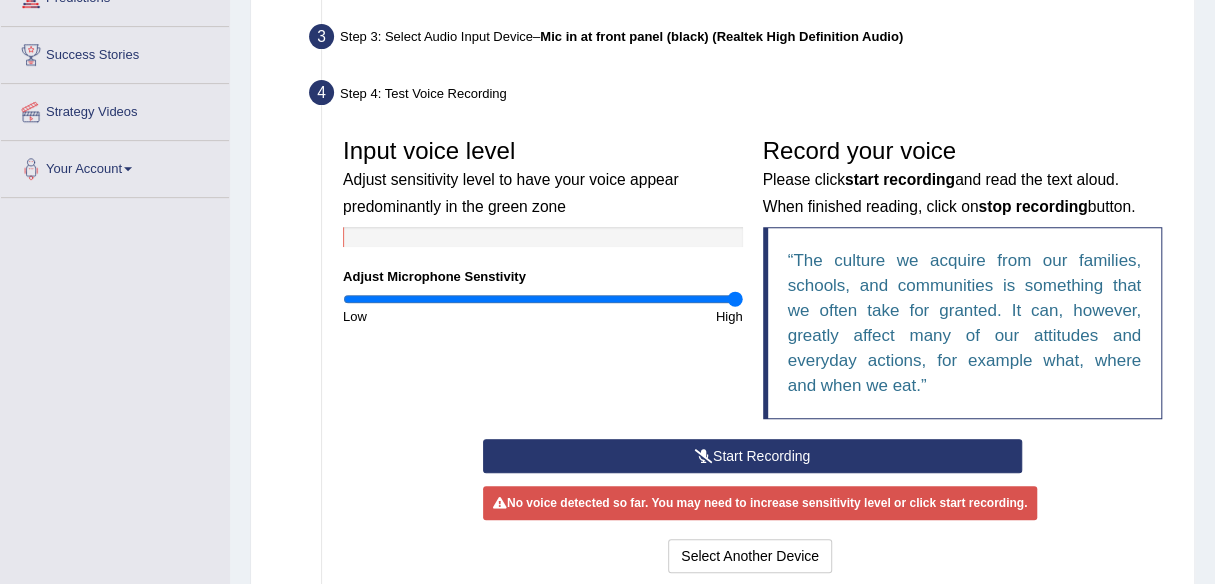 drag, startPoint x: 372, startPoint y: 294, endPoint x: 762, endPoint y: 293, distance: 390.00128 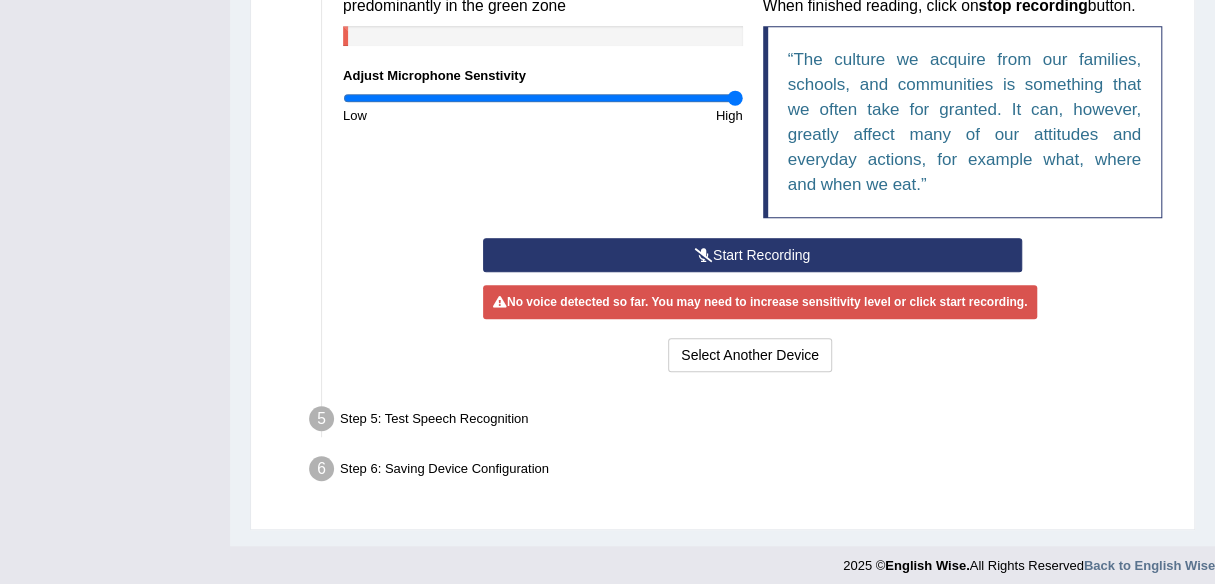 scroll, scrollTop: 510, scrollLeft: 0, axis: vertical 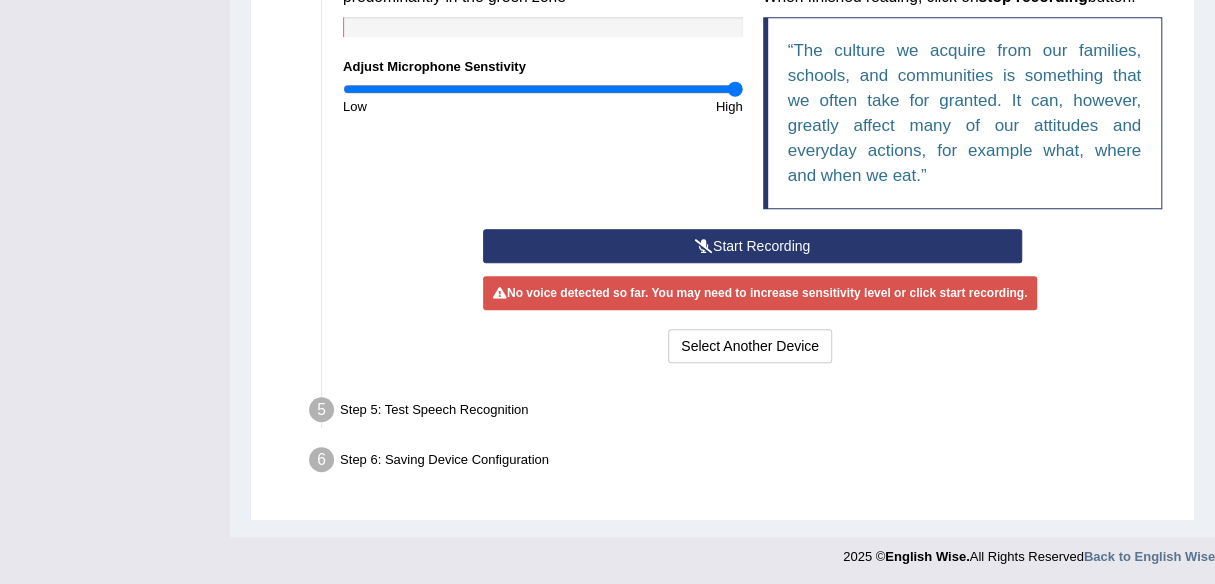 click on "Start Recording" at bounding box center [752, 246] 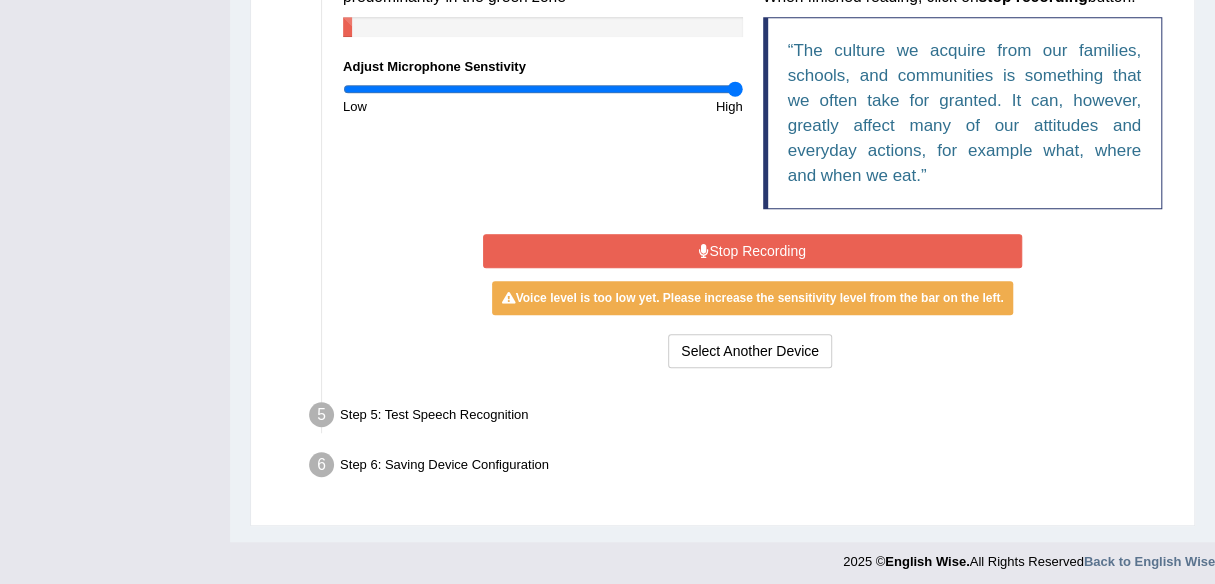 click on "Stop Recording" at bounding box center (752, 251) 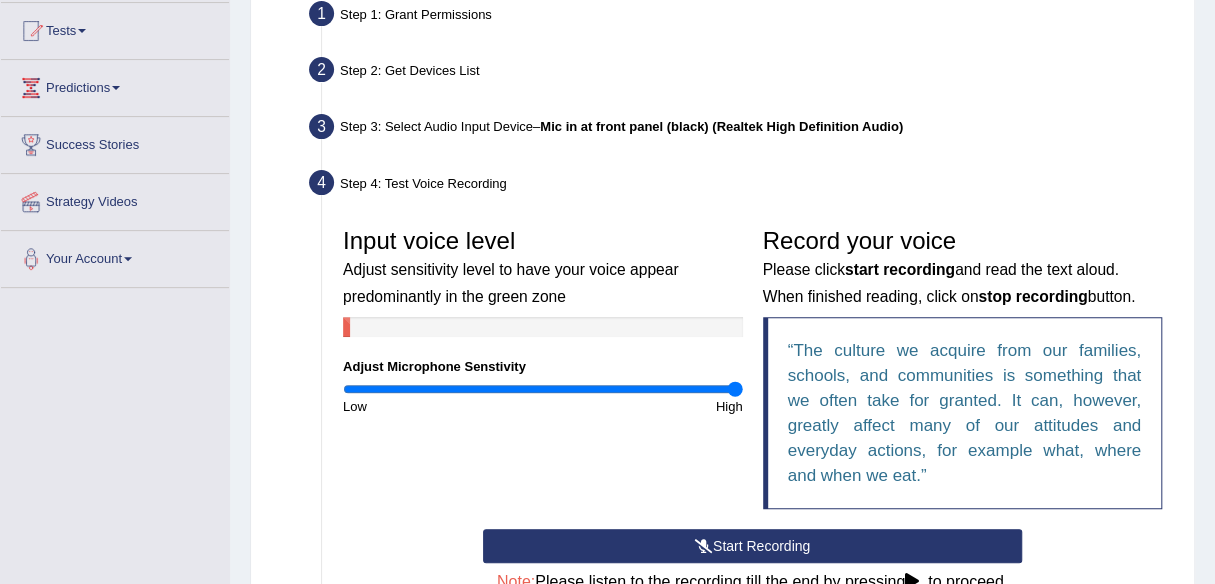 scroll, scrollTop: 410, scrollLeft: 0, axis: vertical 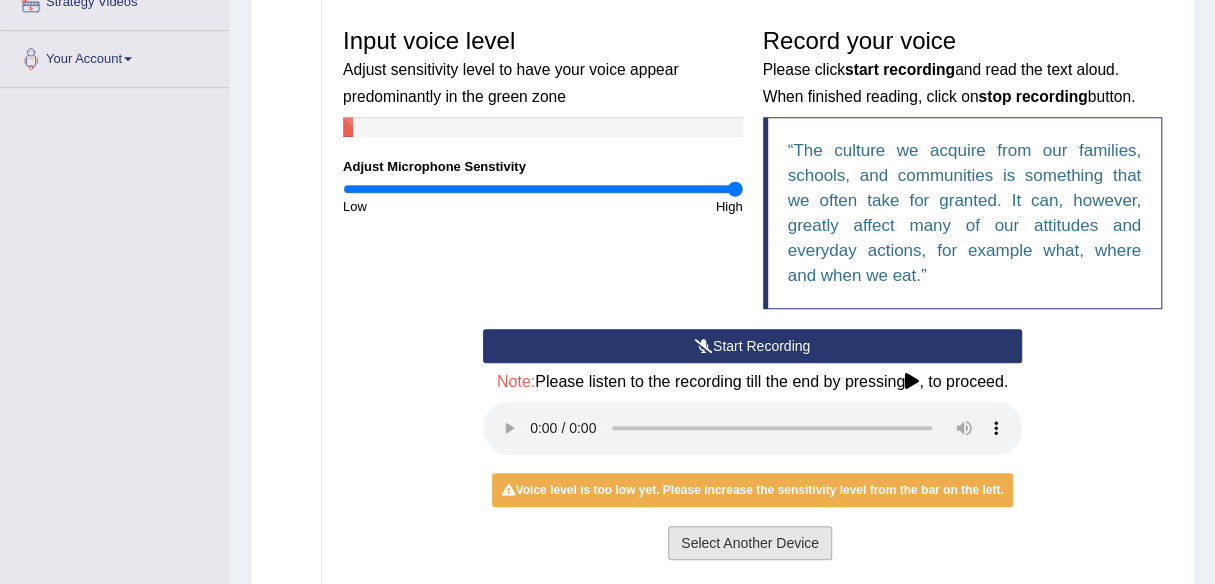 click on "Select Another Device" at bounding box center [750, 543] 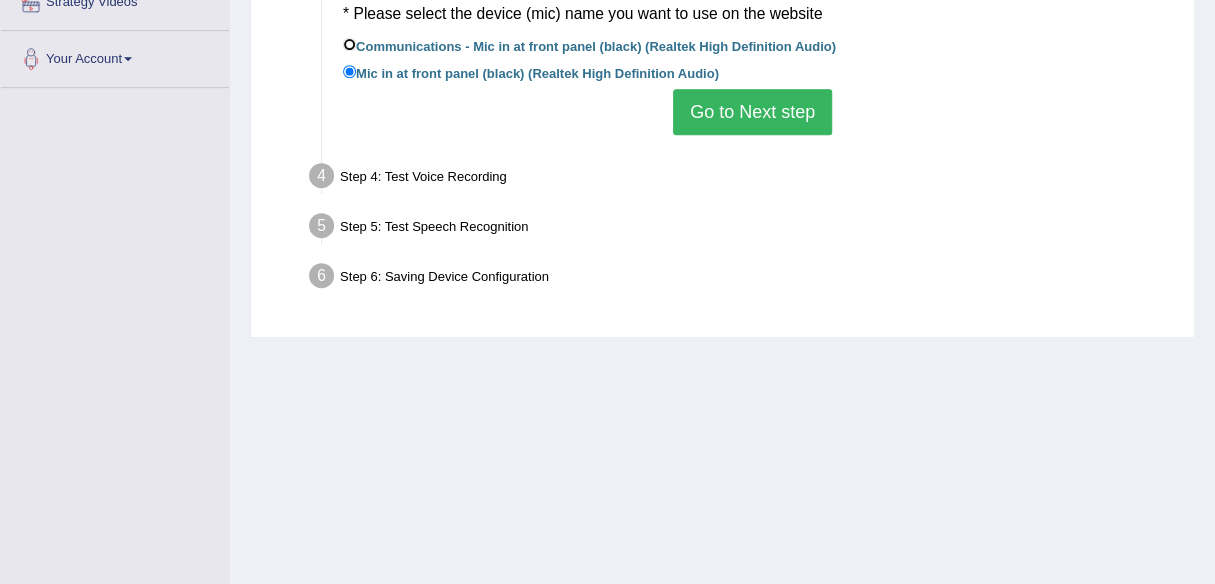 click on "Communications - Mic in at front panel (black) (Realtek High Definition Audio)" at bounding box center (349, 44) 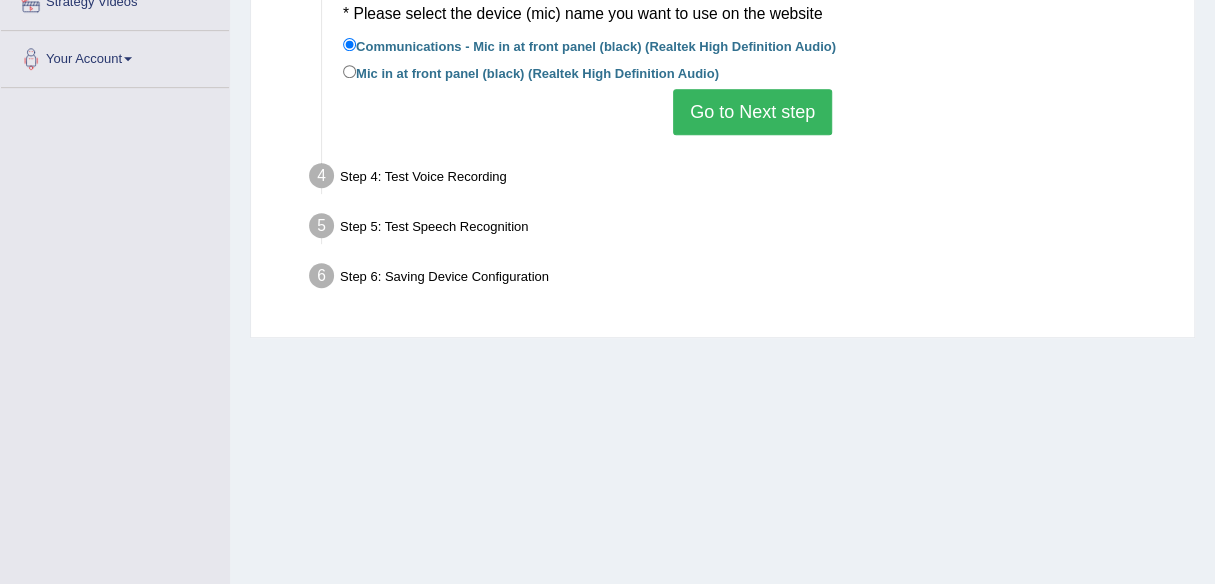 click on "Go to Next step" at bounding box center [752, 112] 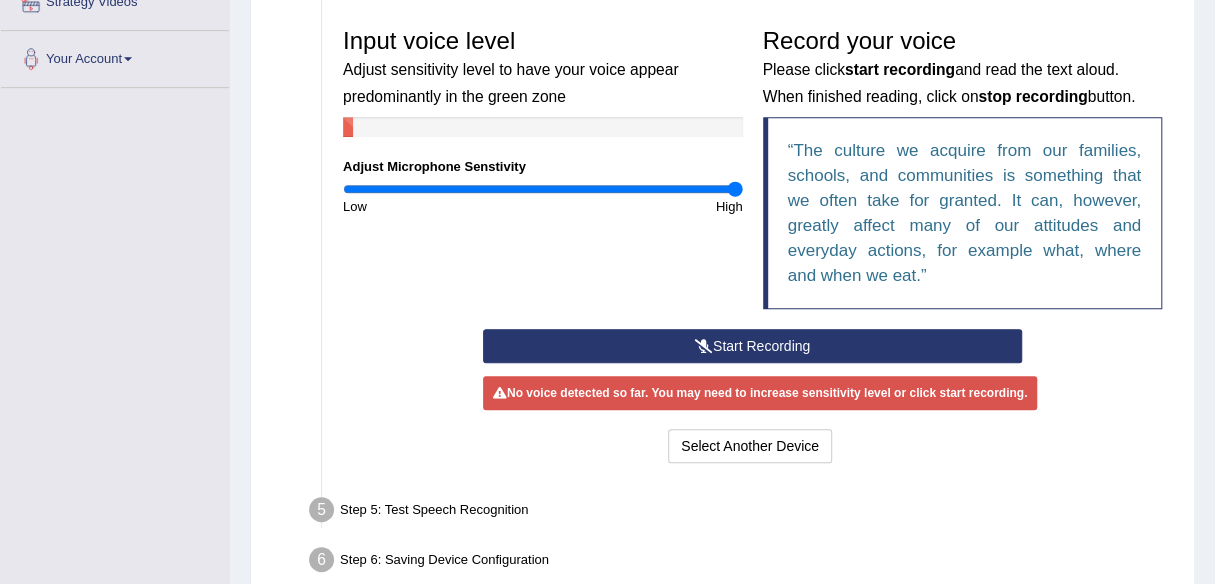 click on "Start Recording" at bounding box center [752, 346] 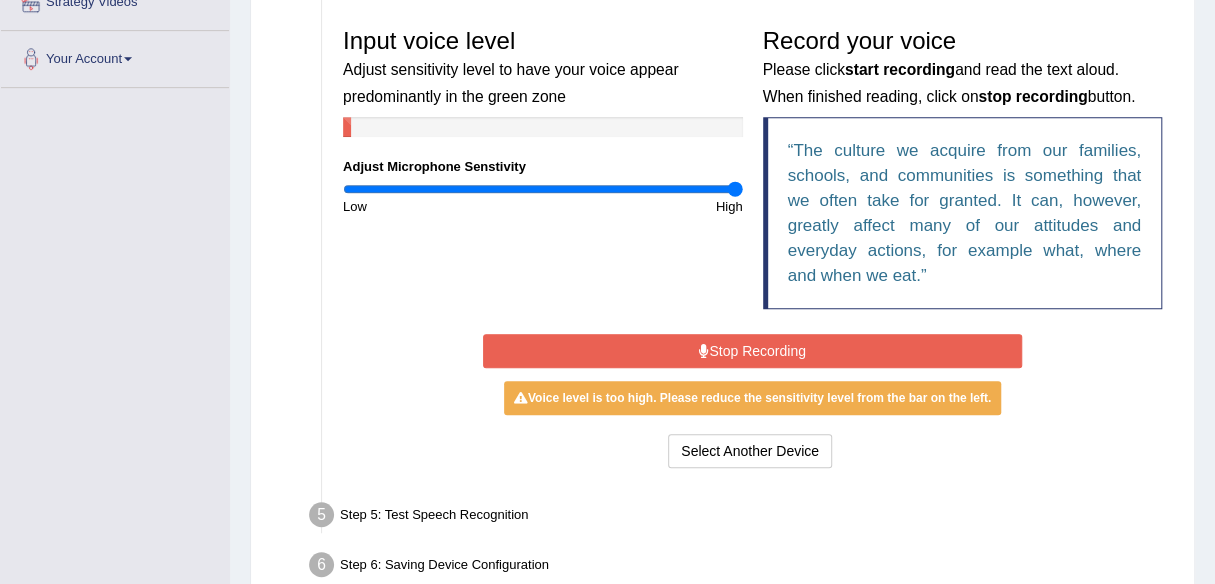 click on "Stop Recording" at bounding box center (752, 351) 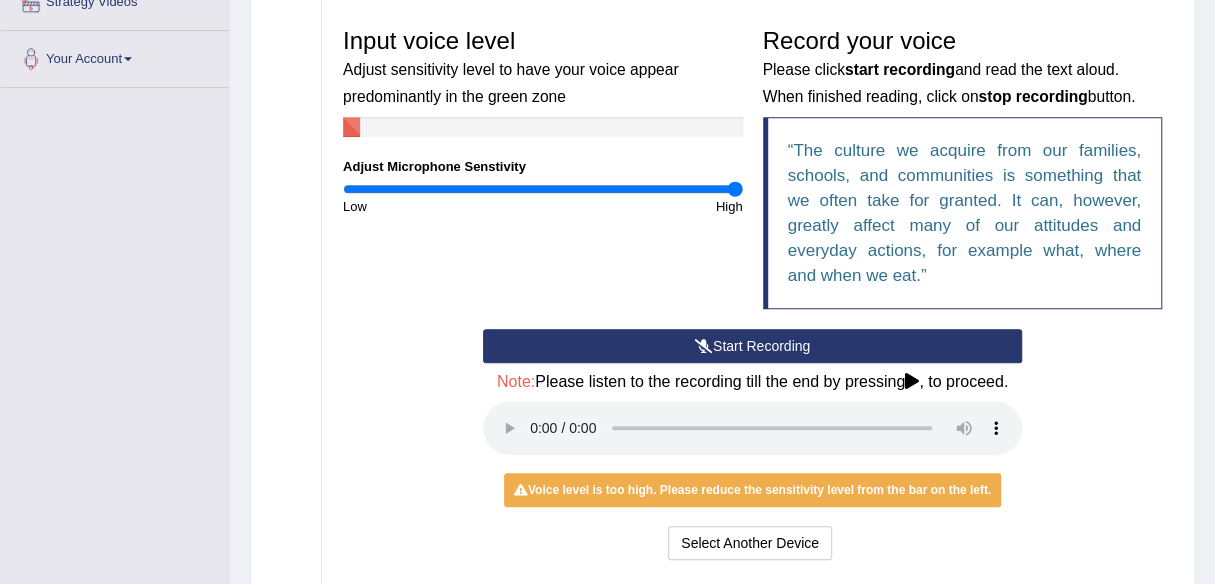 click on "Start Recording" at bounding box center (752, 346) 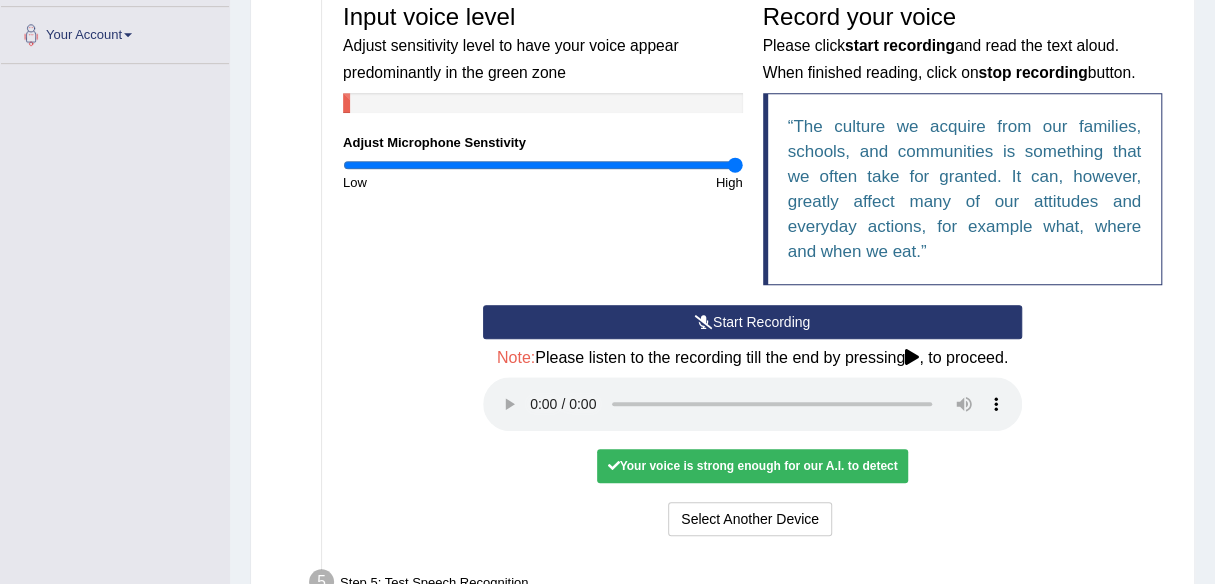 scroll, scrollTop: 606, scrollLeft: 0, axis: vertical 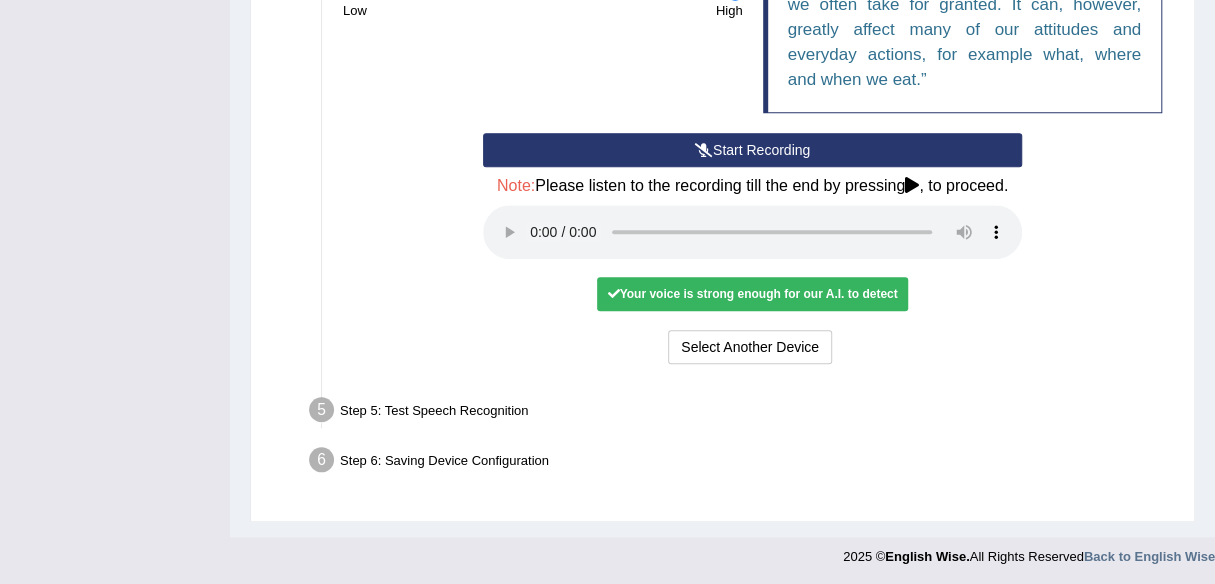 click on "Step 6: Saving Device Configuration" at bounding box center [742, 463] 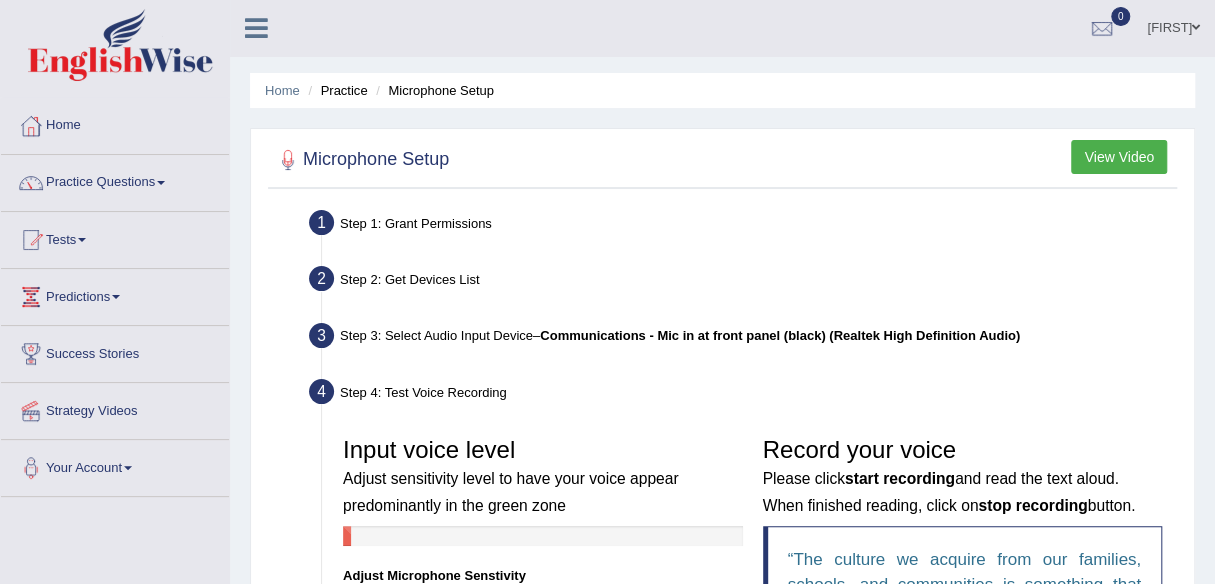 scroll, scrollTop: 0, scrollLeft: 0, axis: both 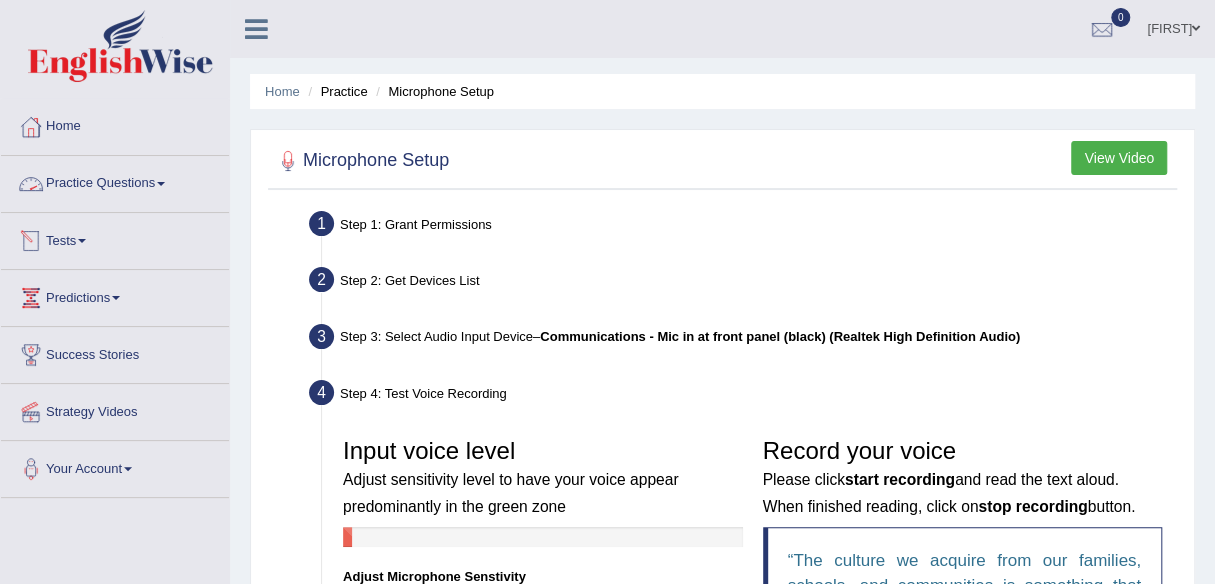 click on "Tests" at bounding box center (115, 238) 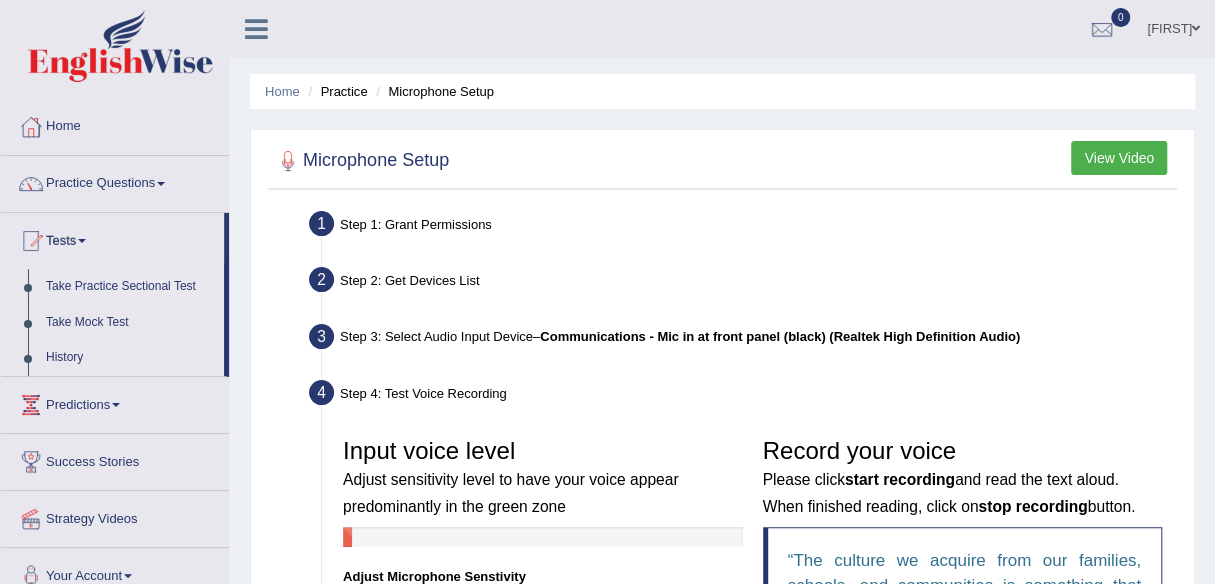 click on "Take Practice Sectional Test" at bounding box center [130, 287] 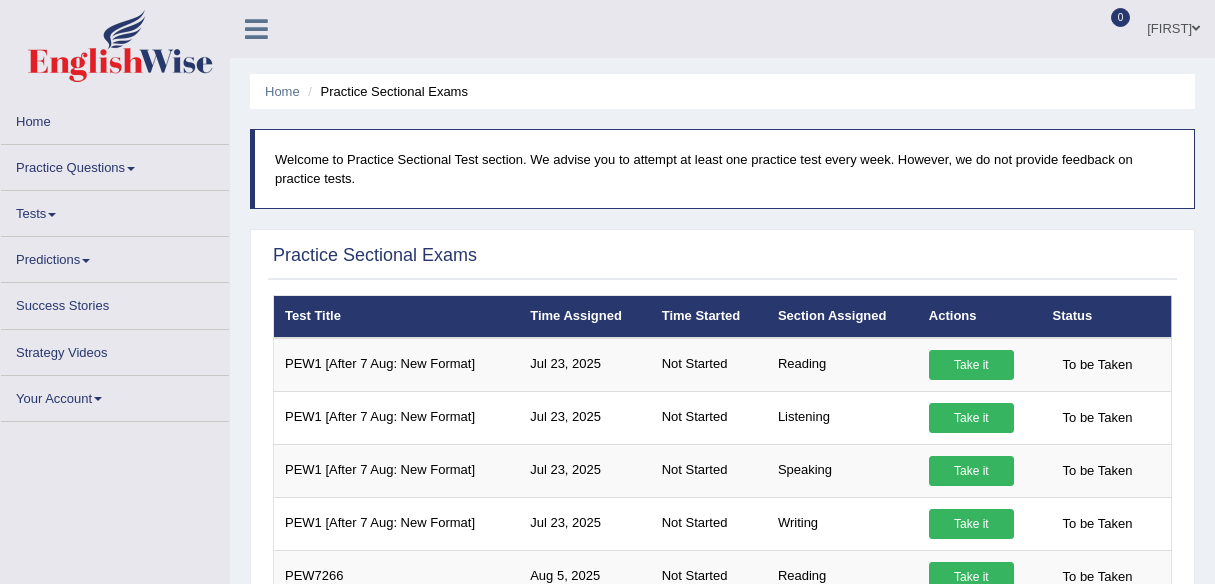 scroll, scrollTop: 0, scrollLeft: 0, axis: both 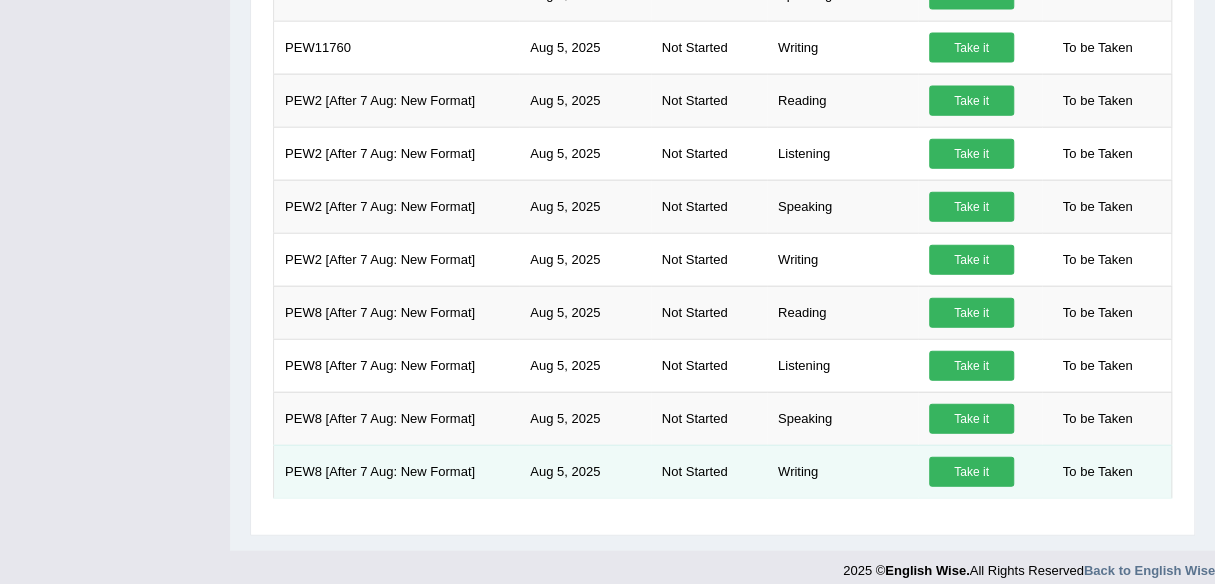 click on "Take it" at bounding box center [971, 472] 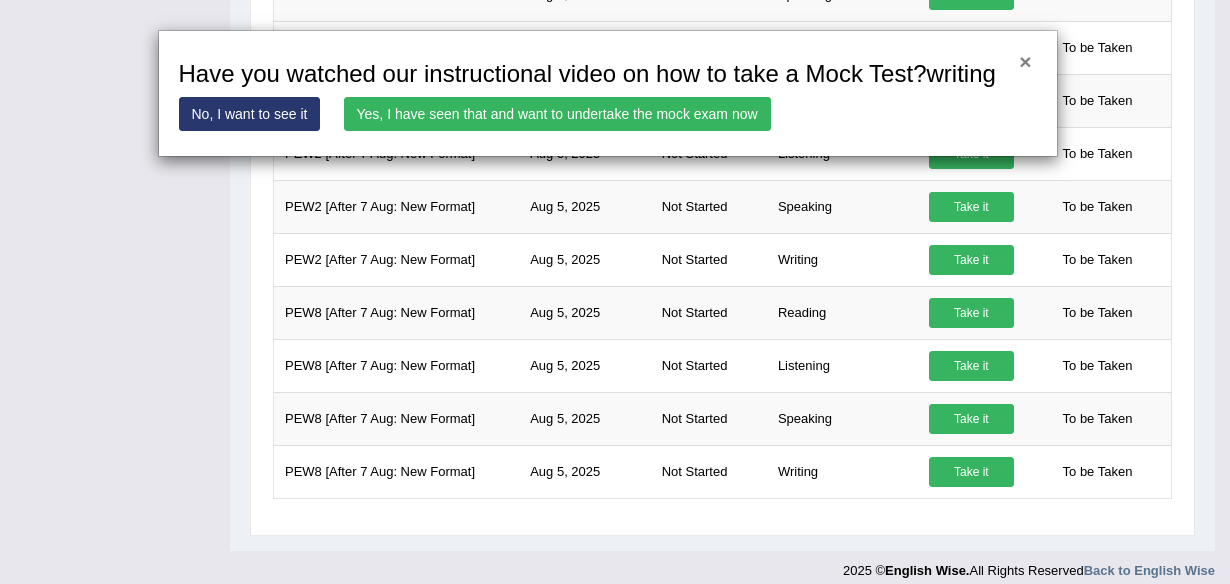 click on "×" at bounding box center [1025, 61] 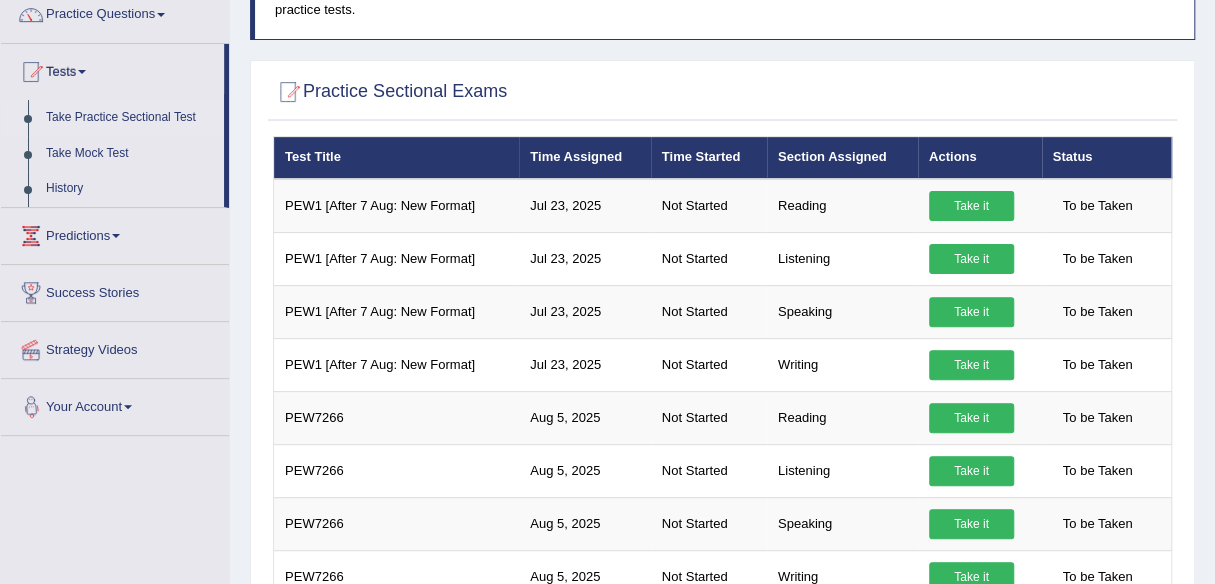 scroll, scrollTop: 82, scrollLeft: 0, axis: vertical 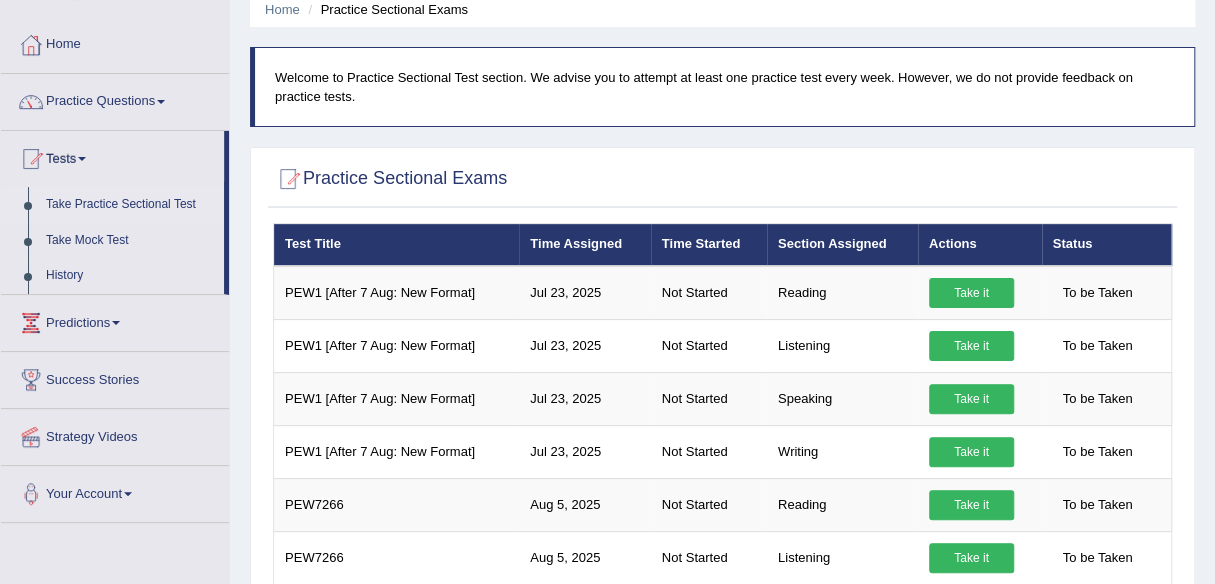 click on "Practice Questions" at bounding box center [115, 99] 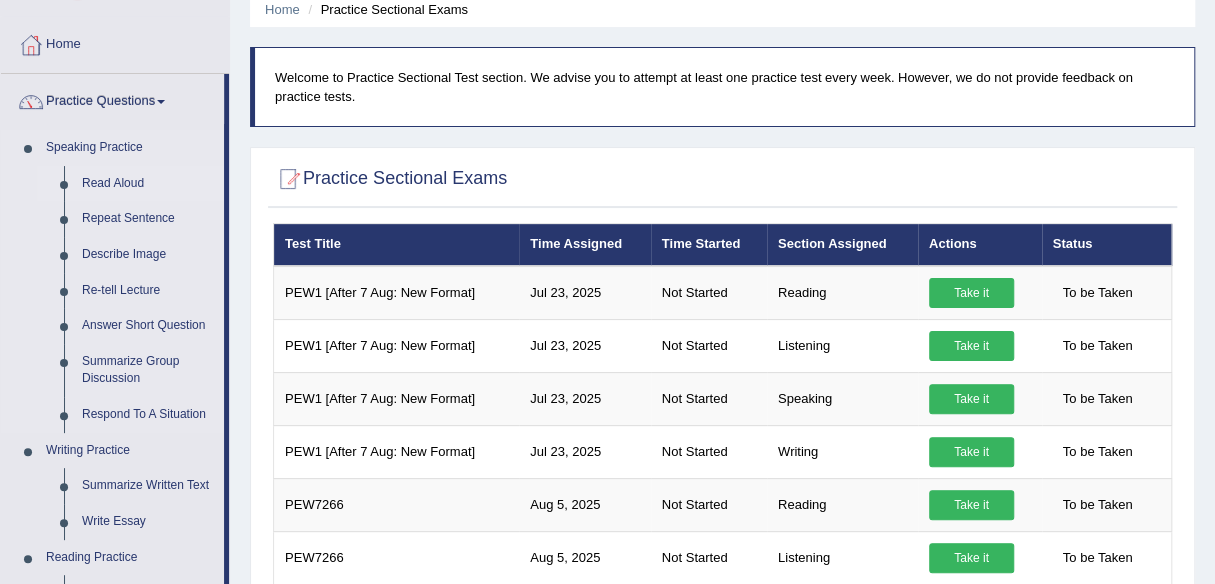 click on "Read Aloud" at bounding box center [148, 184] 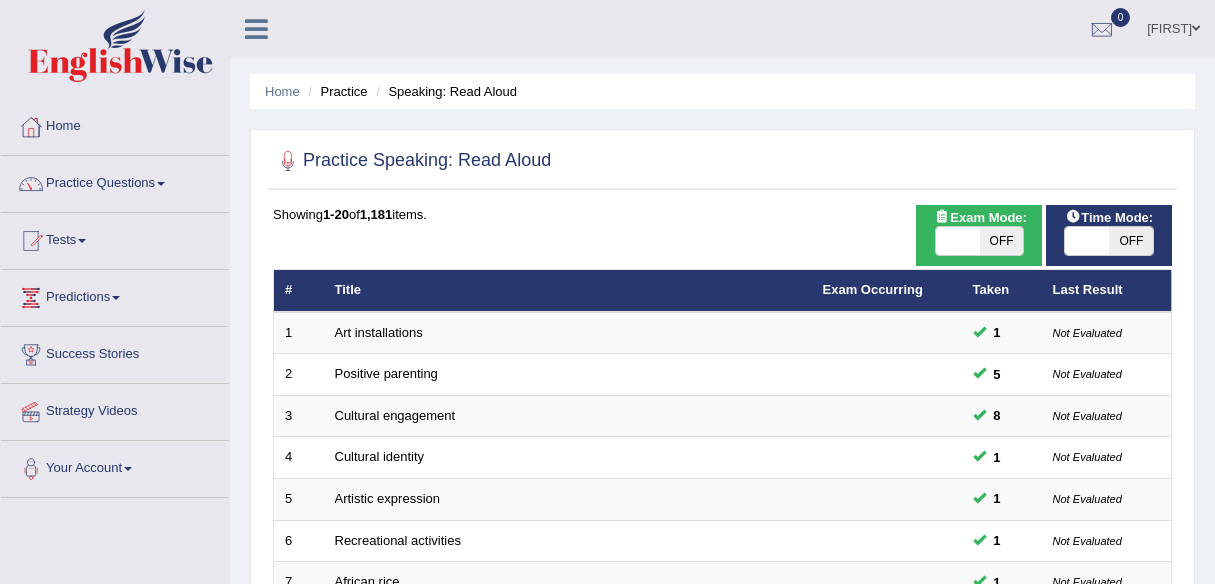scroll, scrollTop: 0, scrollLeft: 0, axis: both 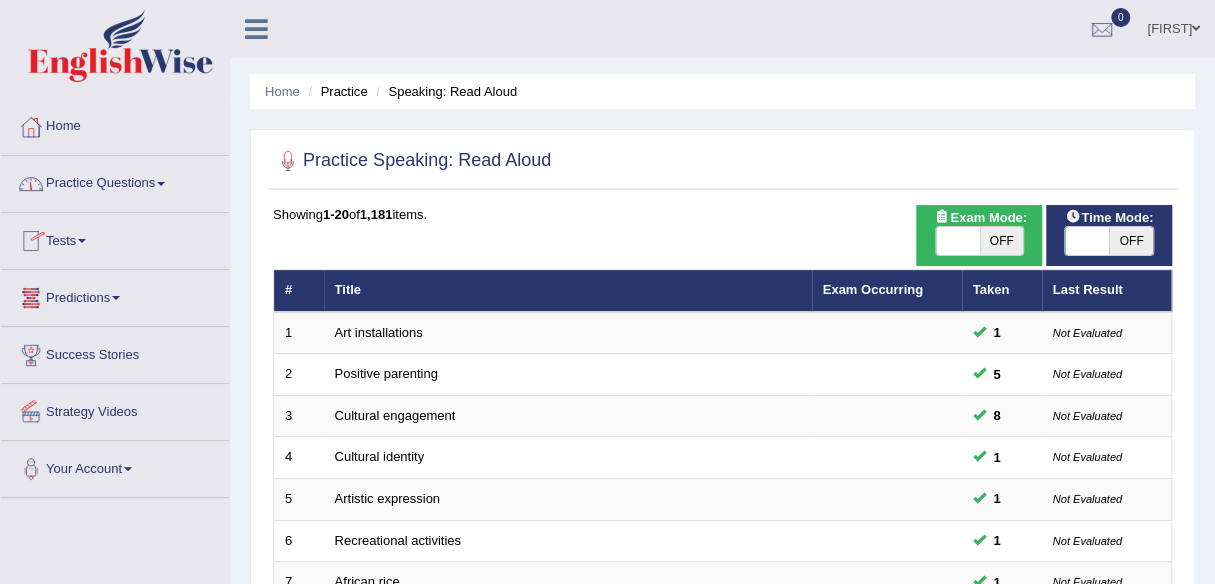 click on "Practice Questions" at bounding box center [115, 181] 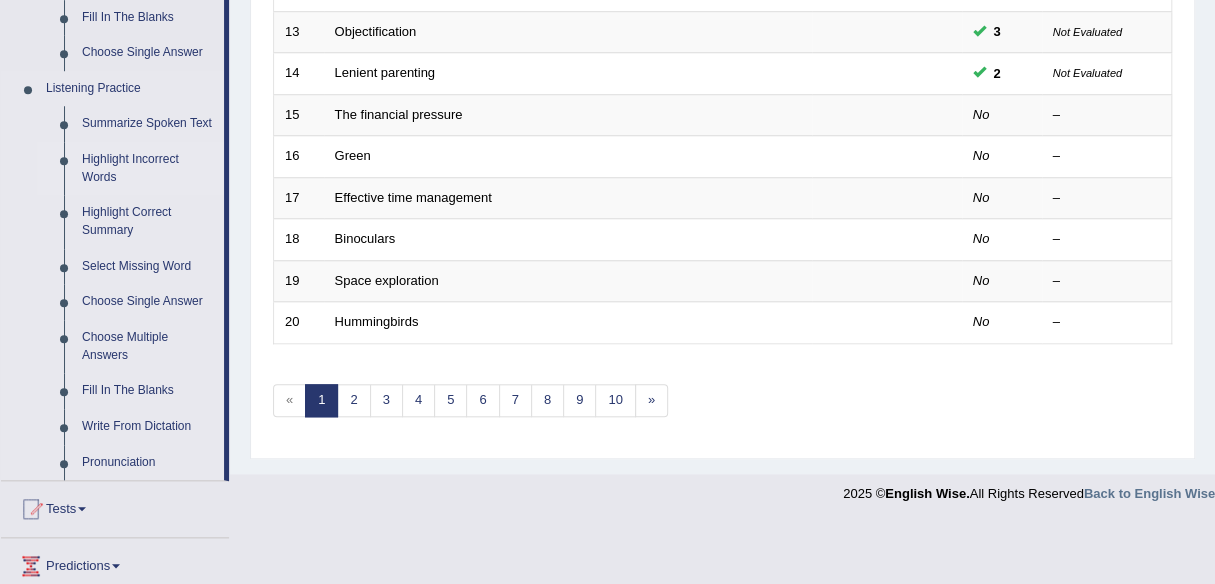 scroll, scrollTop: 700, scrollLeft: 0, axis: vertical 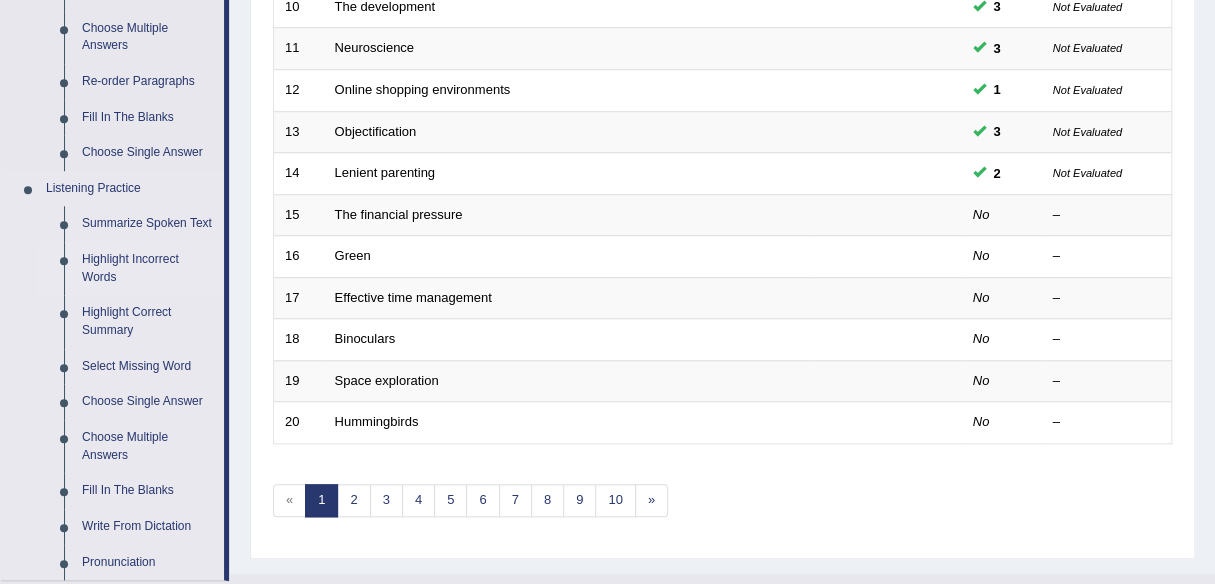 click on "Highlight Incorrect Words" at bounding box center [148, 268] 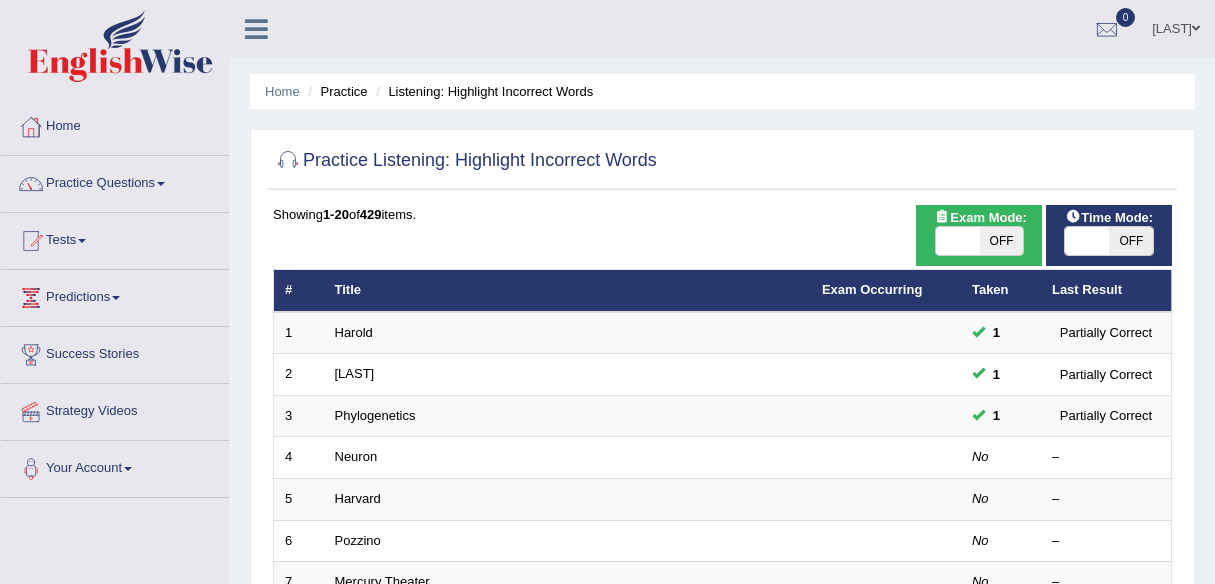 scroll, scrollTop: 0, scrollLeft: 0, axis: both 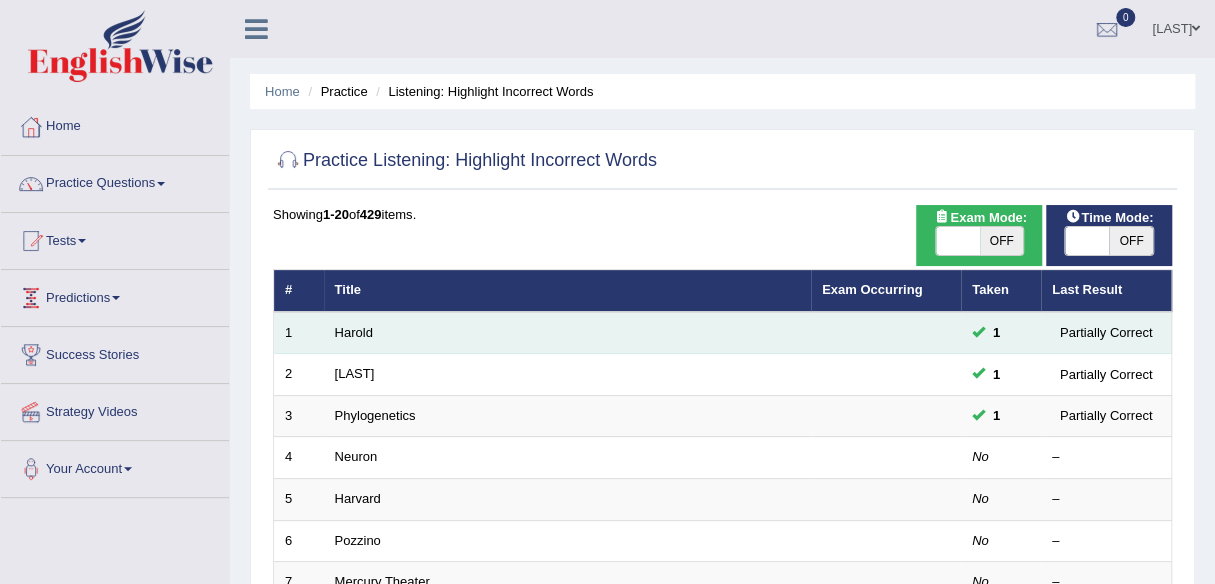 click on "Harold" at bounding box center [567, 333] 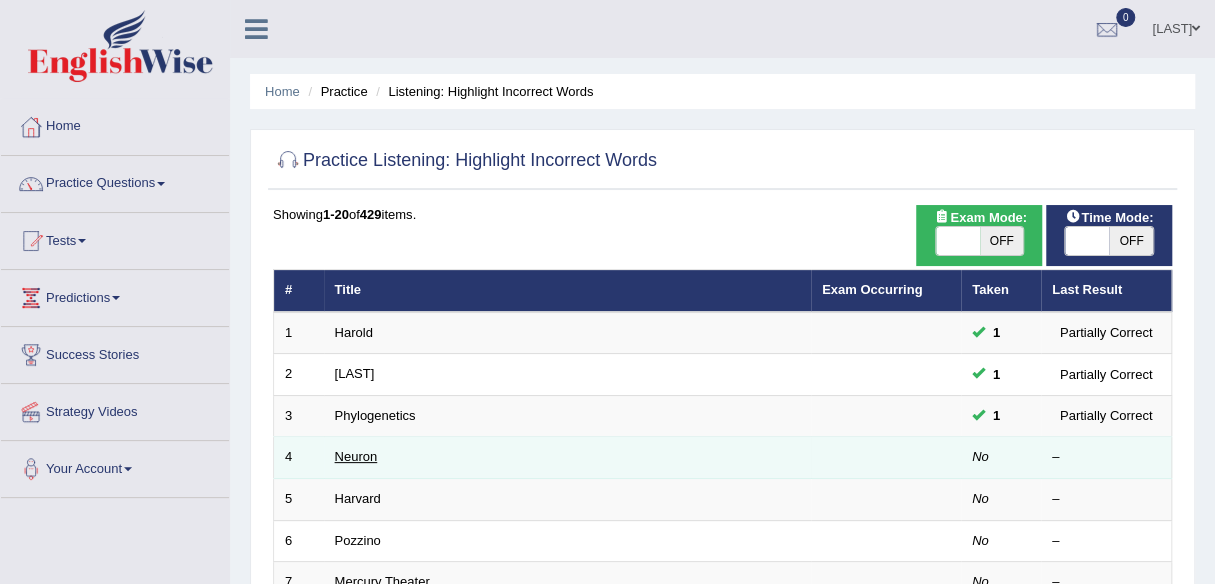 click on "Neuron" at bounding box center (356, 456) 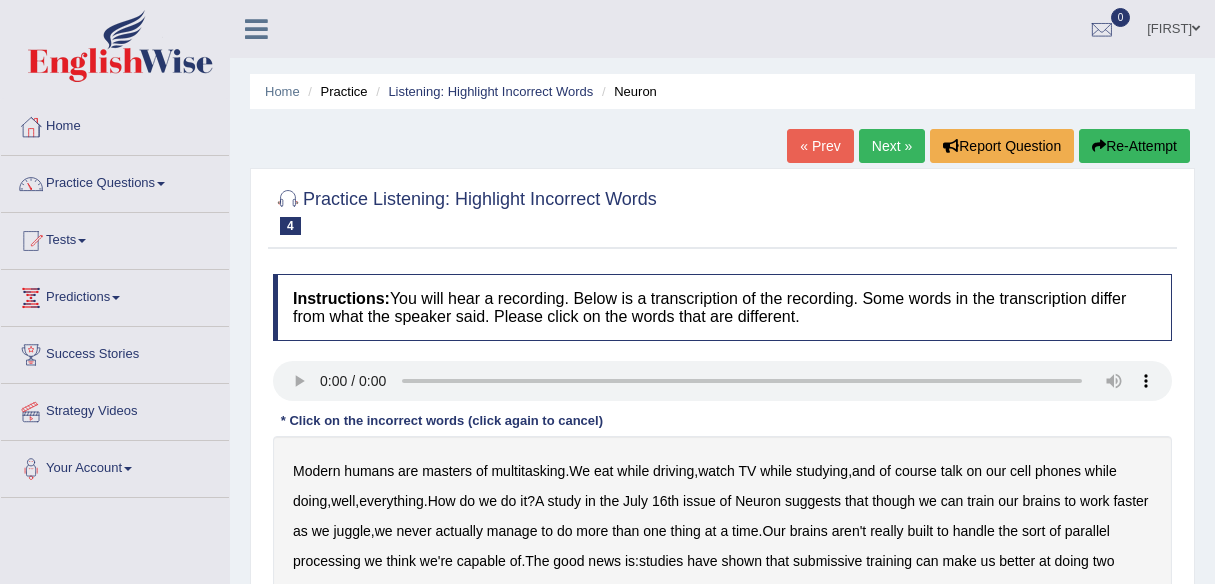 scroll, scrollTop: 0, scrollLeft: 0, axis: both 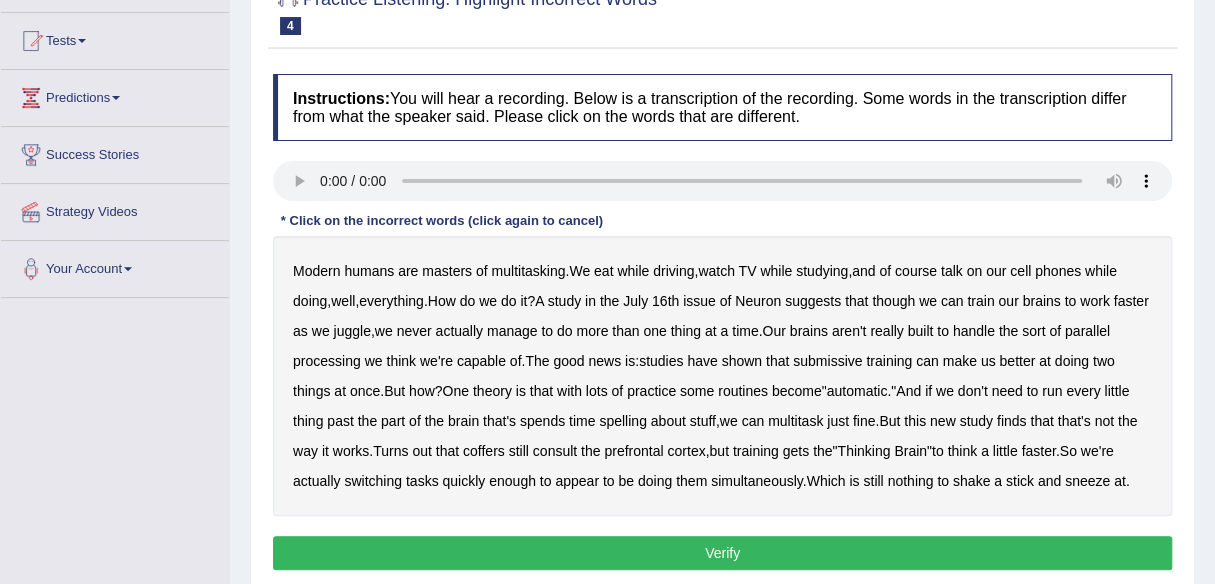 type 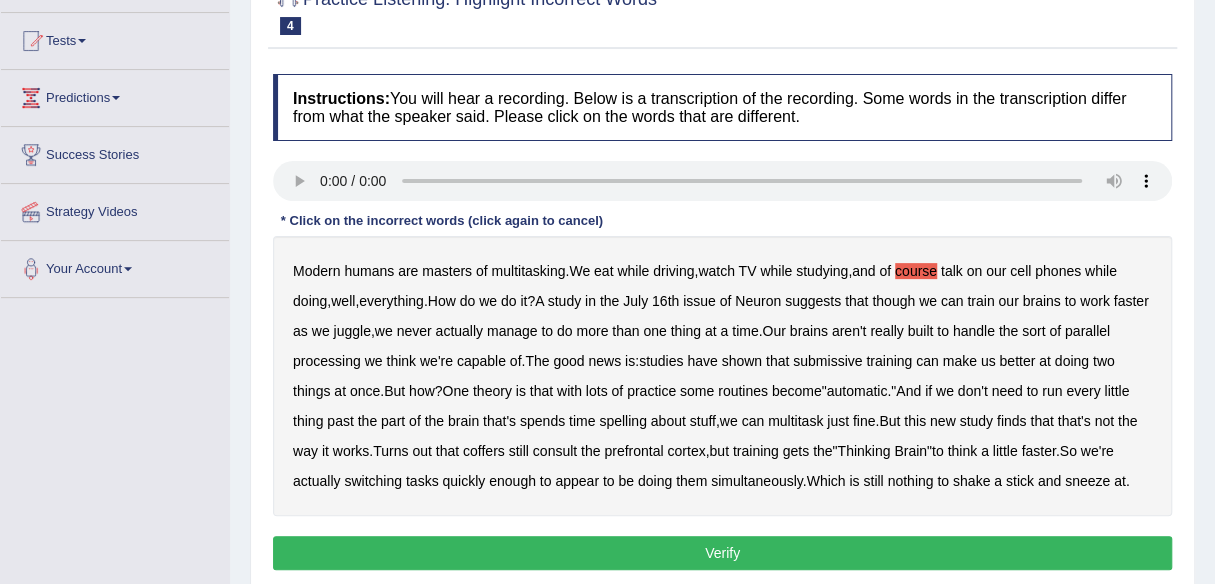click on "multitasking" at bounding box center (528, 271) 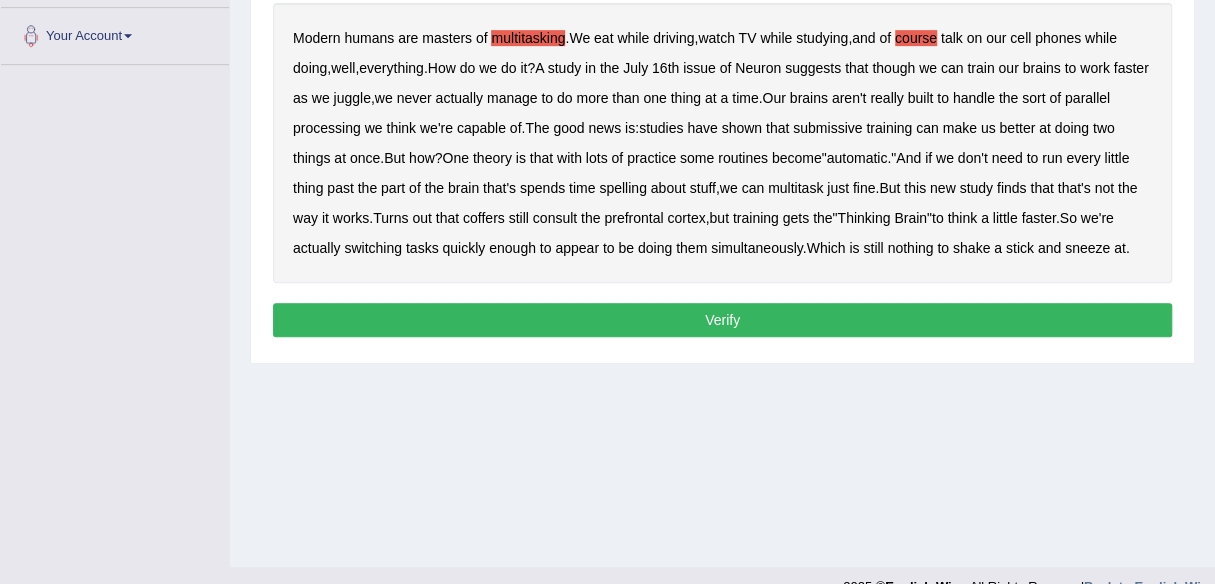 scroll, scrollTop: 466, scrollLeft: 0, axis: vertical 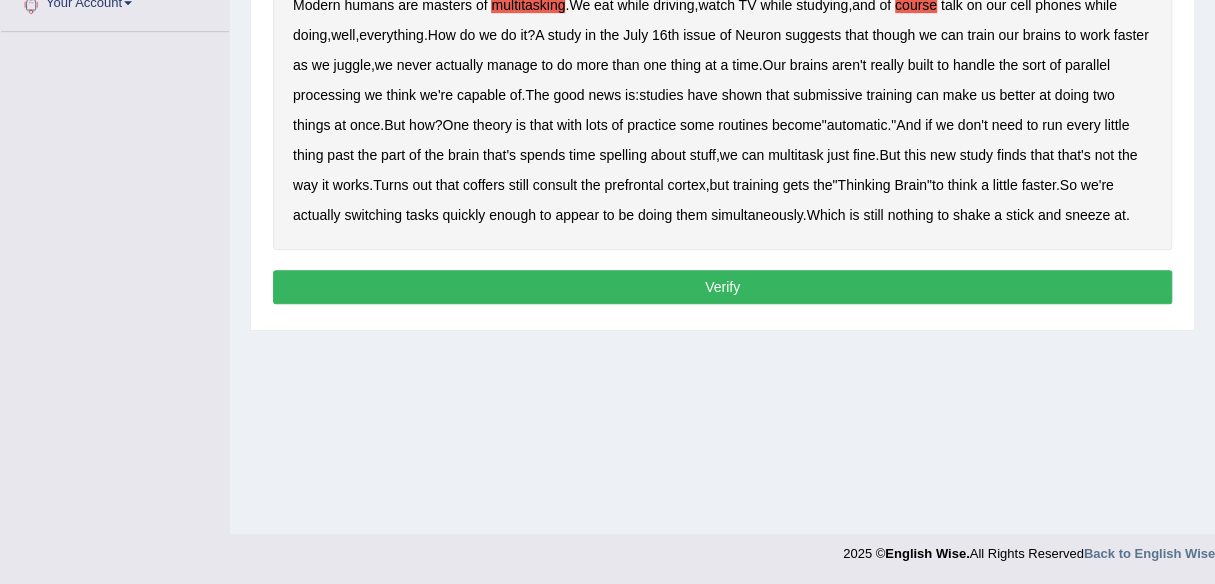 click on "Verify" at bounding box center [722, 287] 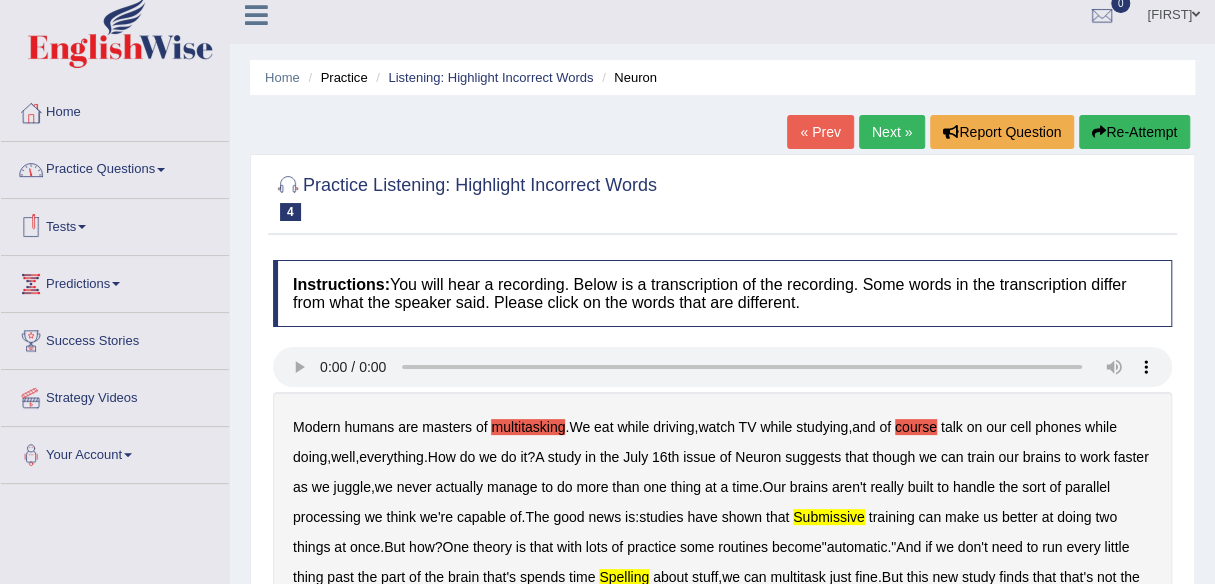 scroll, scrollTop: 0, scrollLeft: 0, axis: both 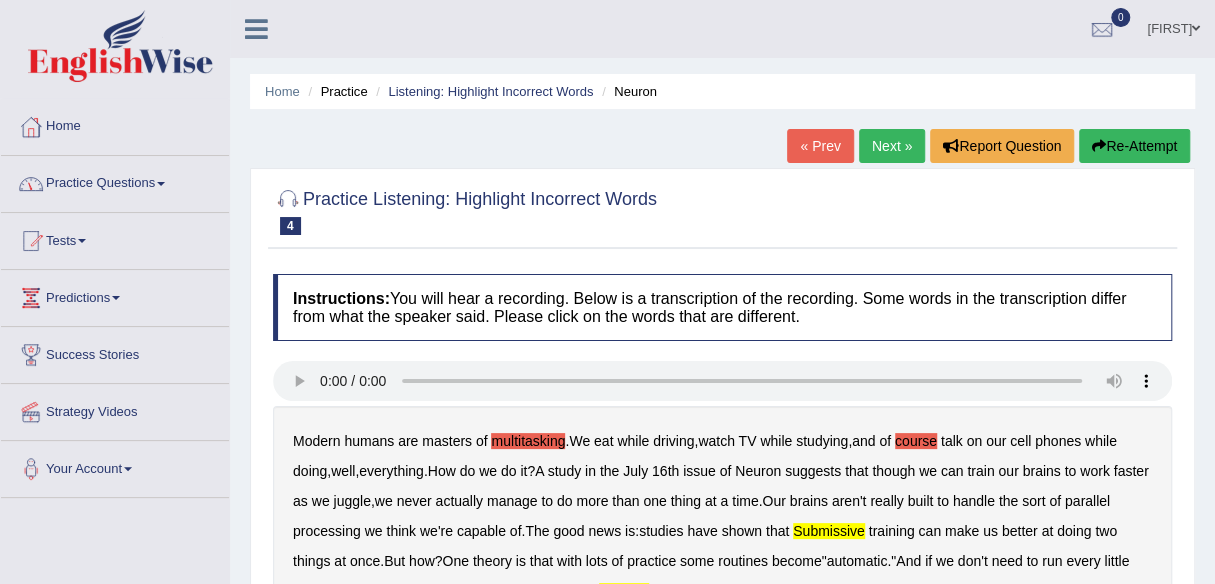 click on "Home" at bounding box center (115, 124) 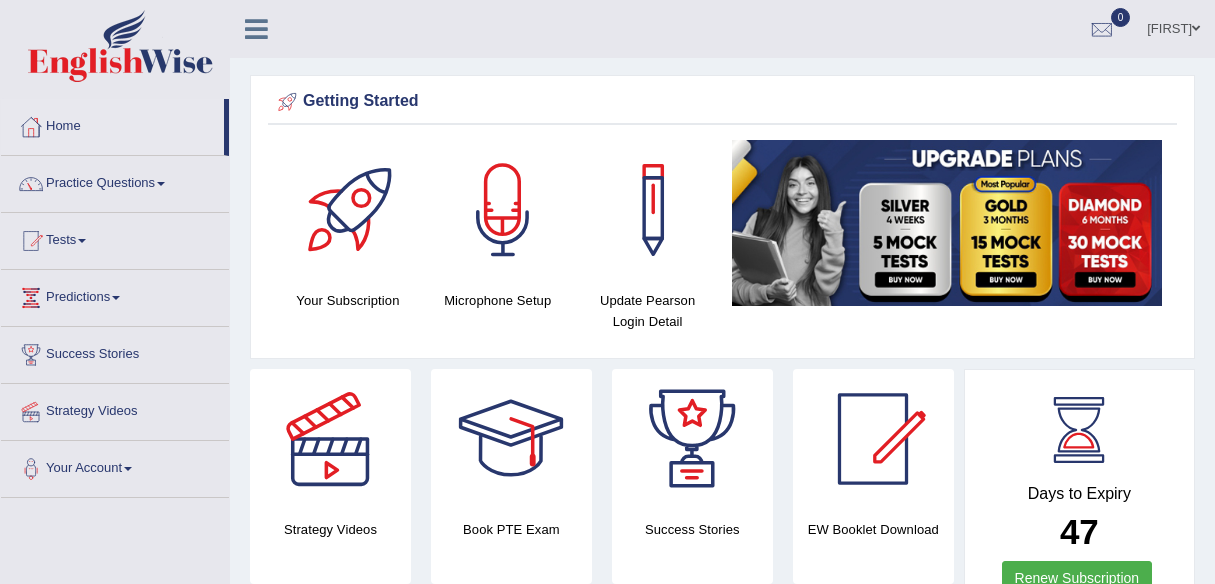 scroll, scrollTop: 0, scrollLeft: 0, axis: both 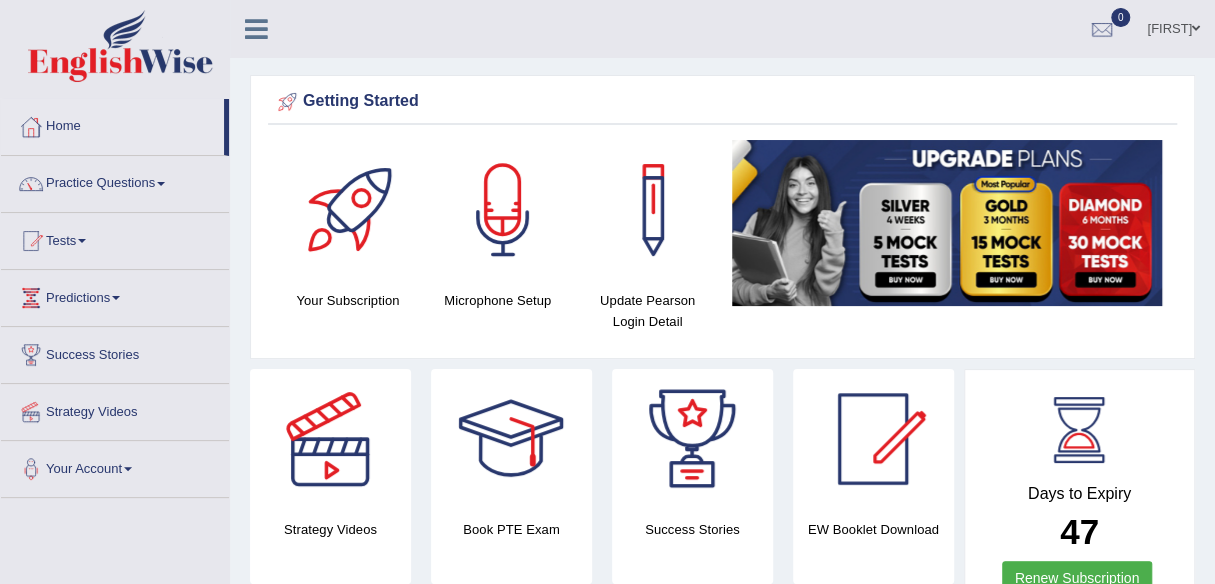 click on "Practice Questions" at bounding box center [115, 181] 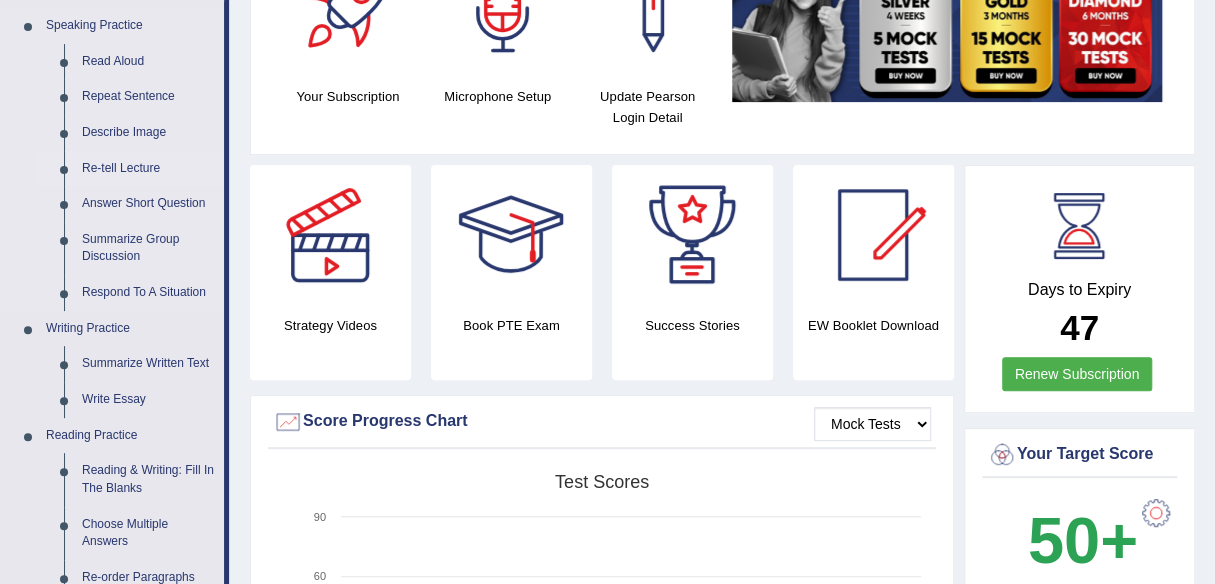 scroll, scrollTop: 100, scrollLeft: 0, axis: vertical 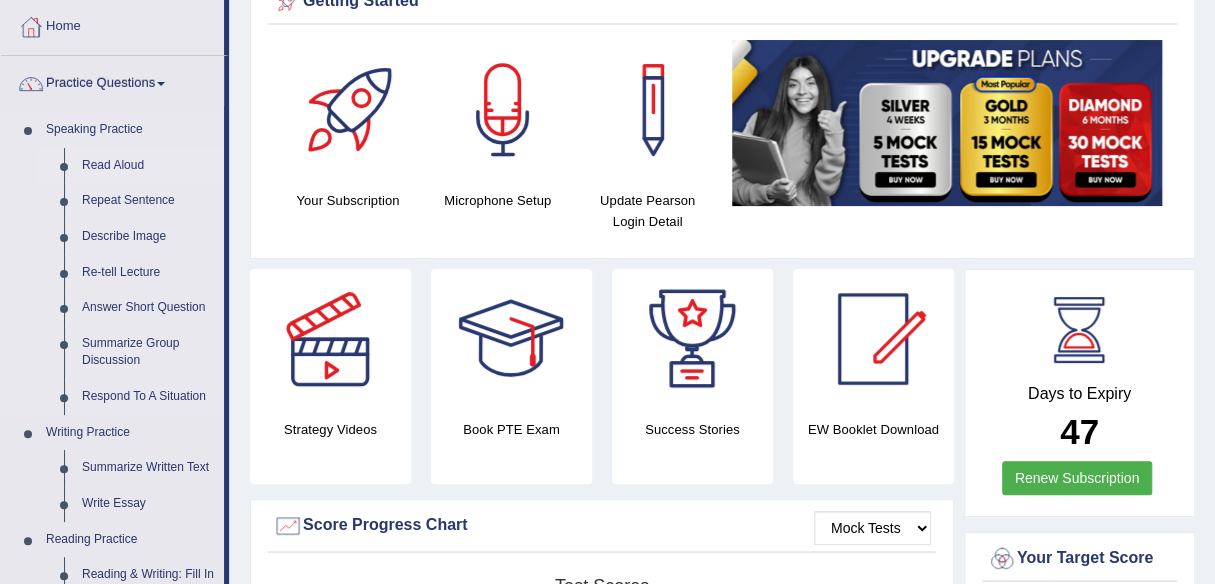 click on "Read Aloud" at bounding box center [148, 166] 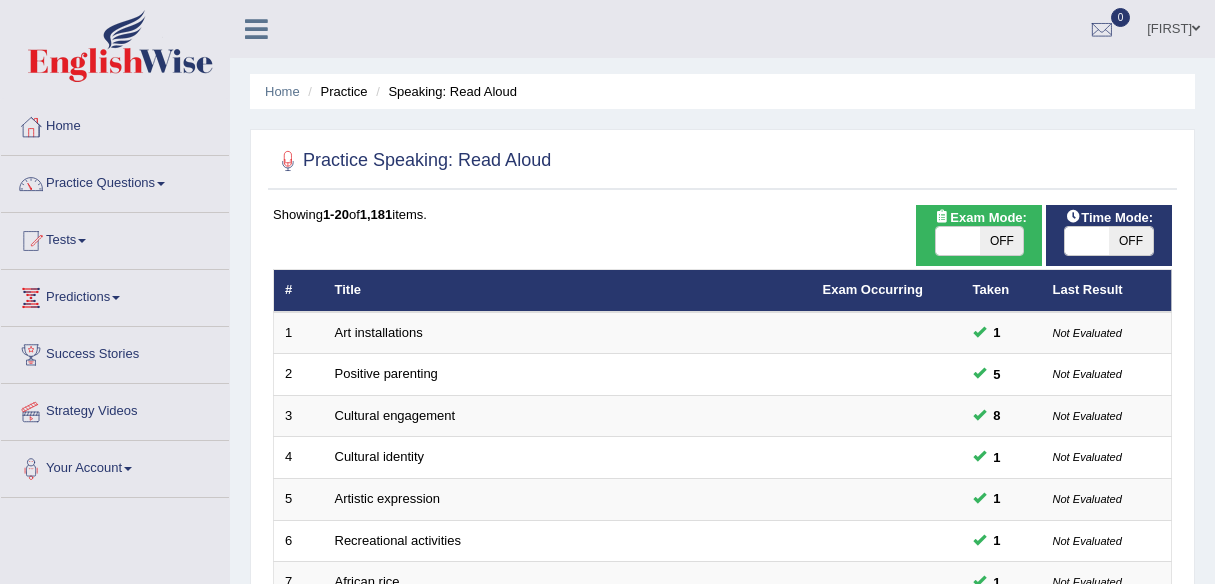 scroll, scrollTop: 0, scrollLeft: 0, axis: both 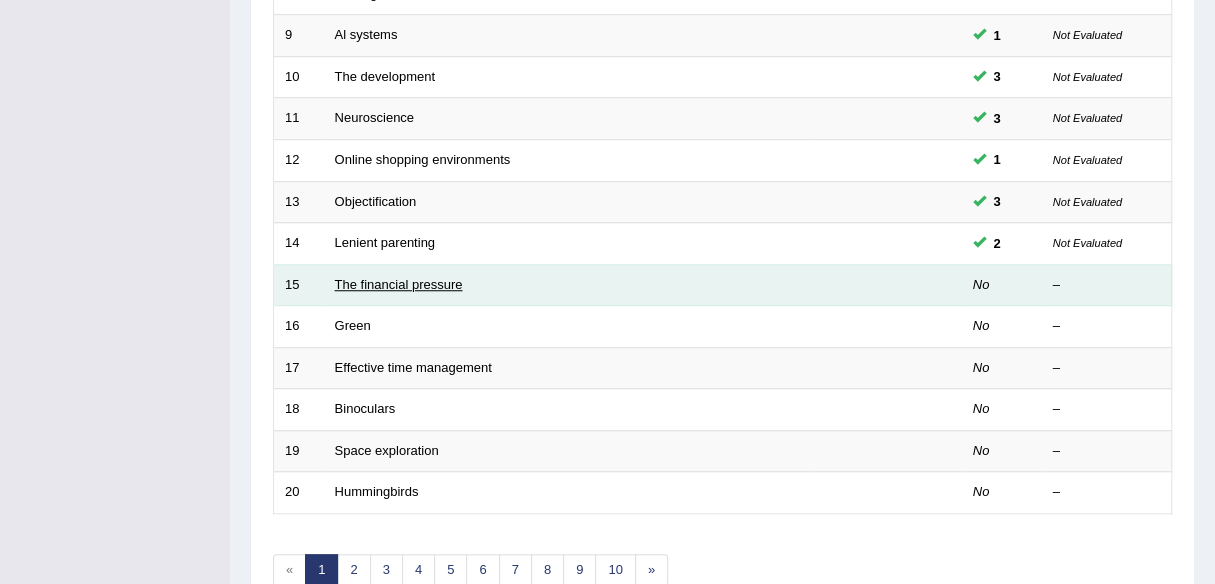 click on "The financial pressure" at bounding box center (399, 284) 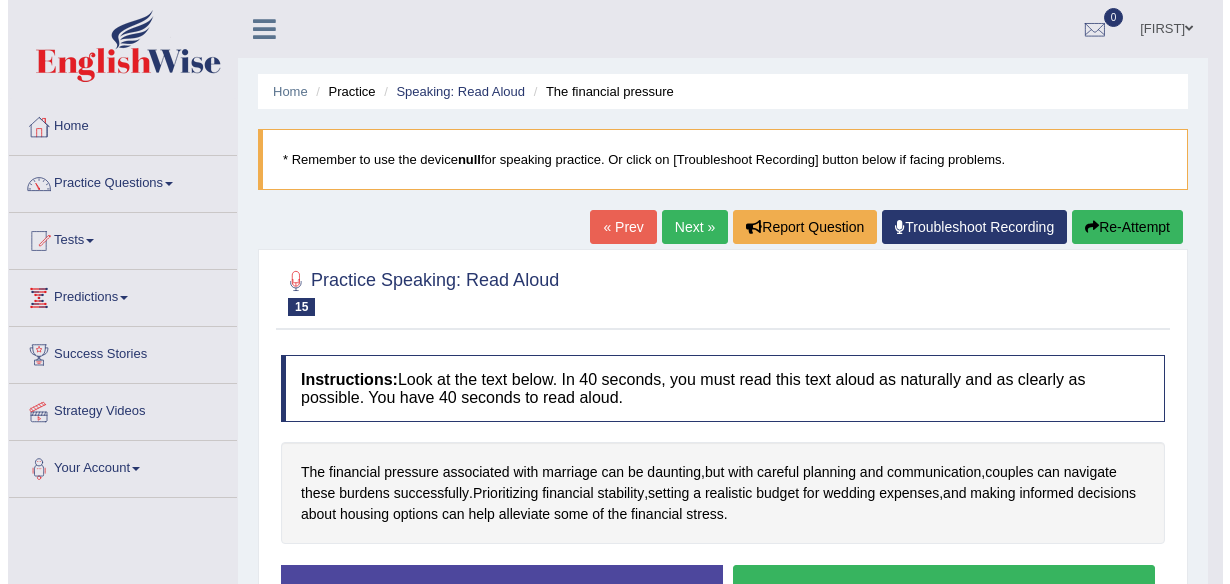 scroll, scrollTop: 0, scrollLeft: 0, axis: both 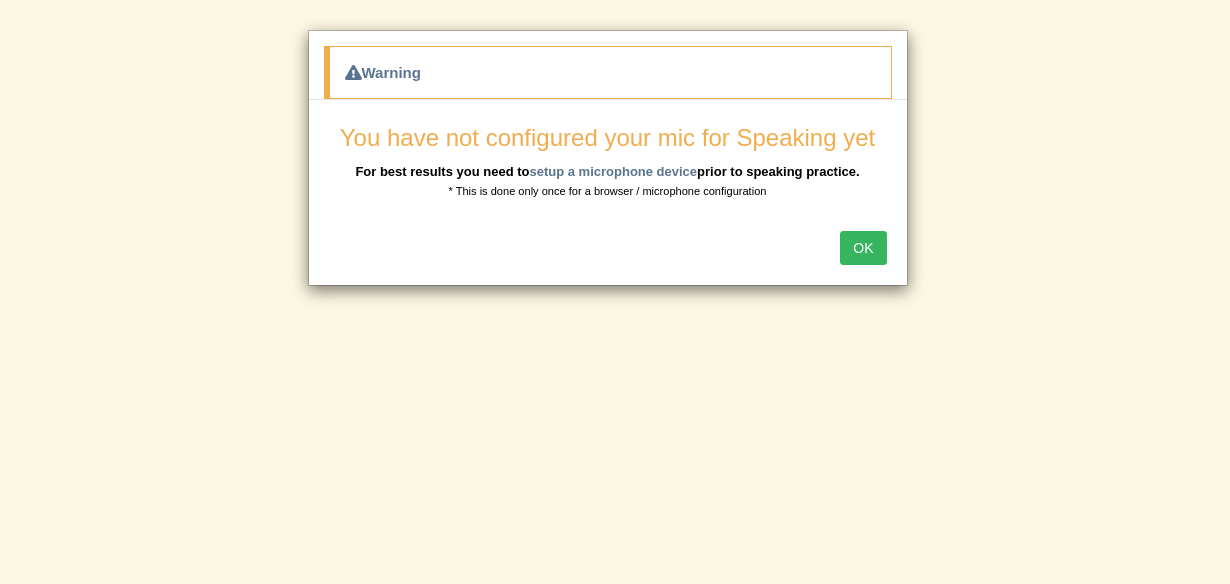 click on "OK" at bounding box center (863, 248) 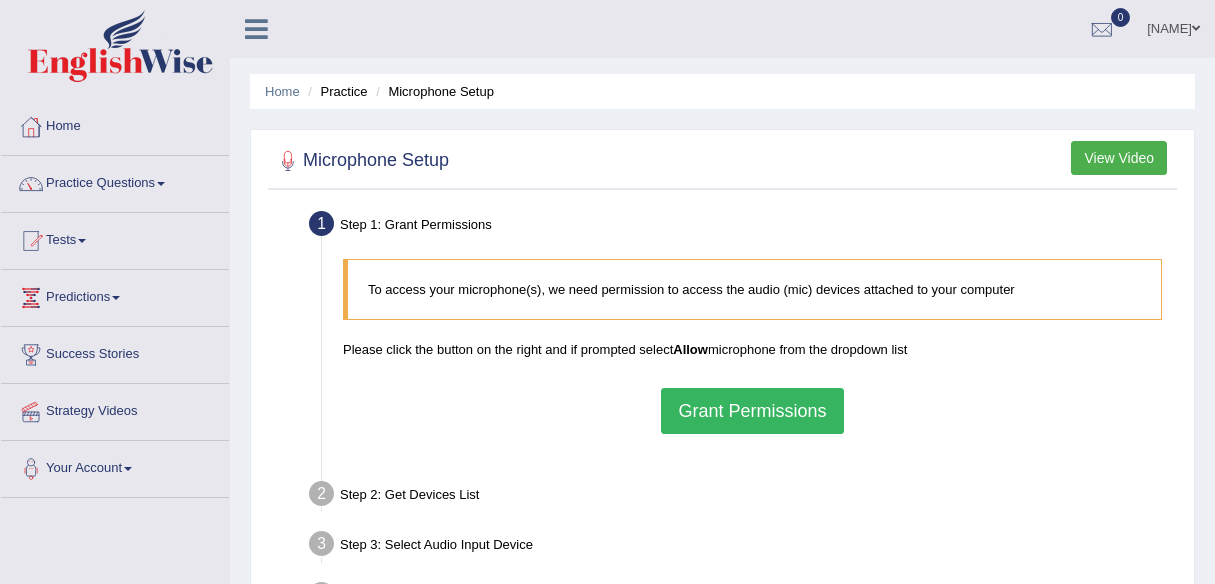 scroll, scrollTop: 0, scrollLeft: 0, axis: both 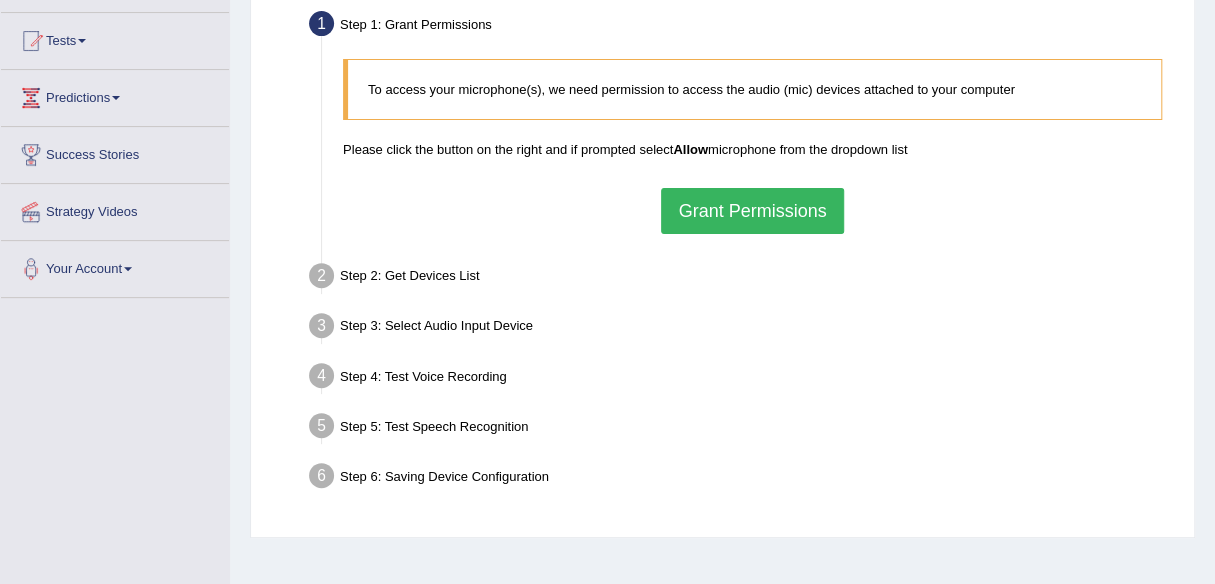 click on "Grant Permissions" at bounding box center [752, 211] 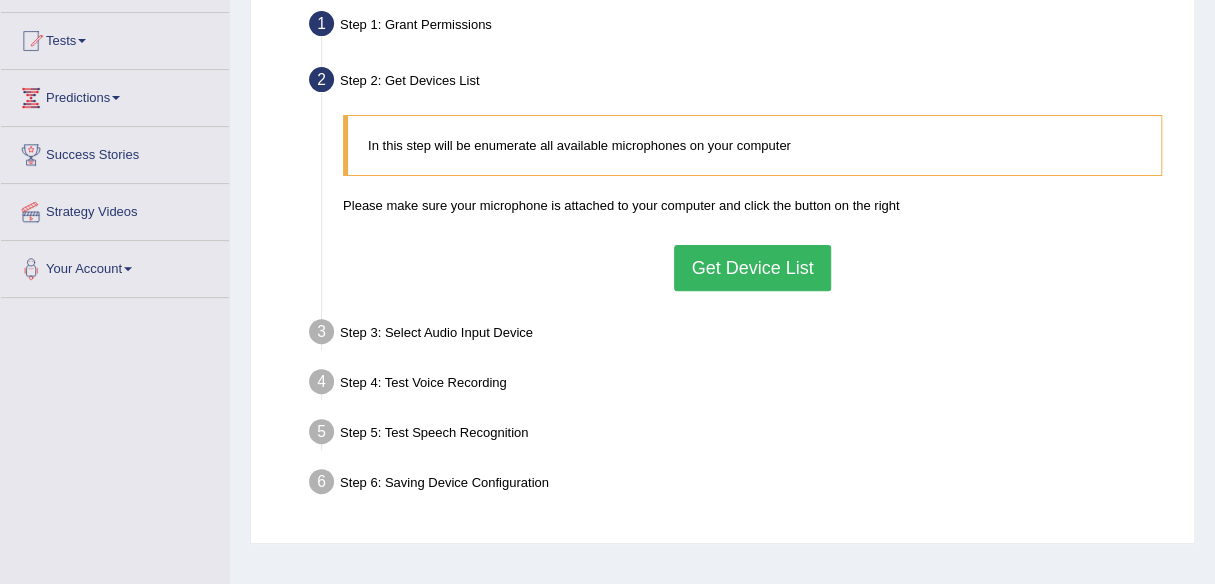 click on "Get Device List" at bounding box center [752, 268] 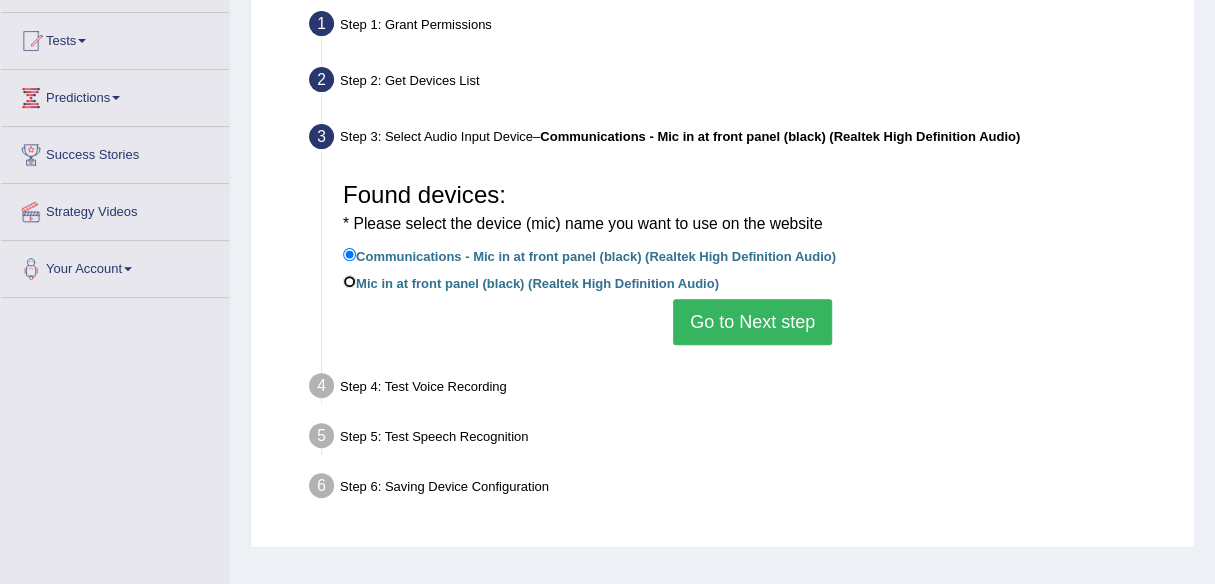 click on "Mic in at front panel (black) (Realtek High Definition Audio)" at bounding box center (349, 281) 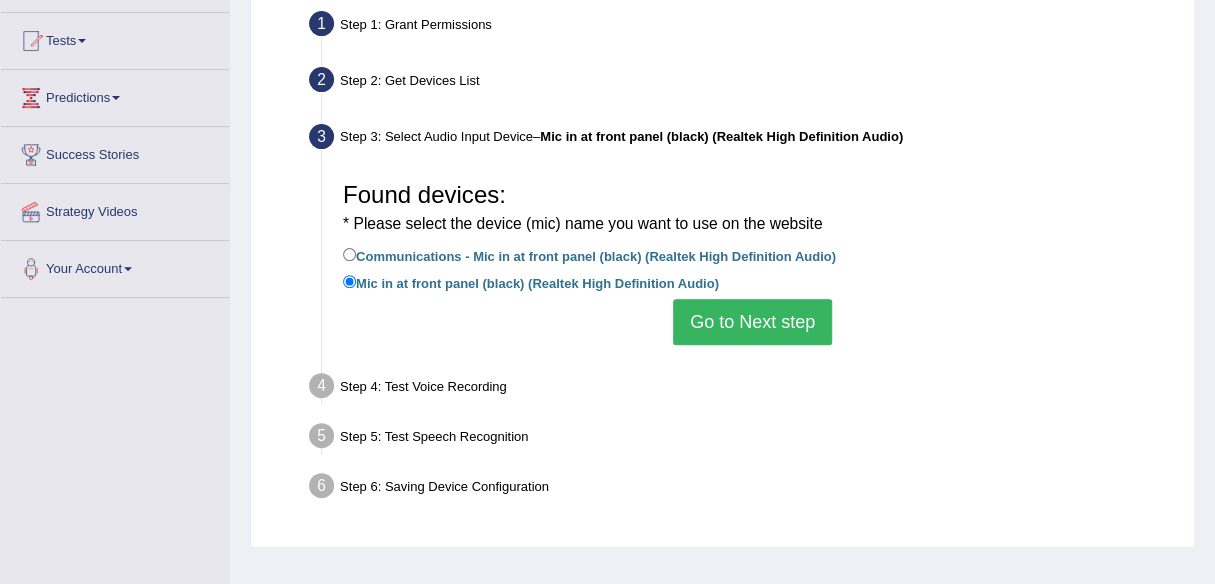 click on "Go to Next step" at bounding box center (752, 322) 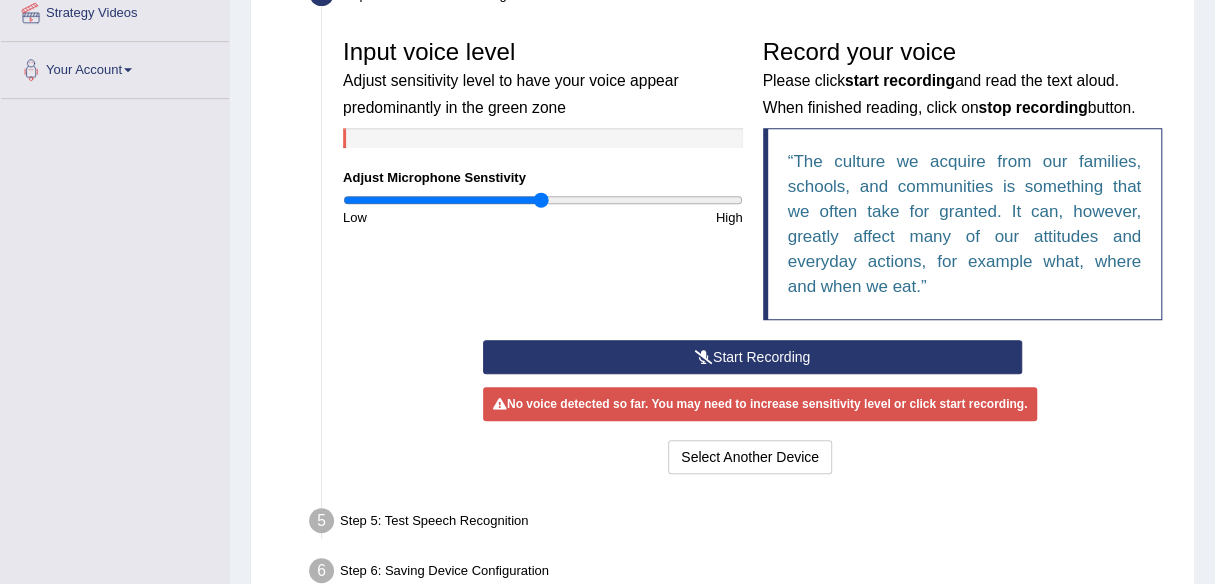 scroll, scrollTop: 400, scrollLeft: 0, axis: vertical 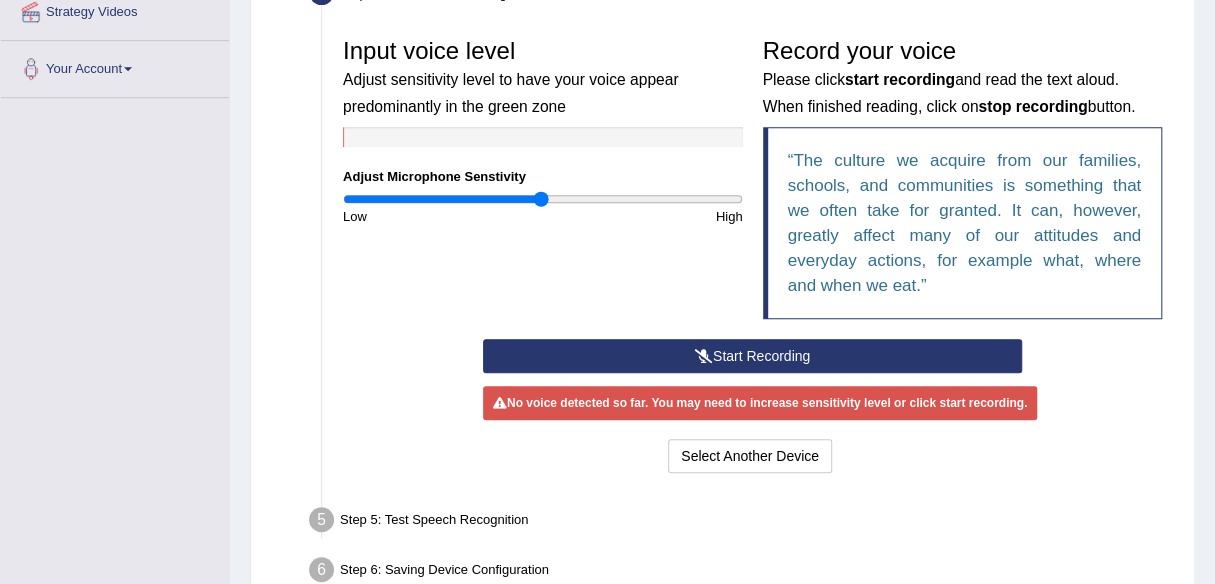 click on "Start Recording" at bounding box center [752, 356] 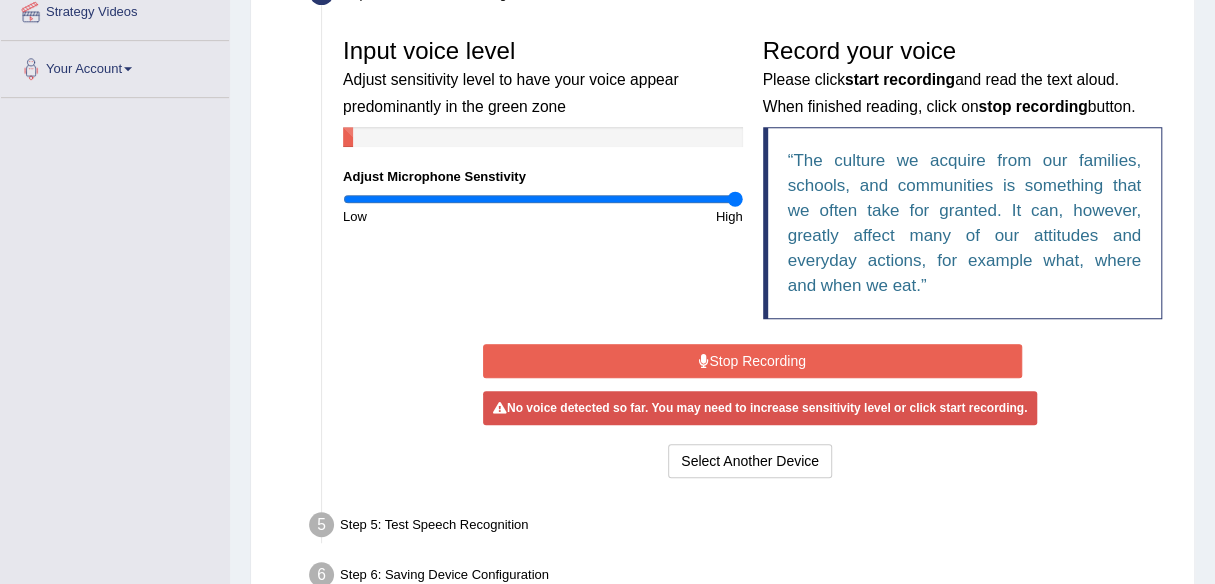 drag, startPoint x: 540, startPoint y: 200, endPoint x: 752, endPoint y: 200, distance: 212 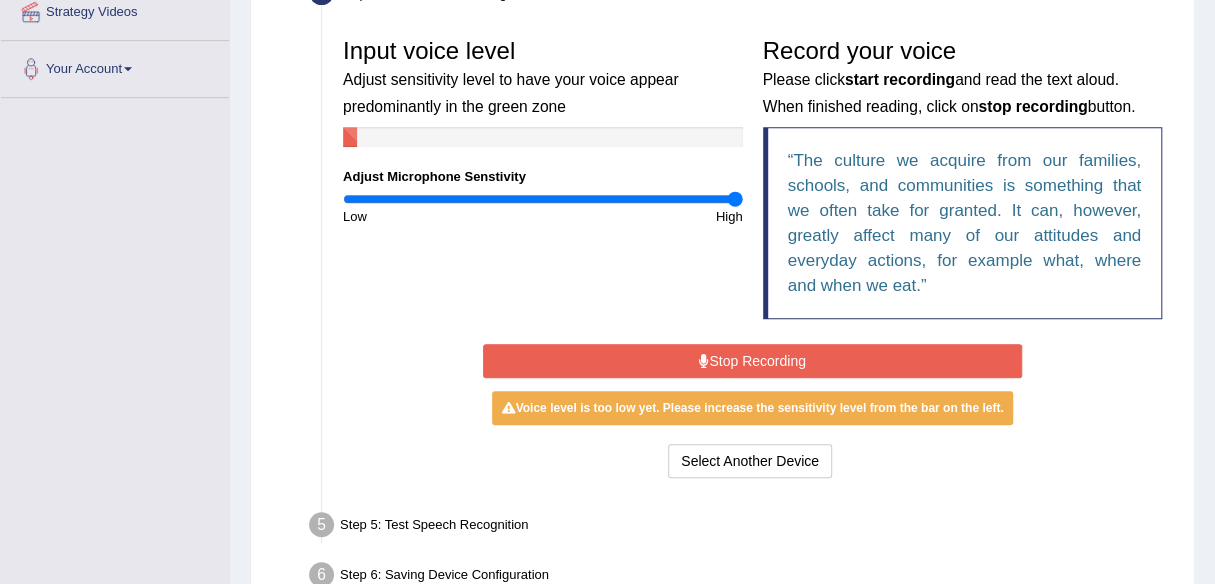 click on "Stop Recording" at bounding box center (752, 361) 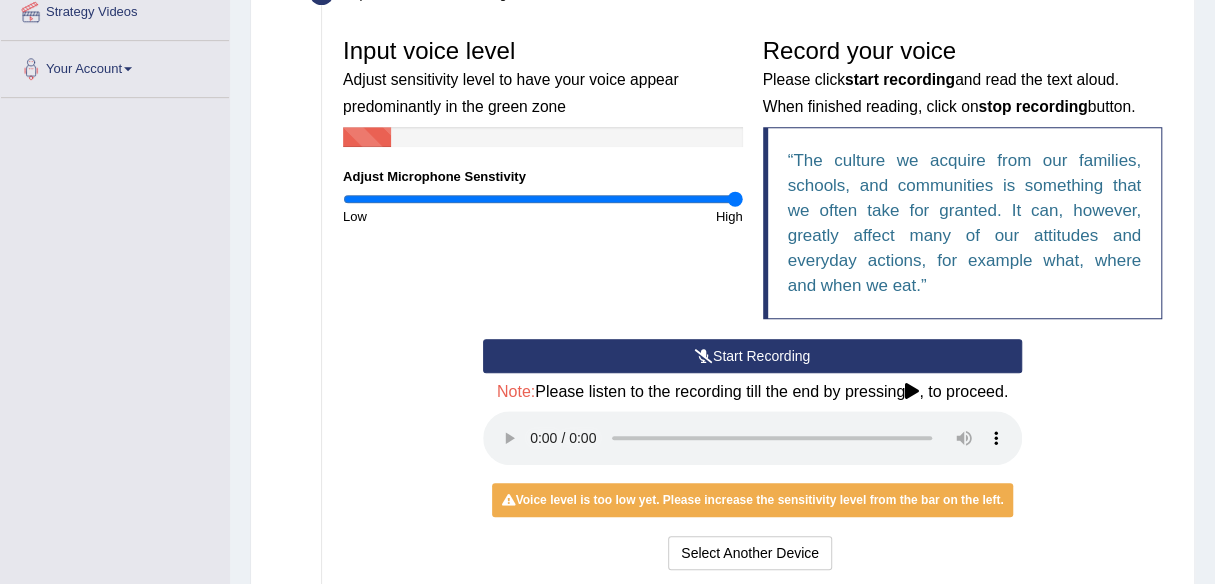 click on "Start Recording" at bounding box center [752, 356] 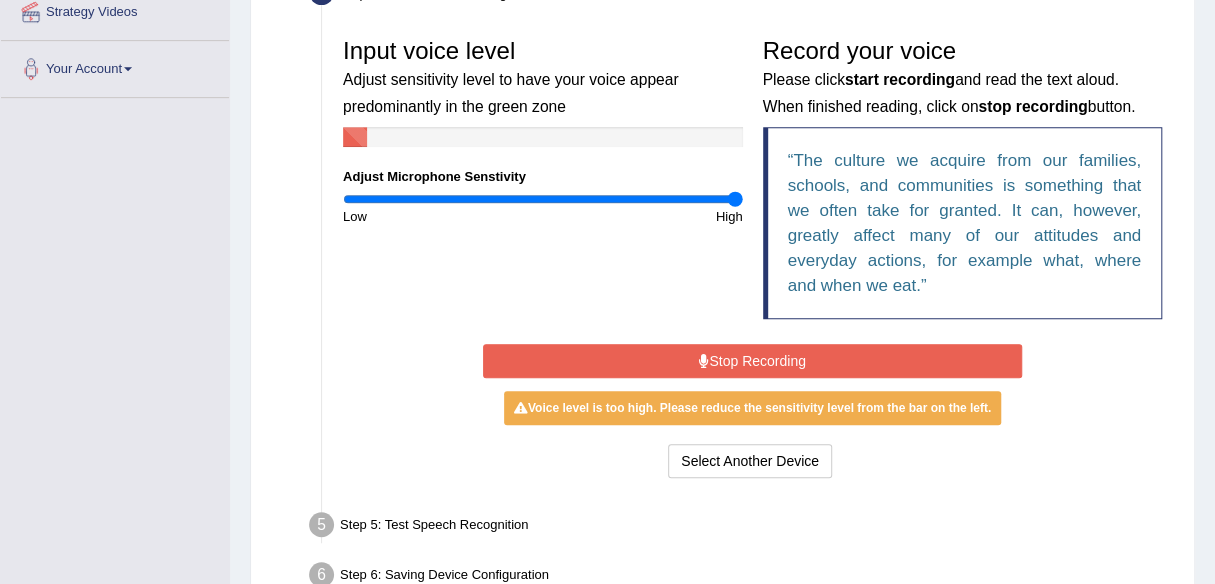 click on "Stop Recording" at bounding box center [752, 361] 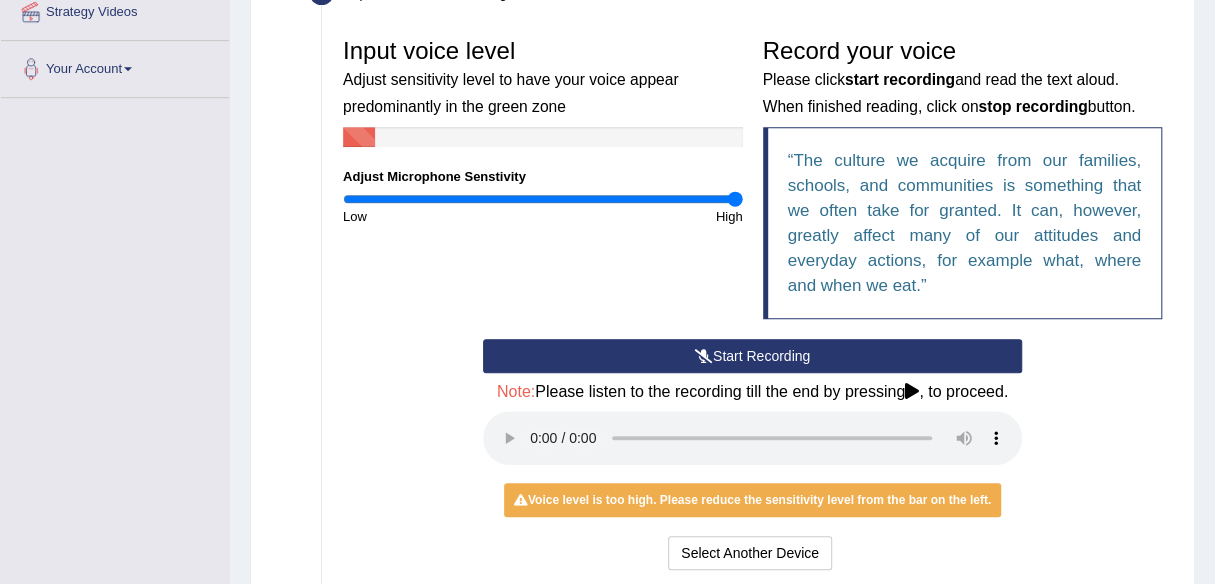 click on "Start Recording" at bounding box center (752, 356) 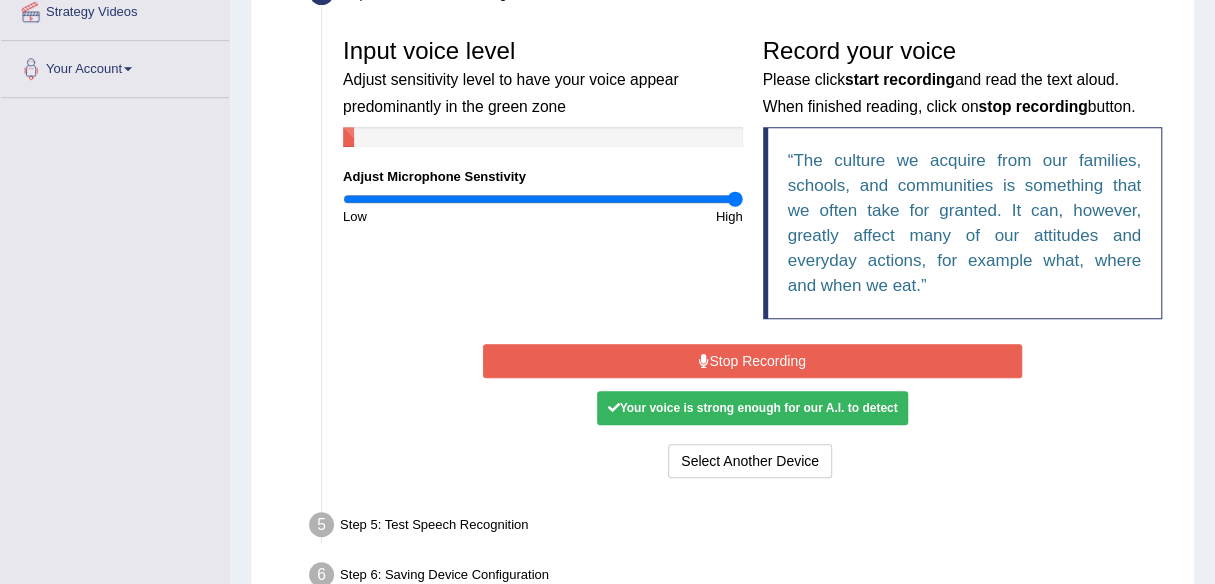 click on "Stop Recording" at bounding box center (752, 361) 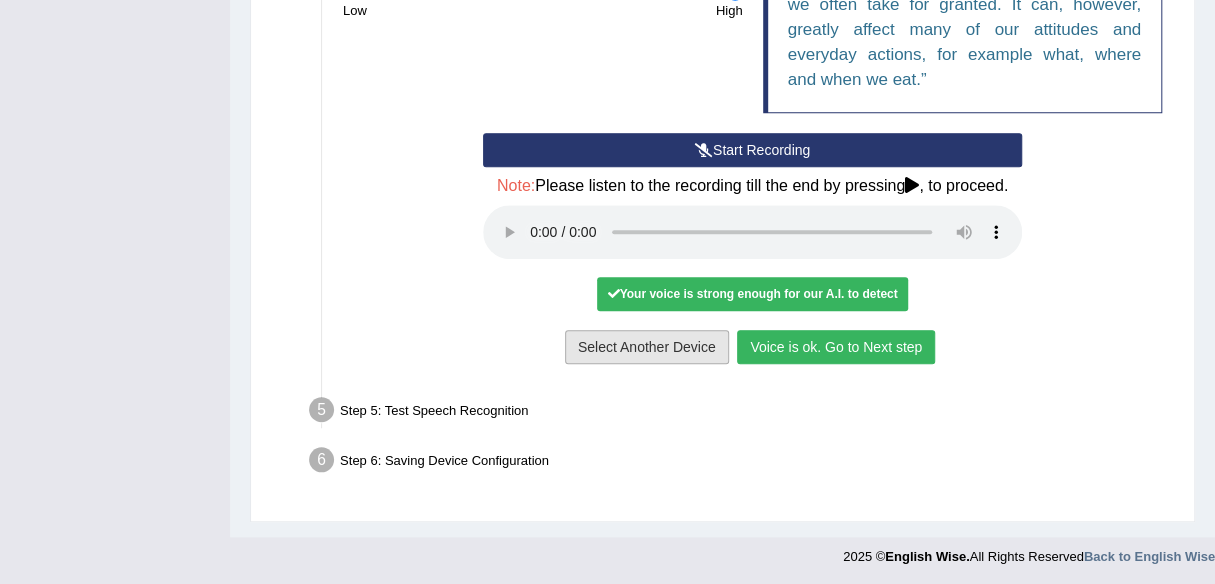 scroll, scrollTop: 606, scrollLeft: 0, axis: vertical 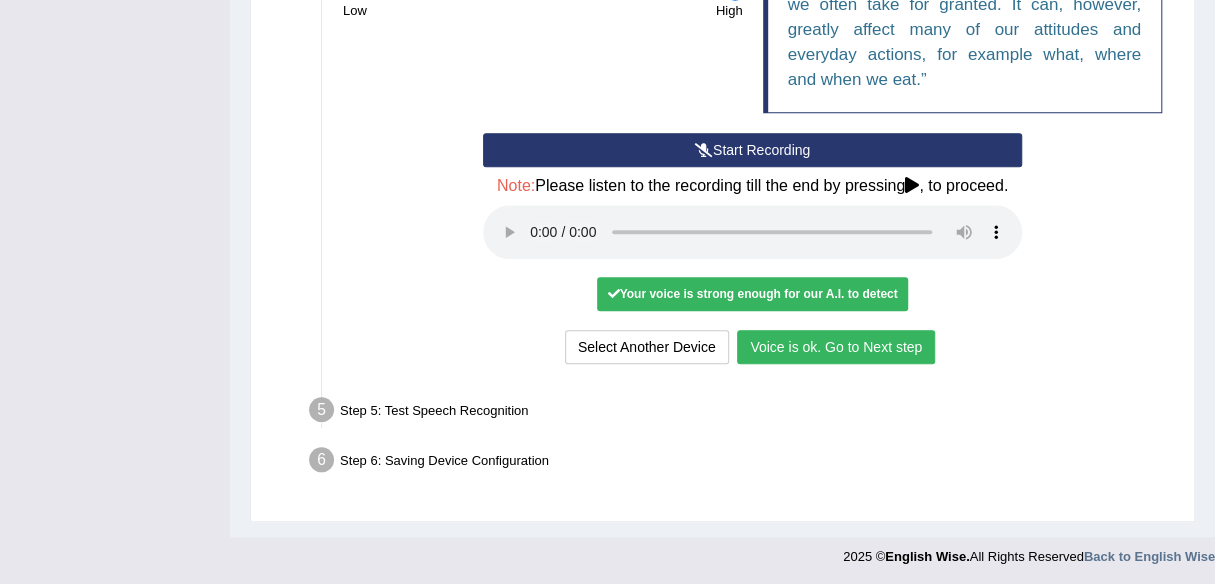 click on "Voice is ok. Go to Next step" at bounding box center (836, 347) 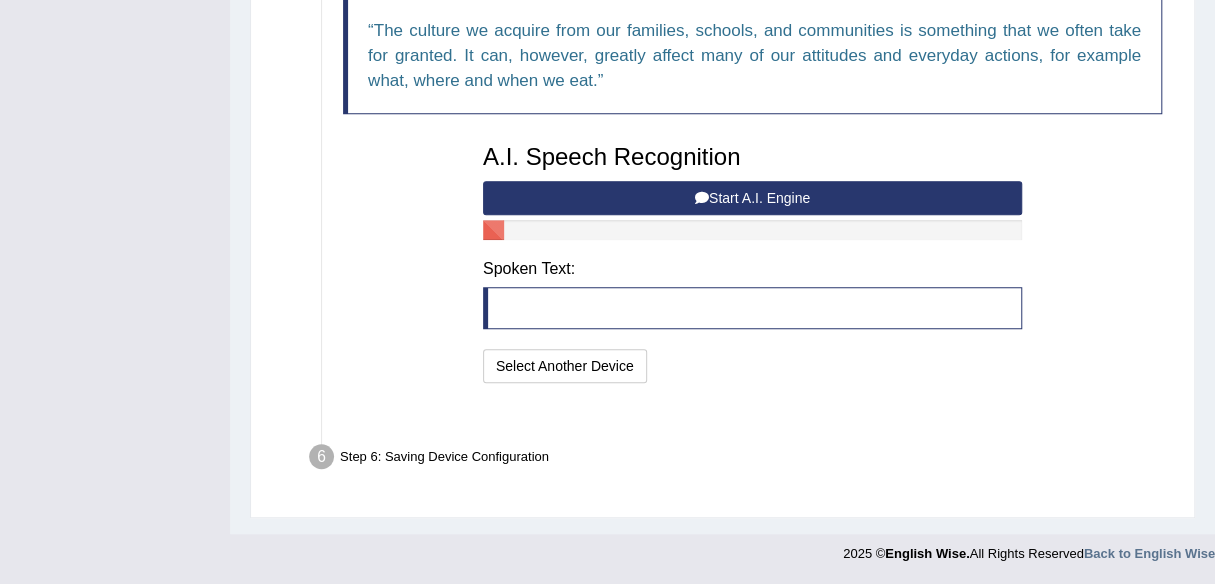 scroll, scrollTop: 502, scrollLeft: 0, axis: vertical 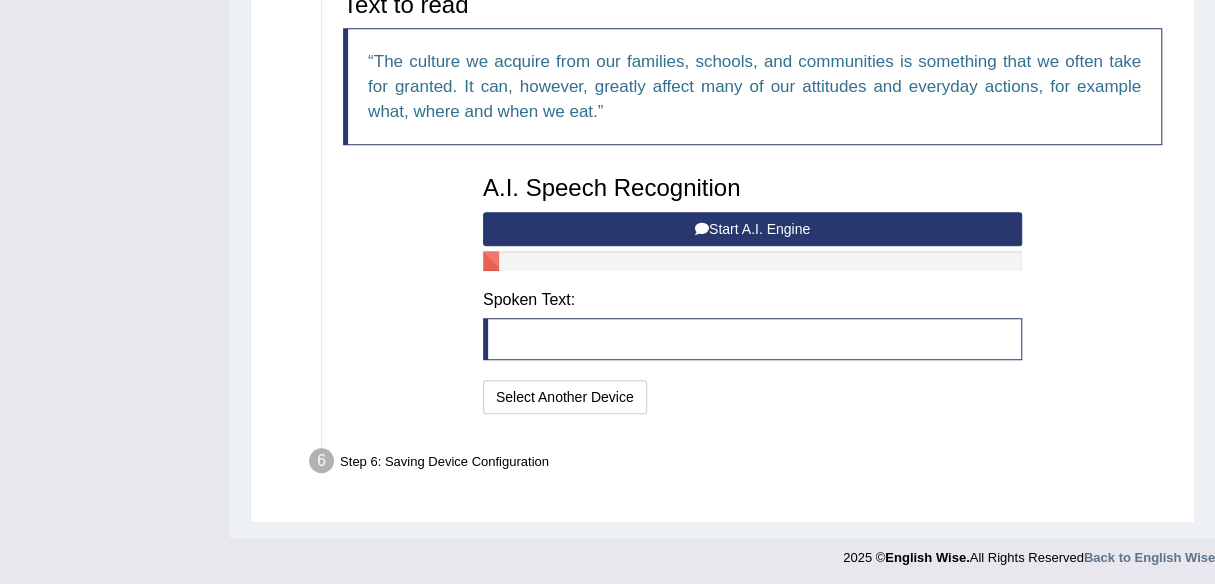 click on "Start A.I. Engine" at bounding box center (752, 229) 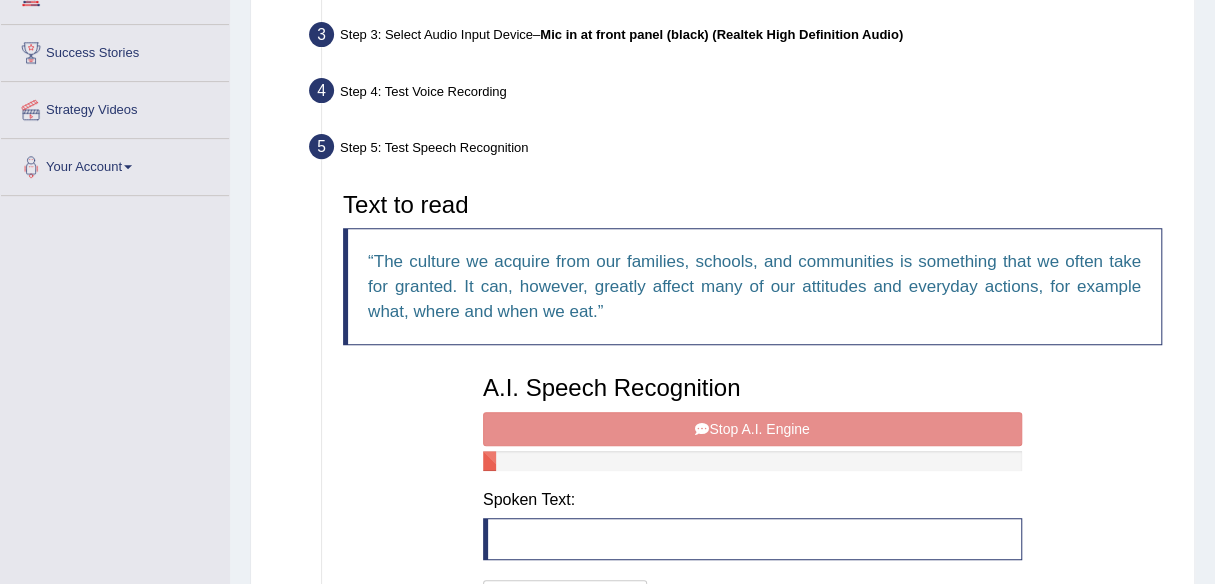 scroll, scrollTop: 502, scrollLeft: 0, axis: vertical 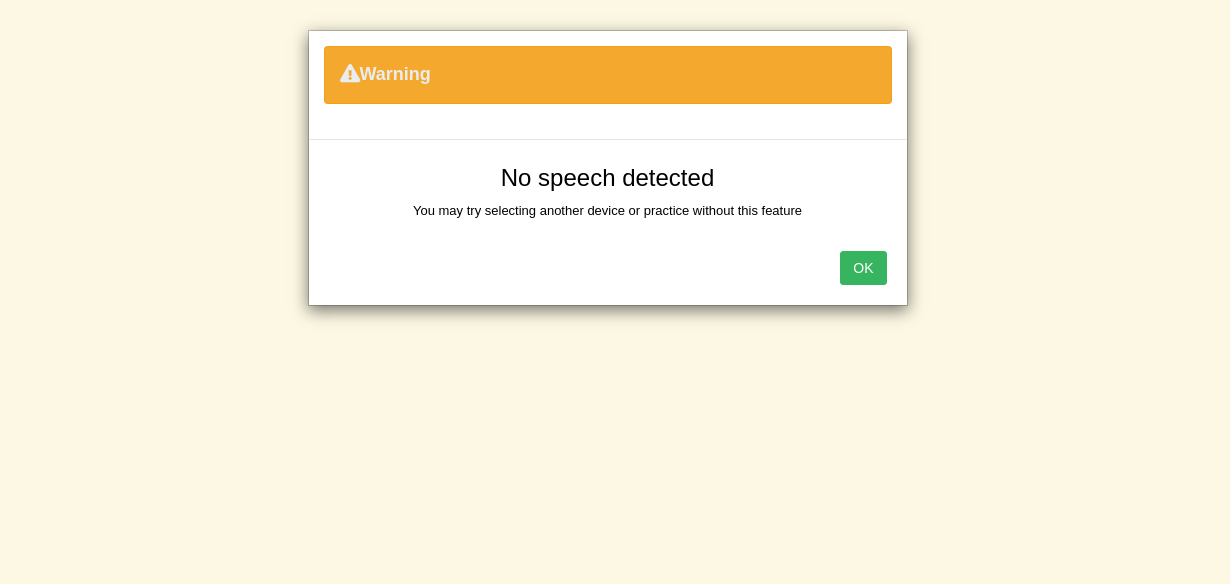 click on "OK" at bounding box center [863, 268] 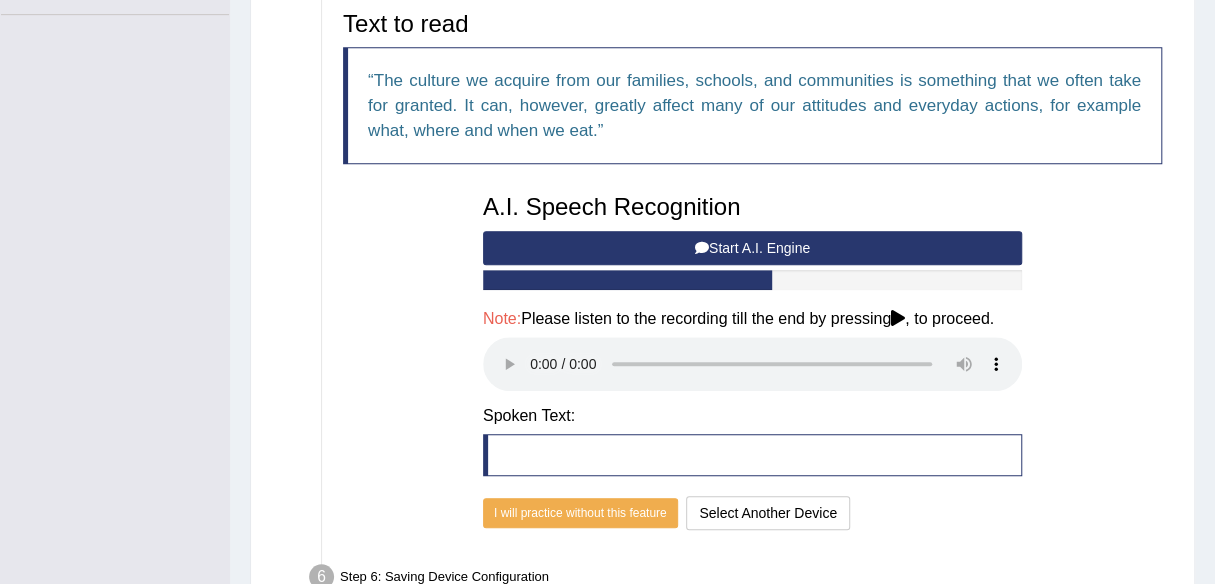 scroll, scrollTop: 599, scrollLeft: 0, axis: vertical 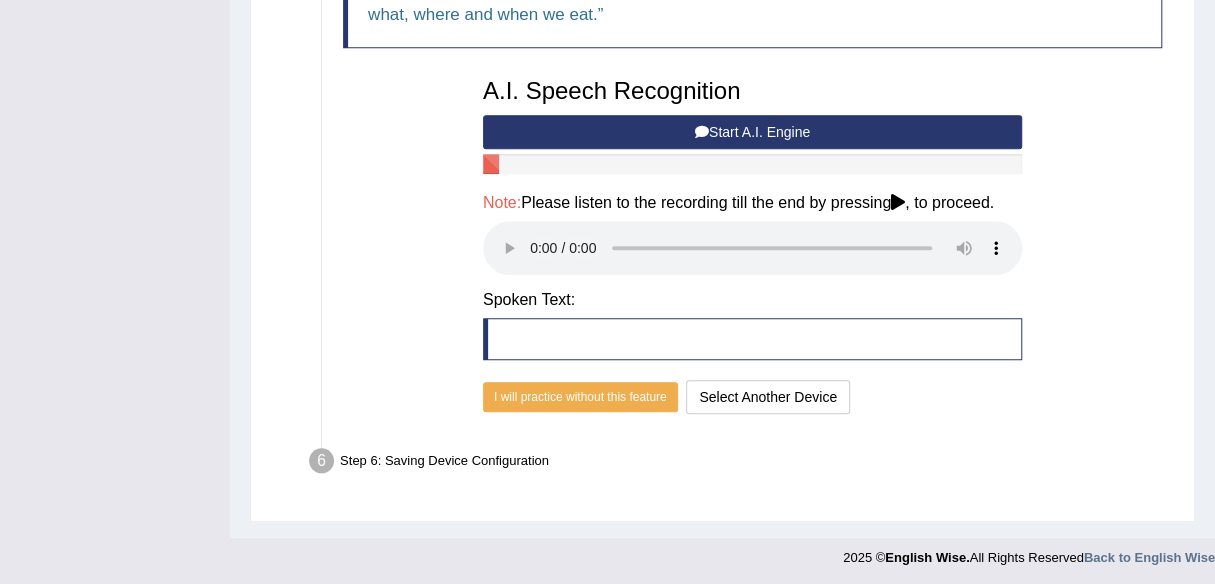 click on "Start A.I. Engine" at bounding box center (752, 132) 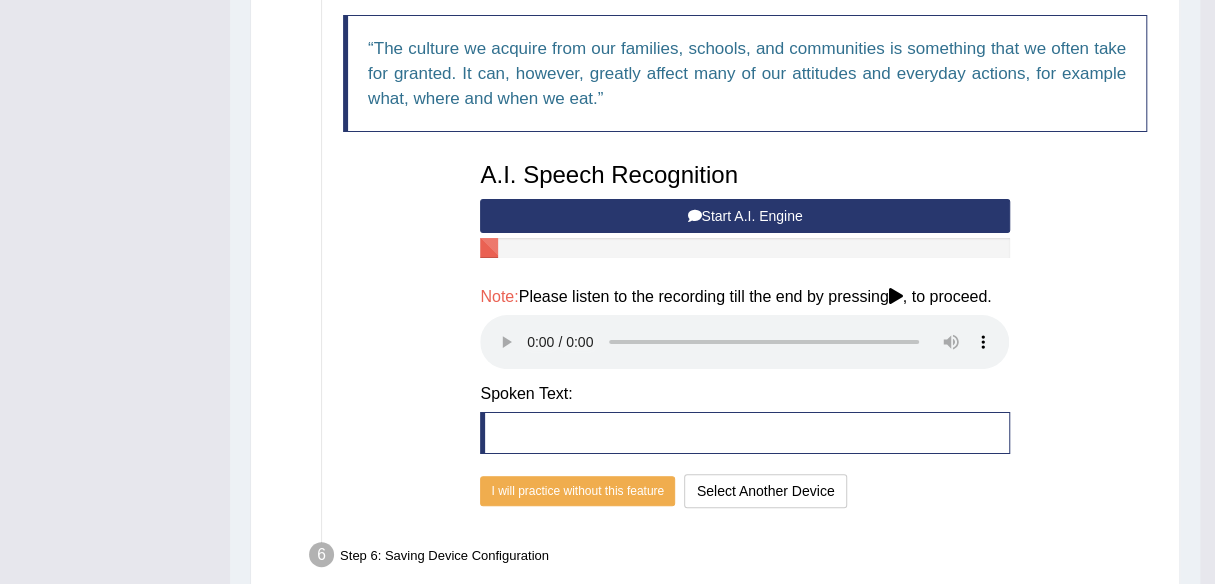 scroll, scrollTop: 549, scrollLeft: 0, axis: vertical 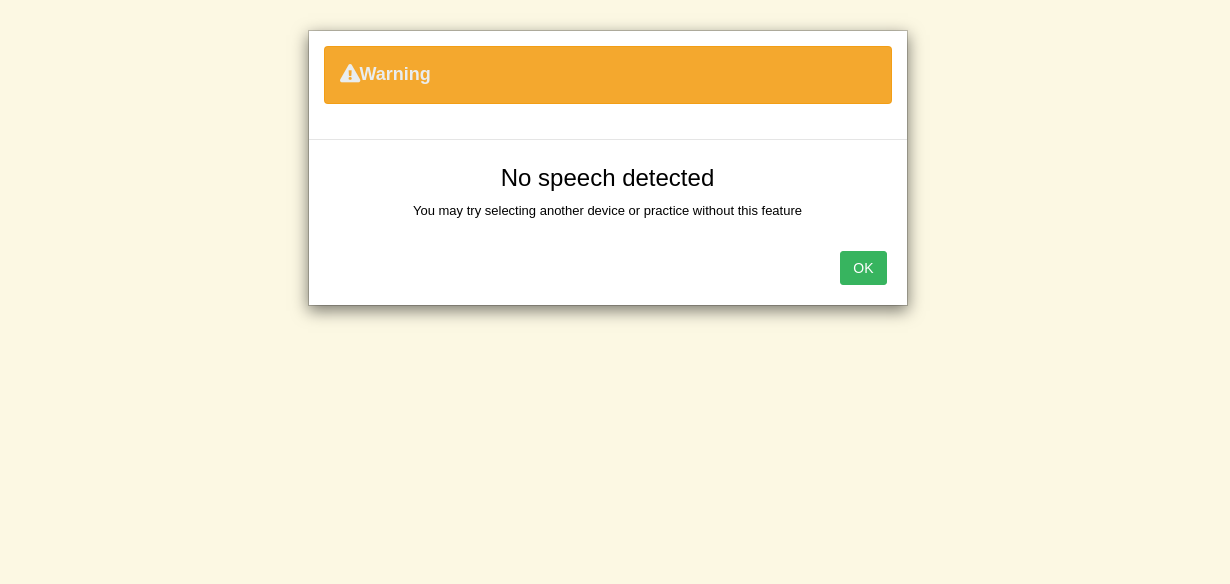 click on "OK" at bounding box center (863, 268) 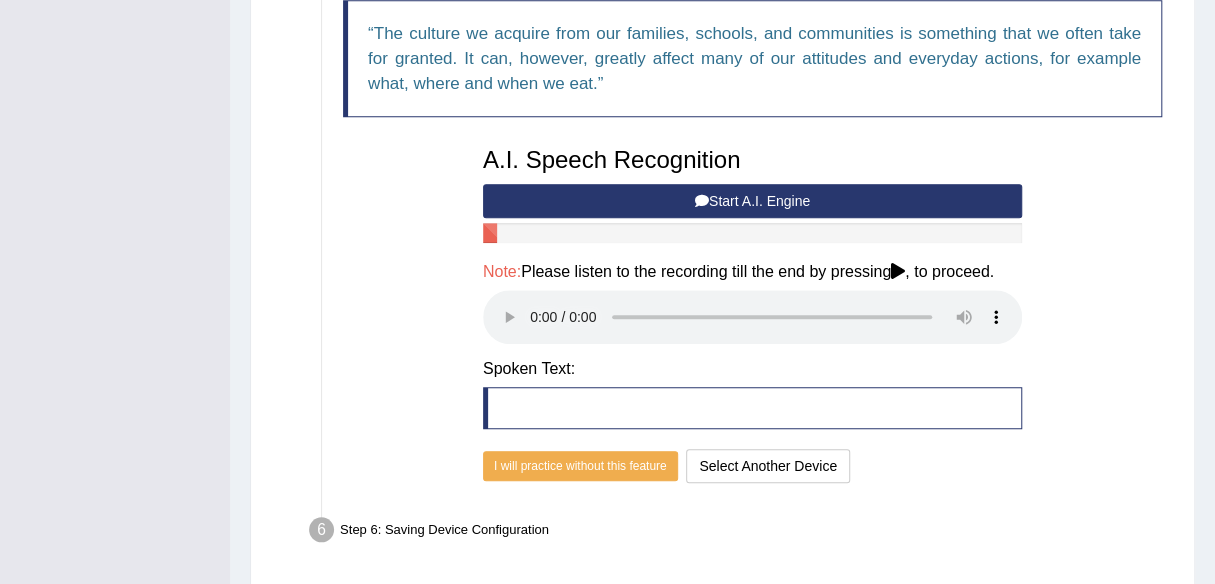 scroll, scrollTop: 499, scrollLeft: 0, axis: vertical 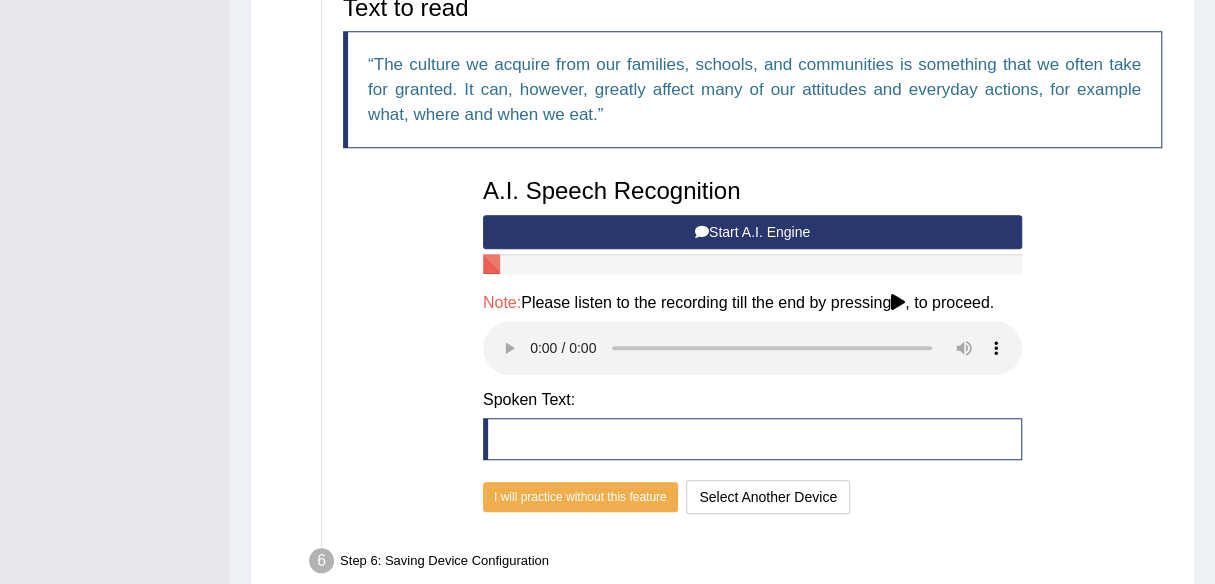 click on "Start A.I. Engine" at bounding box center [752, 232] 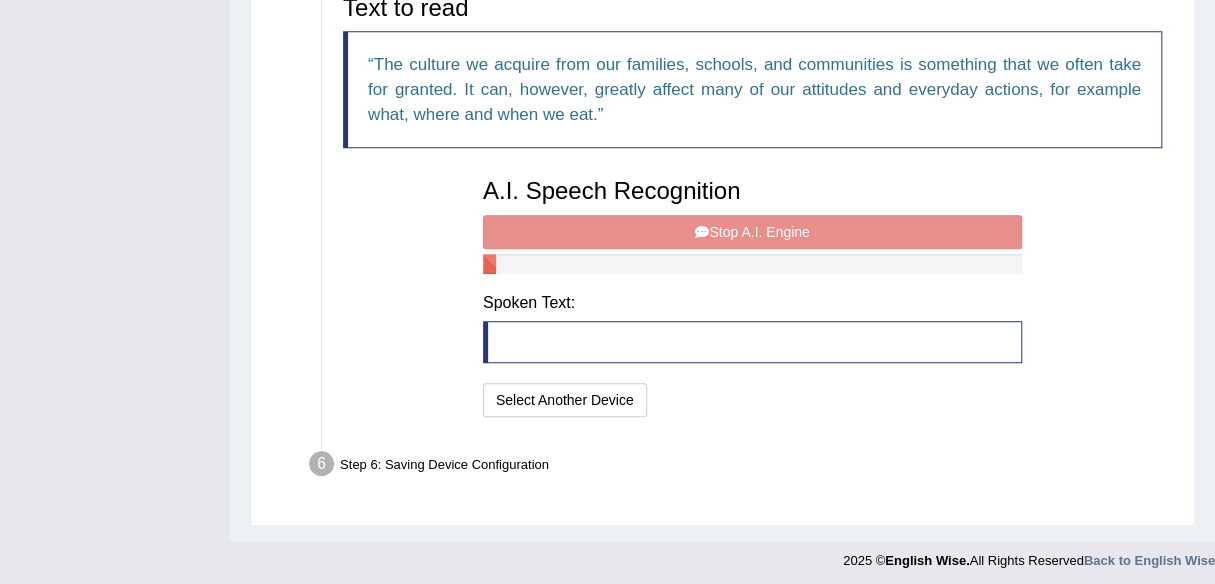 click on "A.I. Speech Recognition    Start A.I. Engine    Stop A.I. Engine     Note:  Please listen to the recording till the end by pressing  , to proceed.     Spoken Text:     I will practice without this feature   Select Another Device   Speech is ok. Go to Last step" at bounding box center [752, 295] 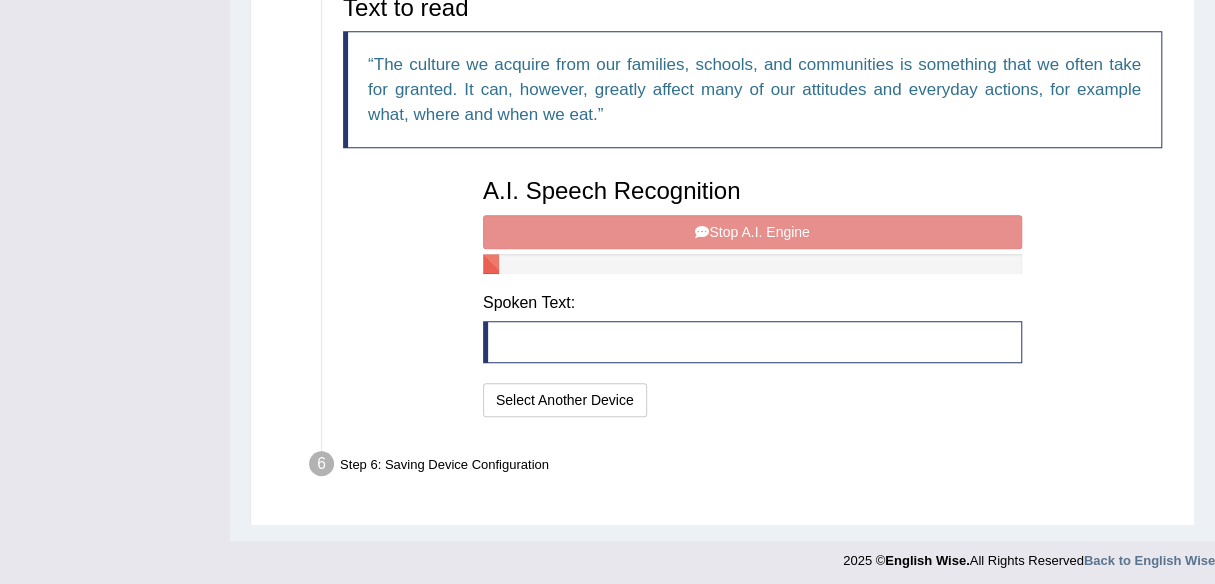 click on "A.I. Speech Recognition    Start A.I. Engine    Stop A.I. Engine     Note:  Please listen to the recording till the end by pressing  , to proceed.     Spoken Text:     I will practice without this feature   Select Another Device   Speech is ok. Go to Last step" at bounding box center (752, 295) 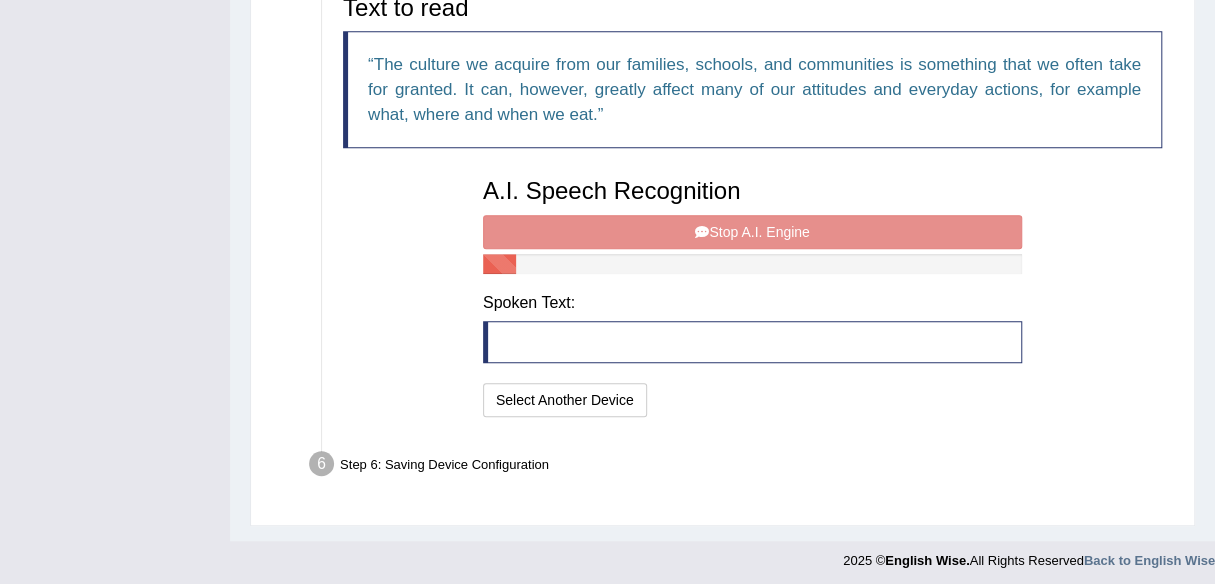 click on "A.I. Speech Recognition    Start A.I. Engine    Stop A.I. Engine     Note:  Please listen to the recording till the end by pressing  , to proceed.     Spoken Text:     I will practice without this feature   Select Another Device   Speech is ok. Go to Last step" at bounding box center [752, 295] 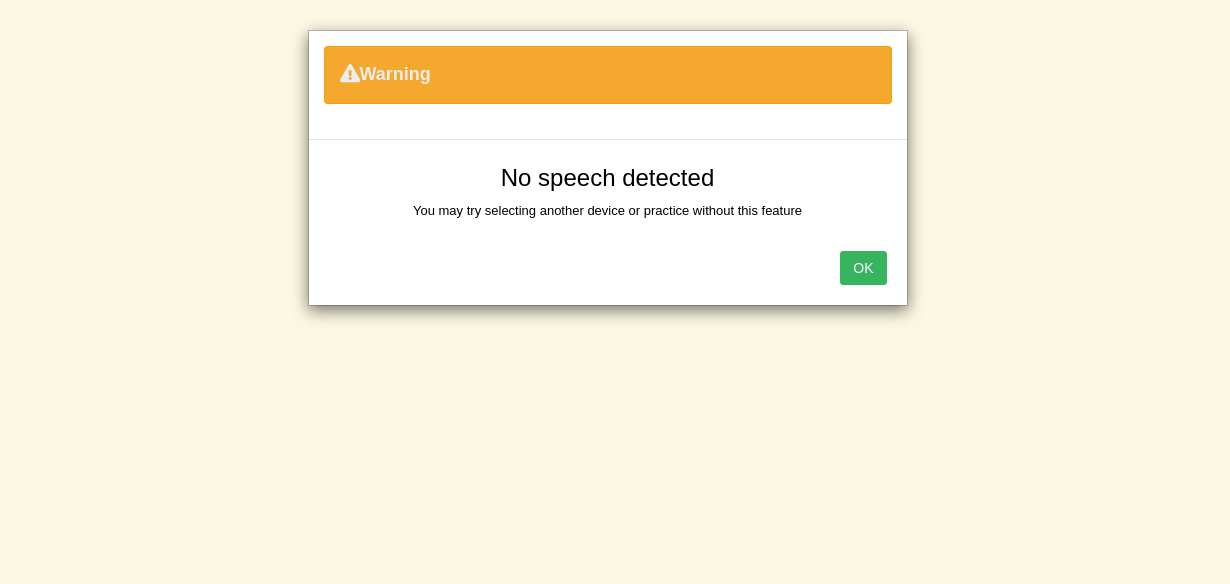 click on "Warning No speech detected You may try selecting another device or practice without this feature OK" at bounding box center (608, 168) 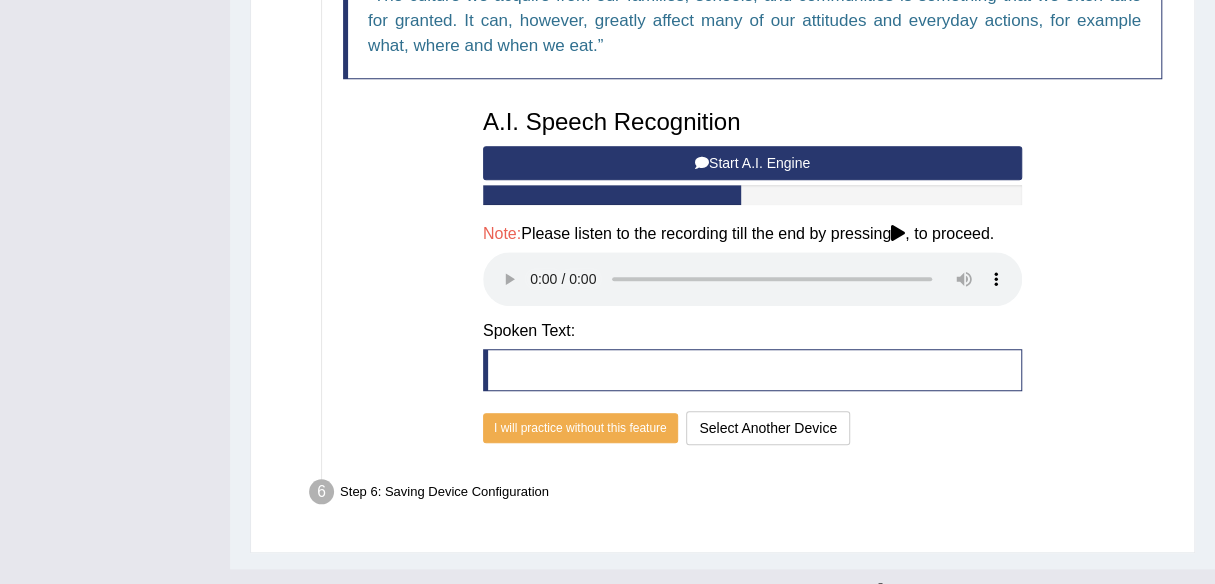 scroll, scrollTop: 599, scrollLeft: 0, axis: vertical 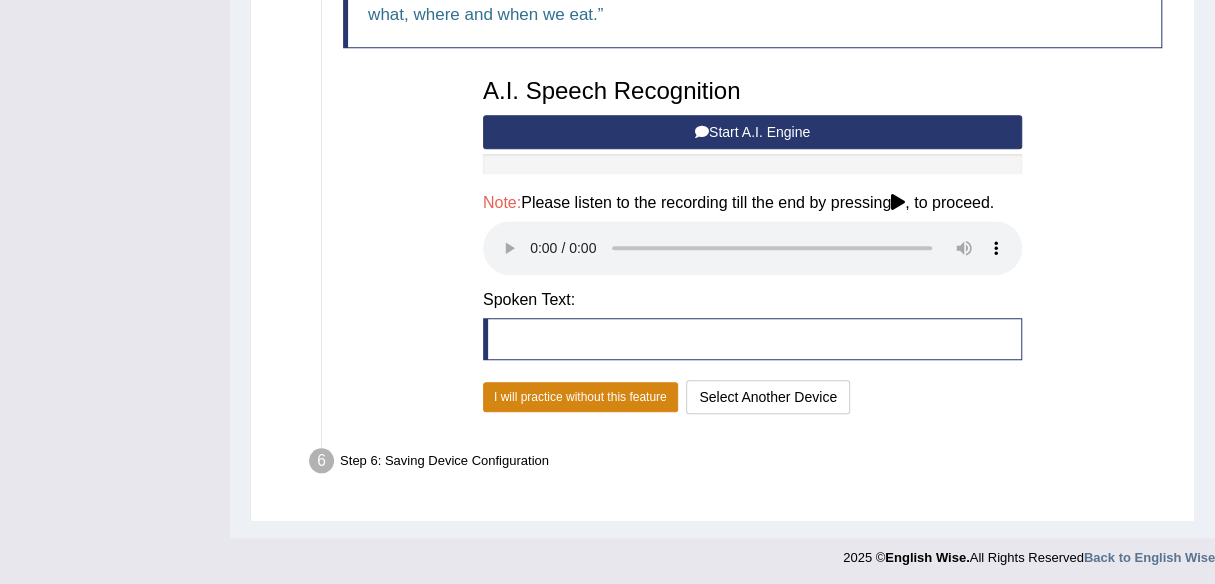 click on "I will practice without this feature" at bounding box center [580, 397] 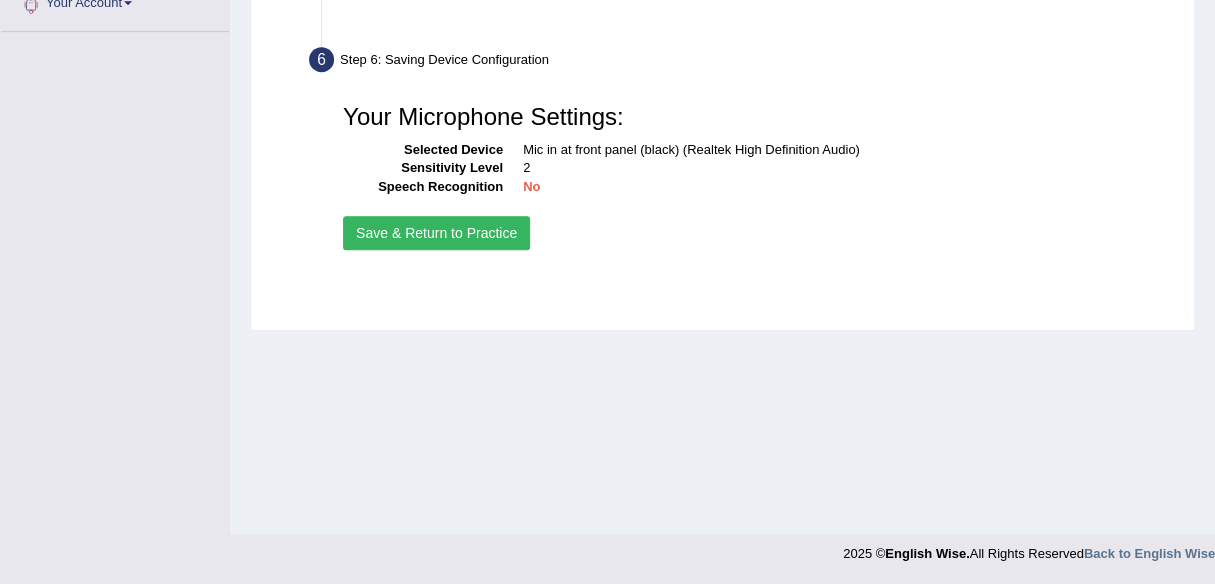 scroll, scrollTop: 466, scrollLeft: 0, axis: vertical 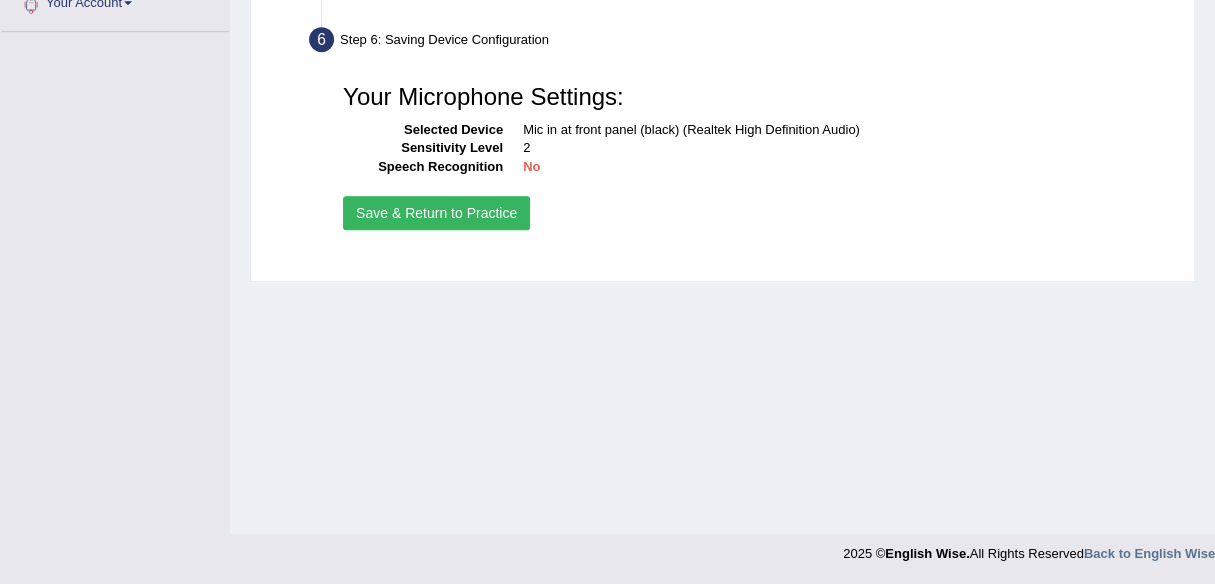 click on "Save & Return to Practice" at bounding box center (436, 213) 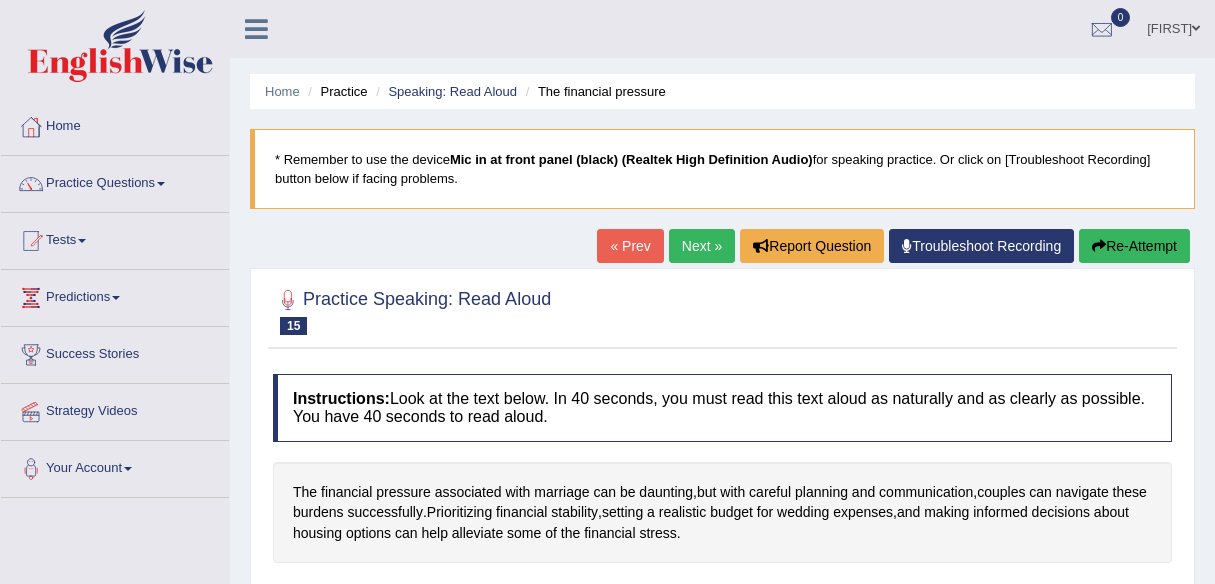 scroll, scrollTop: 0, scrollLeft: 0, axis: both 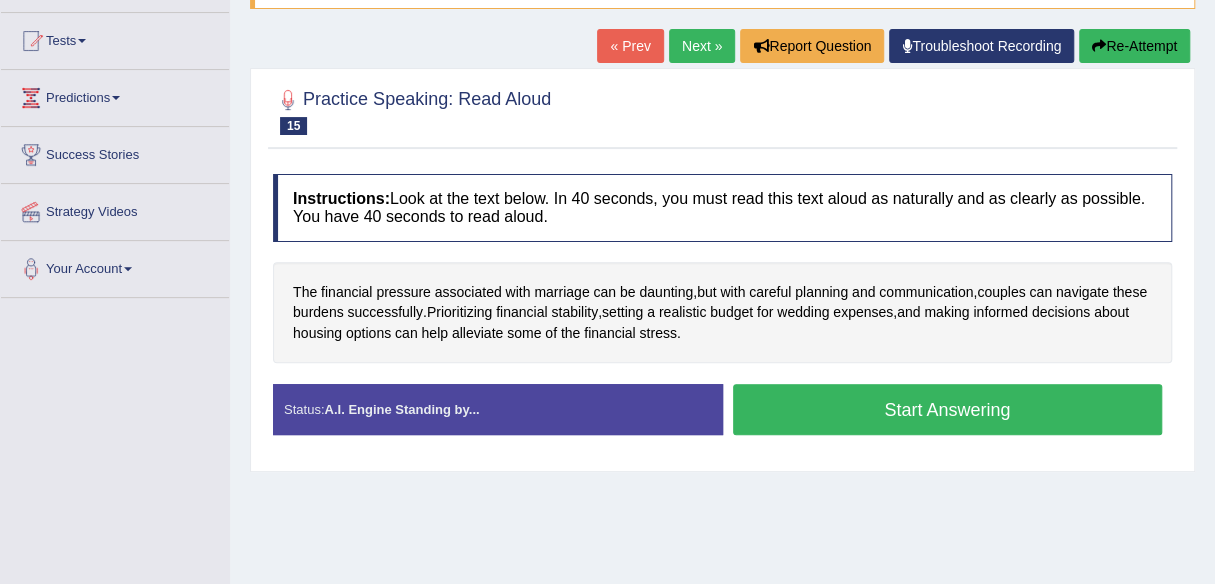 click on "Start Answering" at bounding box center [948, 409] 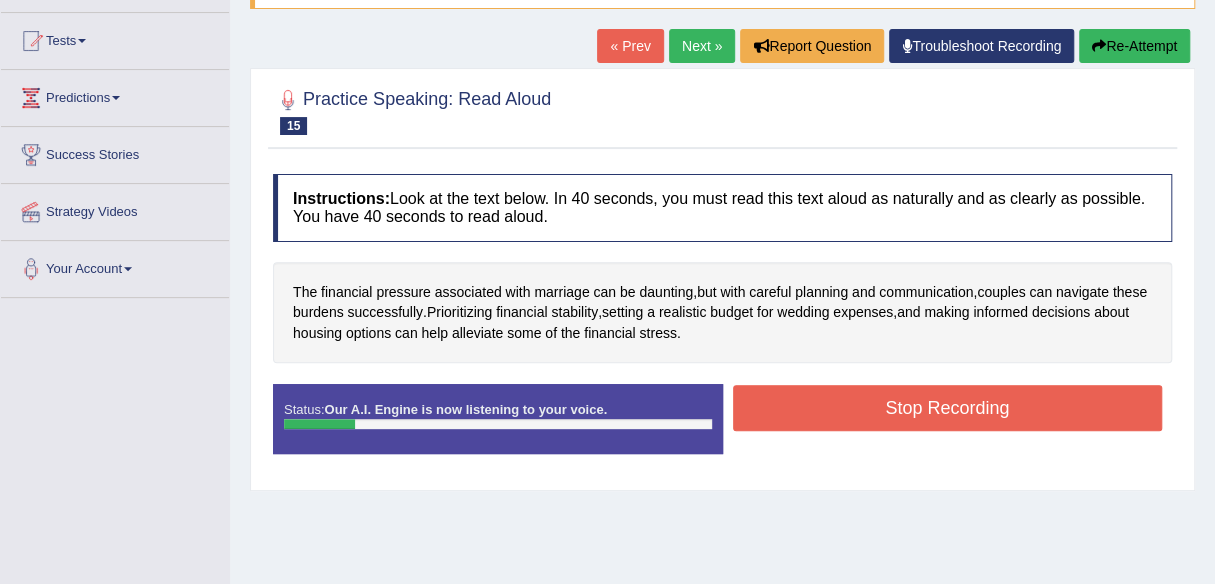 click on "Stop Recording" at bounding box center [948, 408] 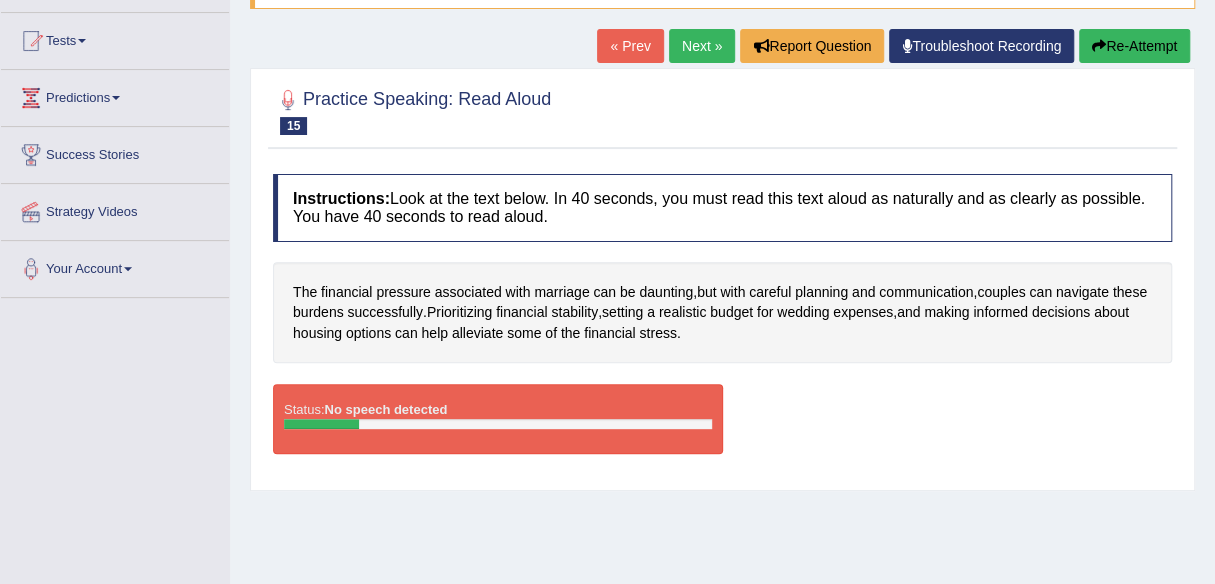click on "Re-Attempt" at bounding box center [1134, 46] 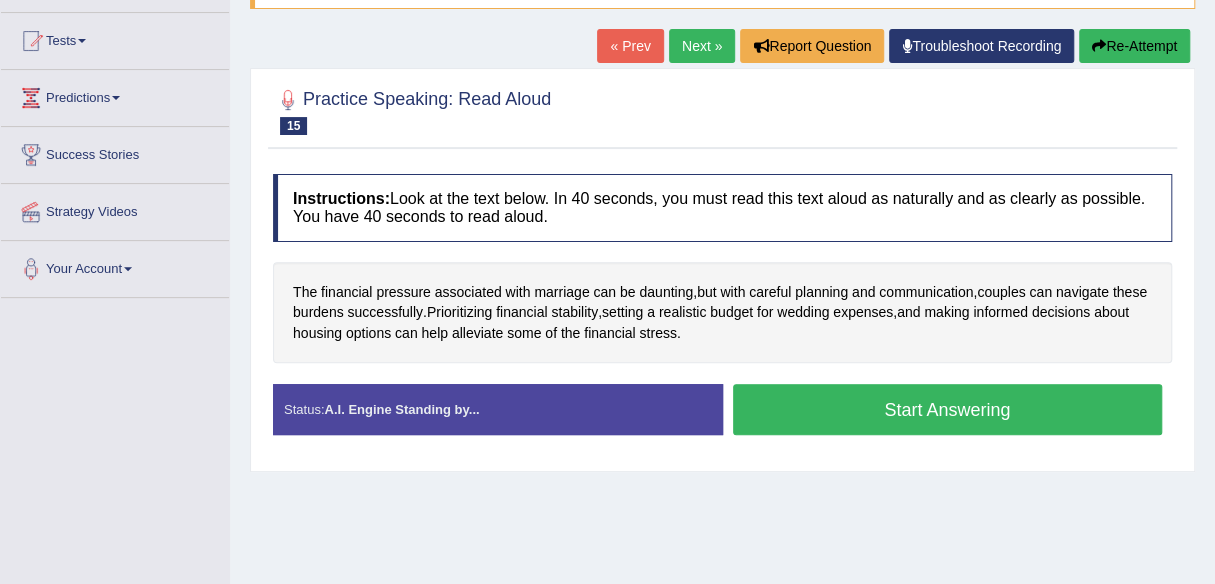 scroll, scrollTop: 200, scrollLeft: 0, axis: vertical 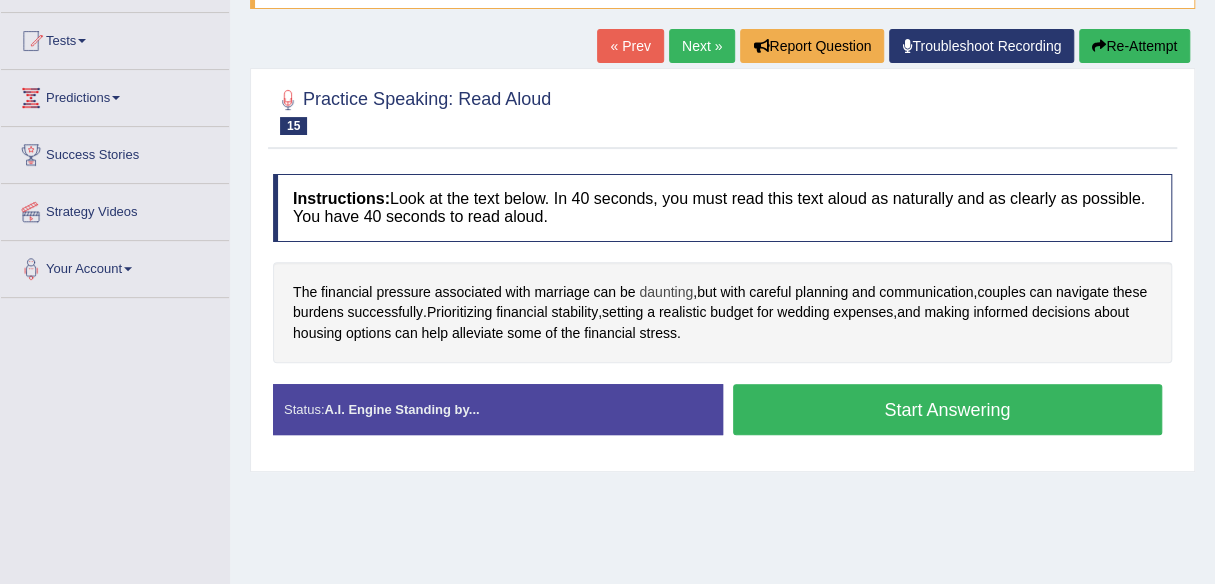 click on "daunting" at bounding box center [666, 292] 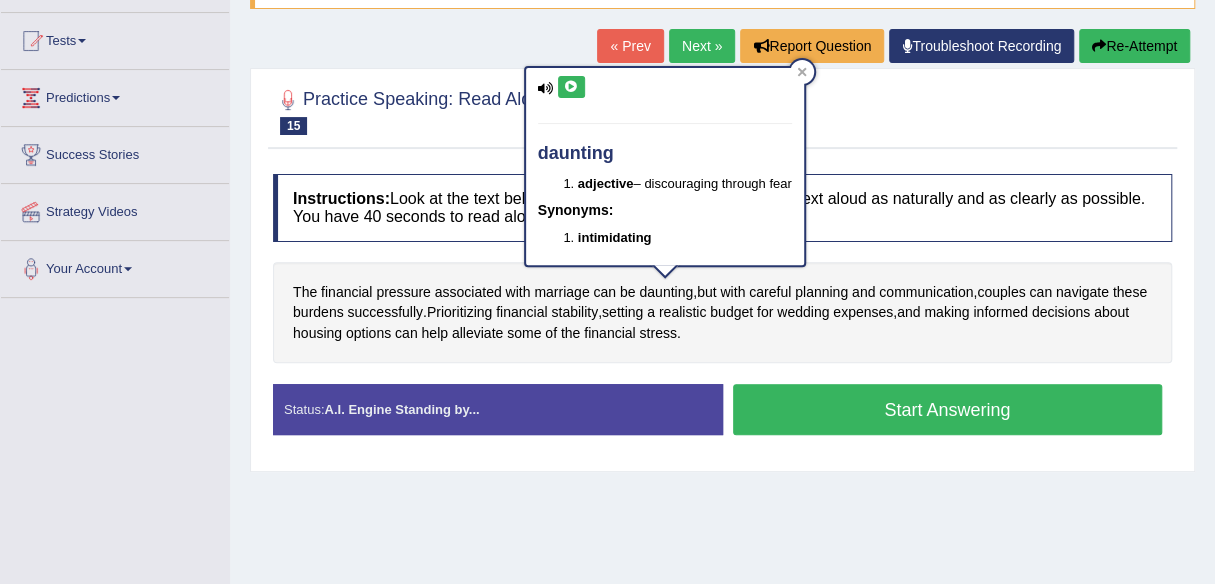 click at bounding box center [571, 87] 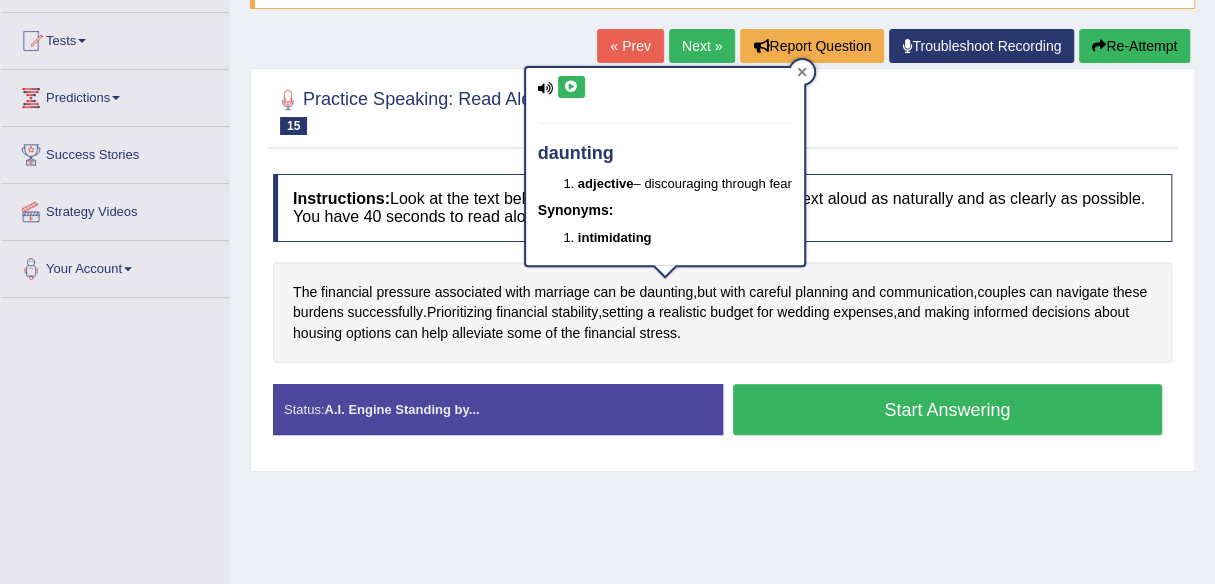 click 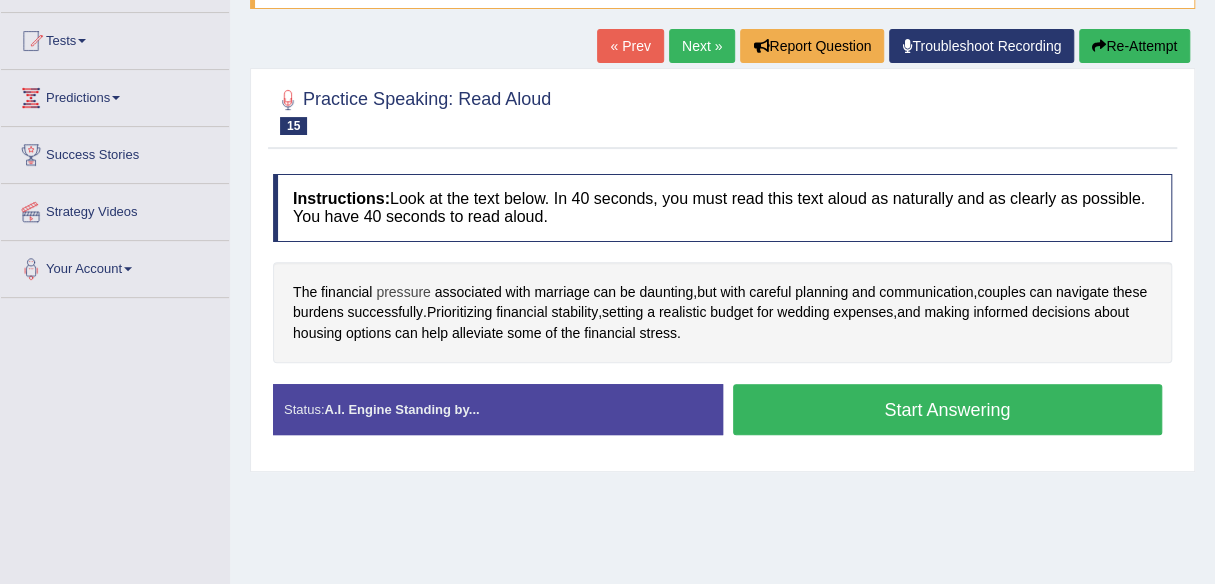 click on "pressure" at bounding box center [403, 292] 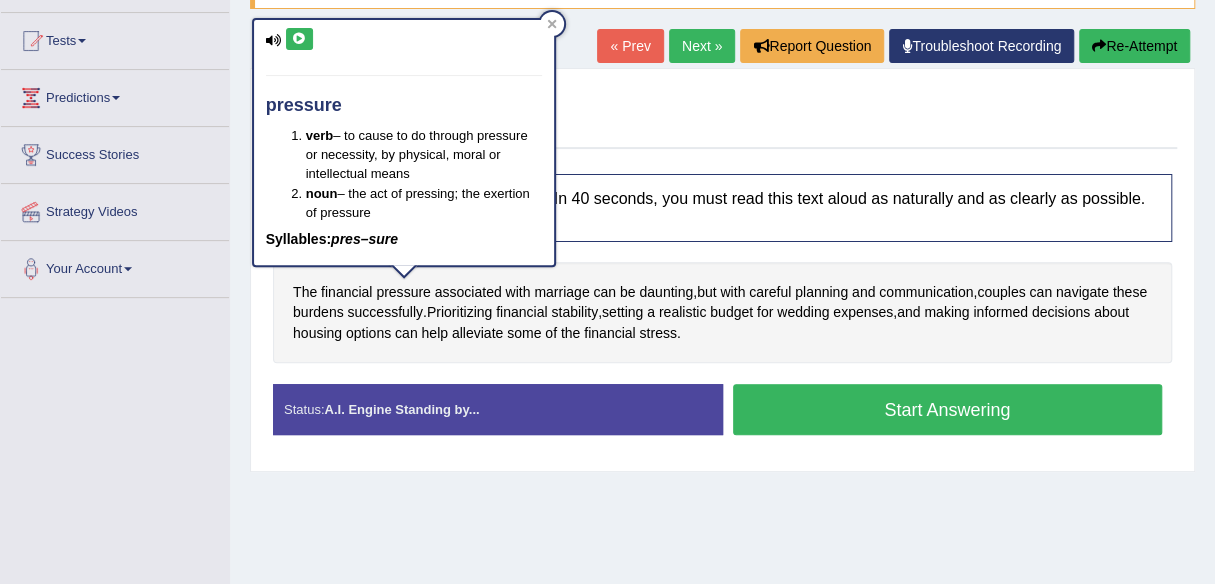 click on "pressure verb  – to cause to do through pressure or necessity, by physical, moral or intellectual means noun  – the act of pressing; the exertion of pressure Syllables:  pres–sure" at bounding box center (404, 142) 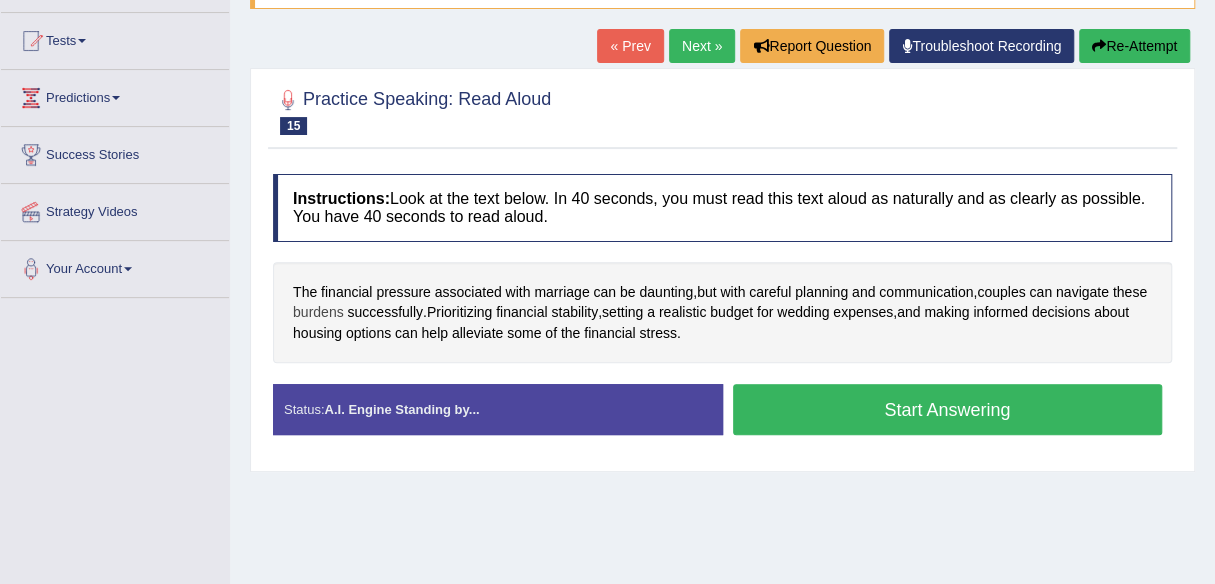 click on "burdens" at bounding box center (318, 312) 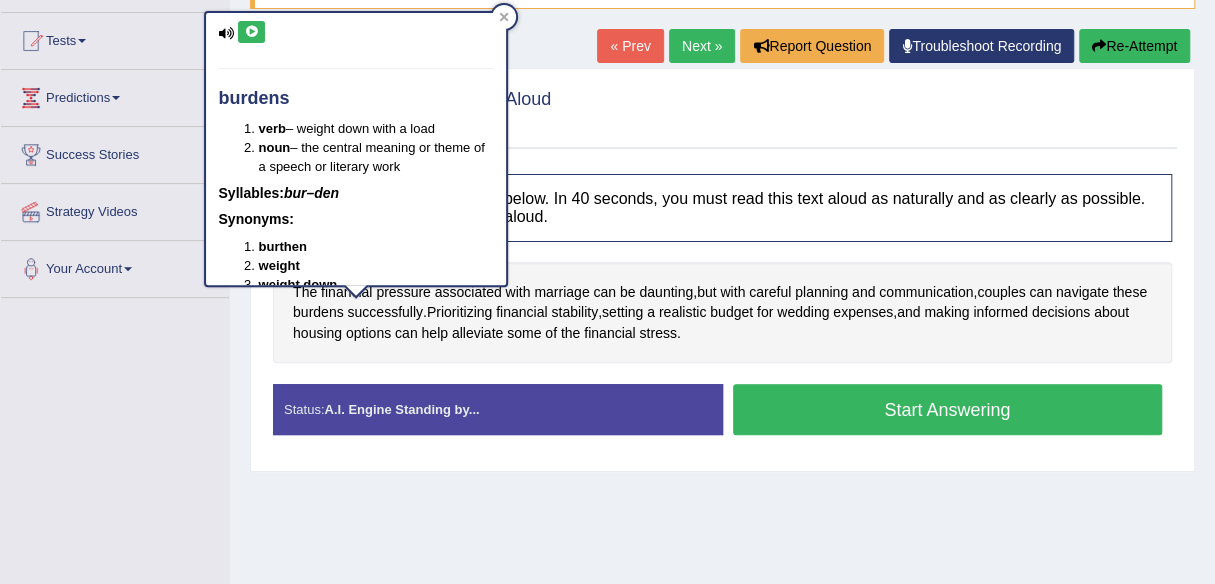 click at bounding box center [251, 32] 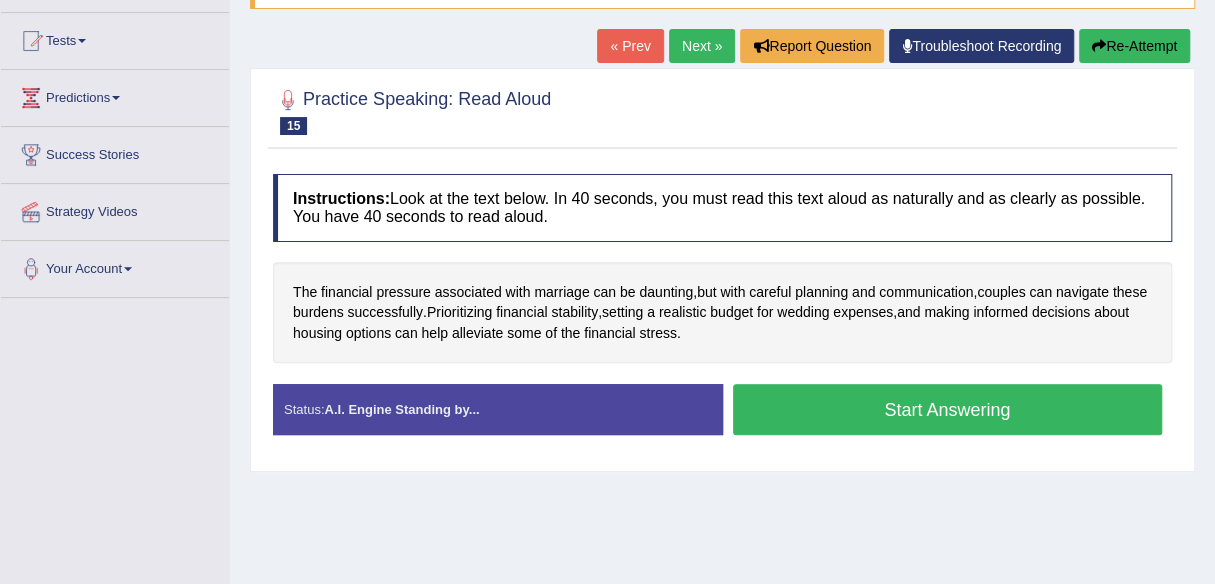 click on "Start Answering" at bounding box center [948, 409] 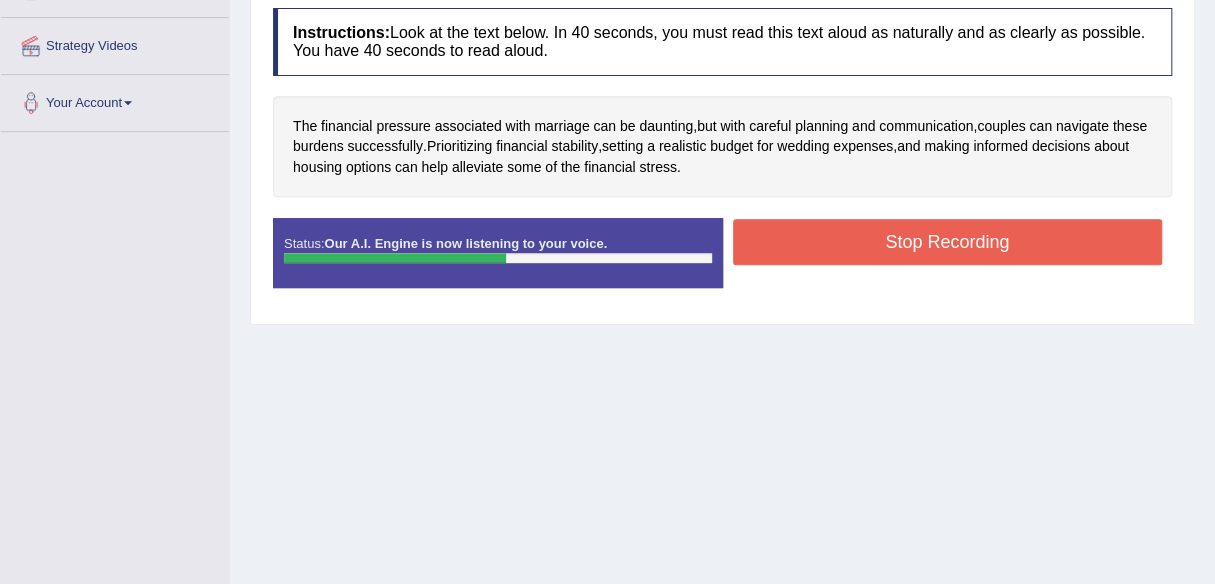 scroll, scrollTop: 466, scrollLeft: 0, axis: vertical 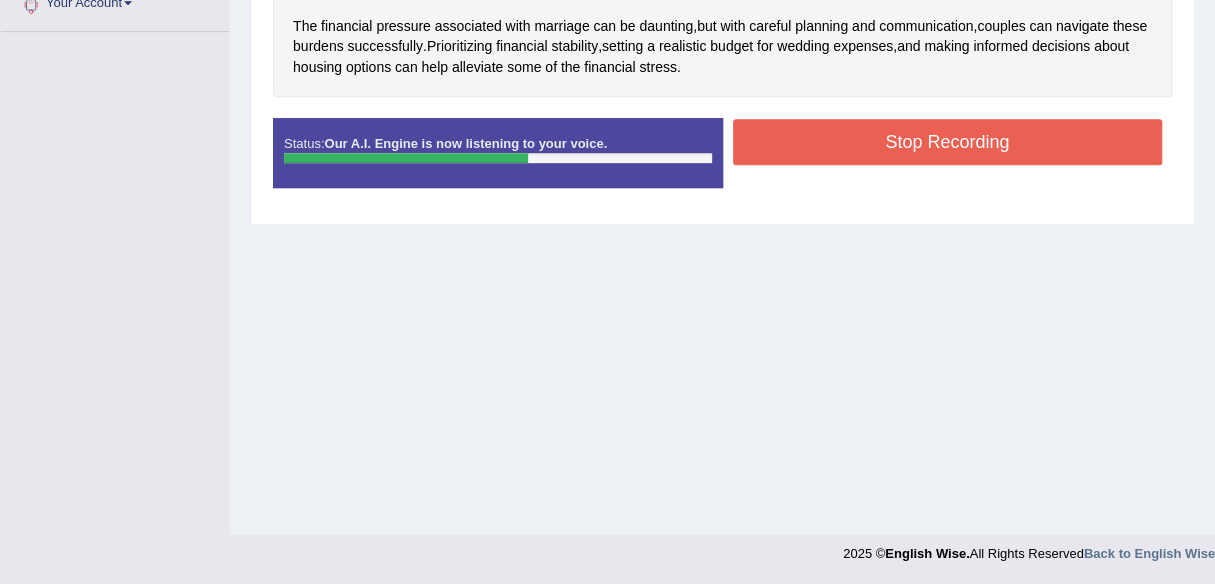 click on "Stop Recording" at bounding box center [948, 142] 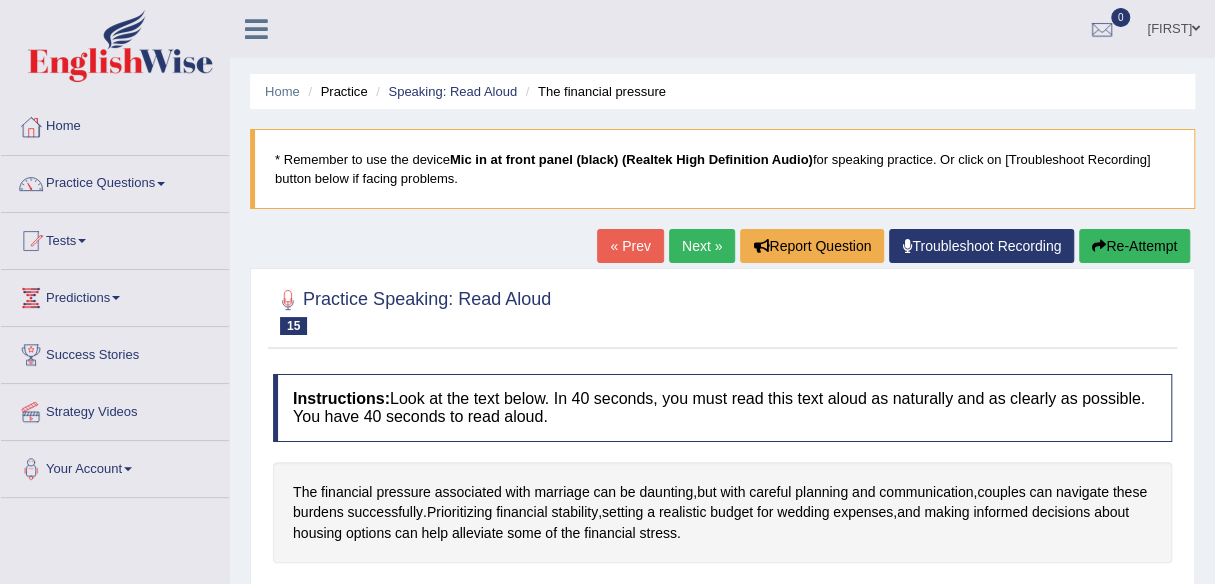scroll, scrollTop: 100, scrollLeft: 0, axis: vertical 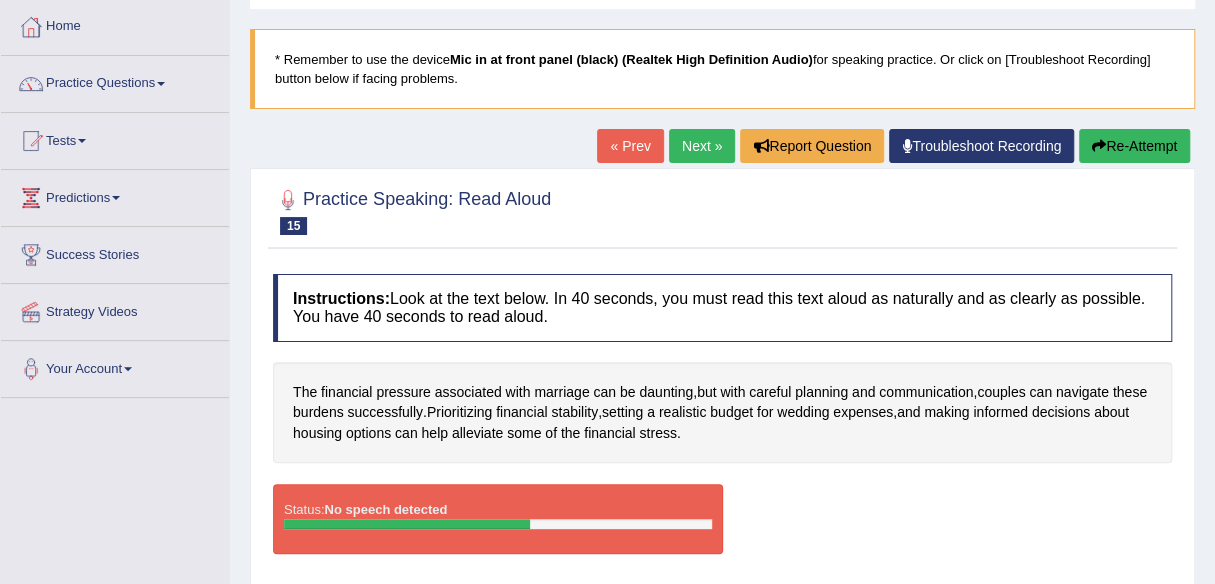 click on "Mic in at front panel (black) (Realtek High Definition Audio)" at bounding box center (631, 59) 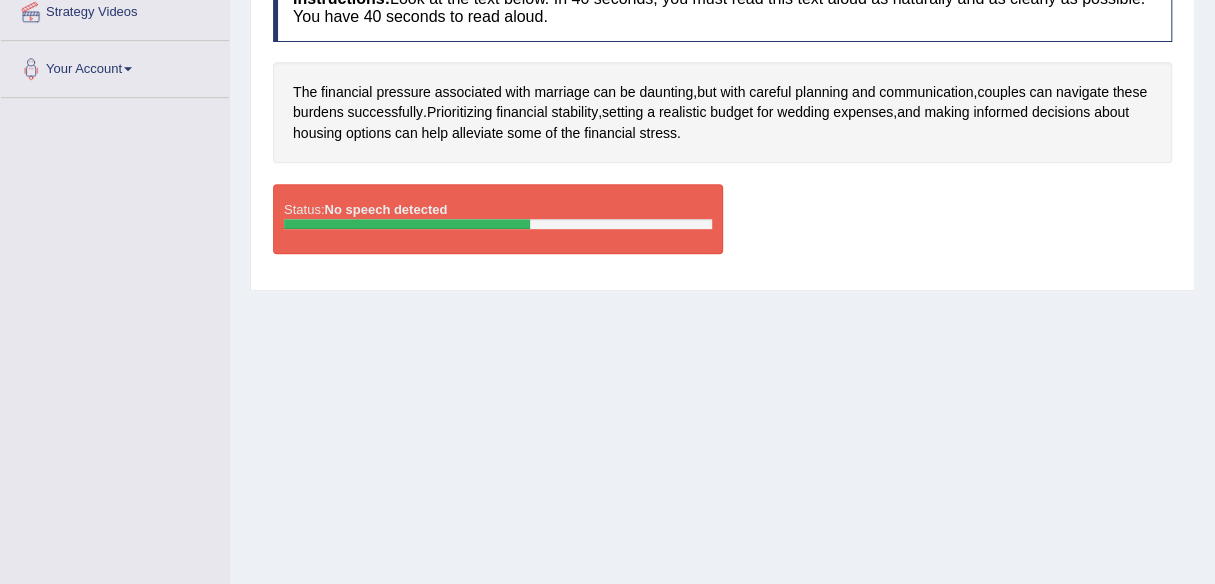 scroll, scrollTop: 0, scrollLeft: 0, axis: both 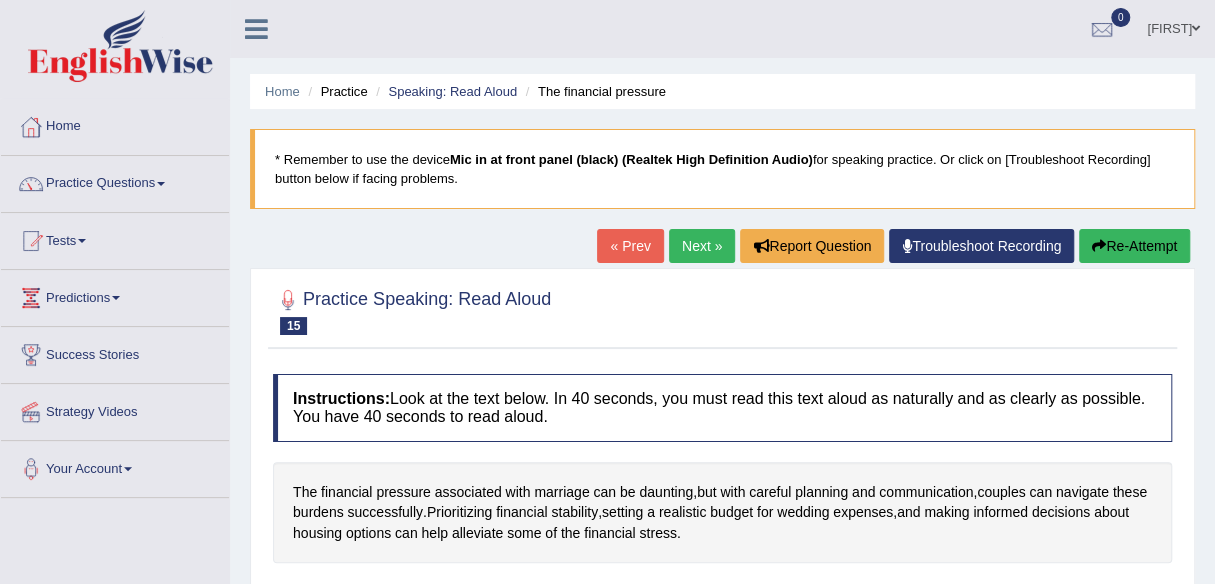 drag, startPoint x: 123, startPoint y: 0, endPoint x: 572, endPoint y: 35, distance: 450.3621 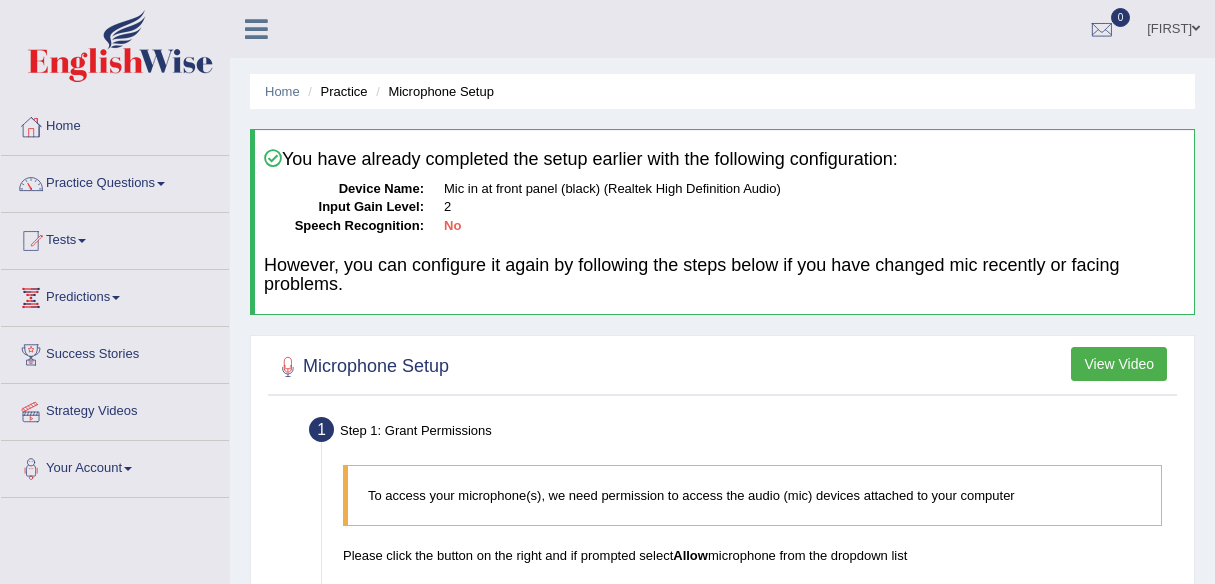 scroll, scrollTop: 466, scrollLeft: 0, axis: vertical 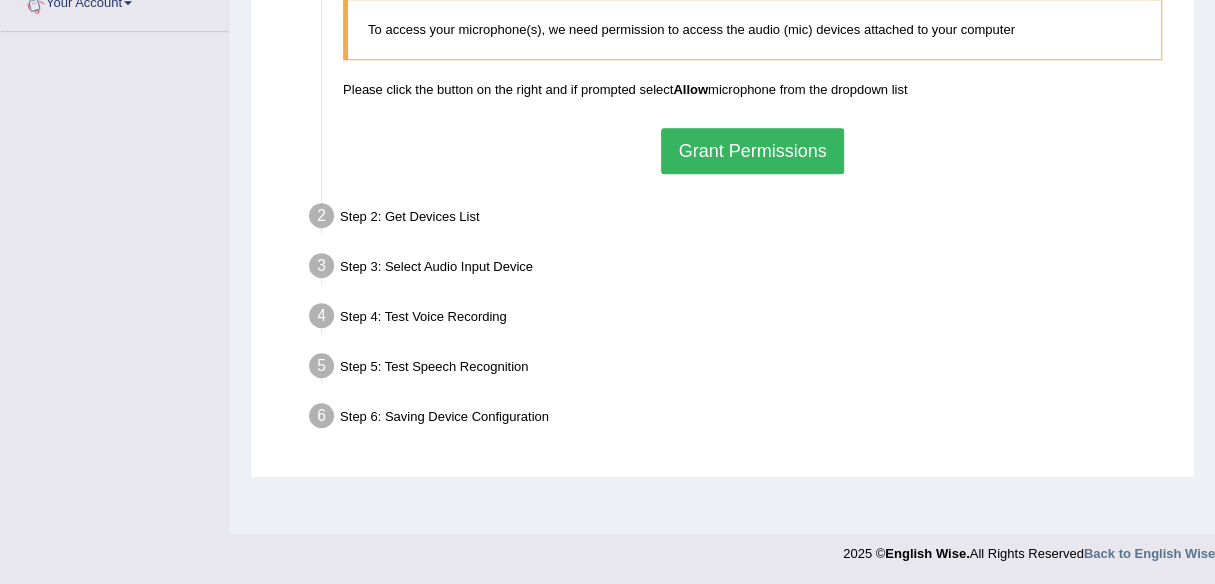 click on "Grant Permissions" at bounding box center (752, 151) 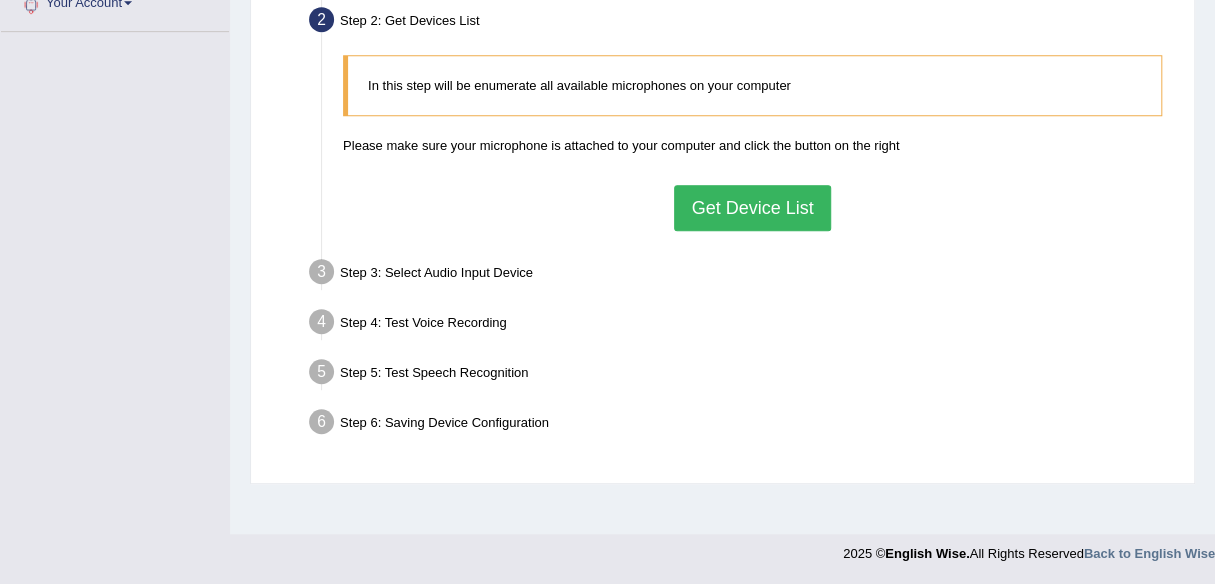 click on "Get Device List" at bounding box center [752, 208] 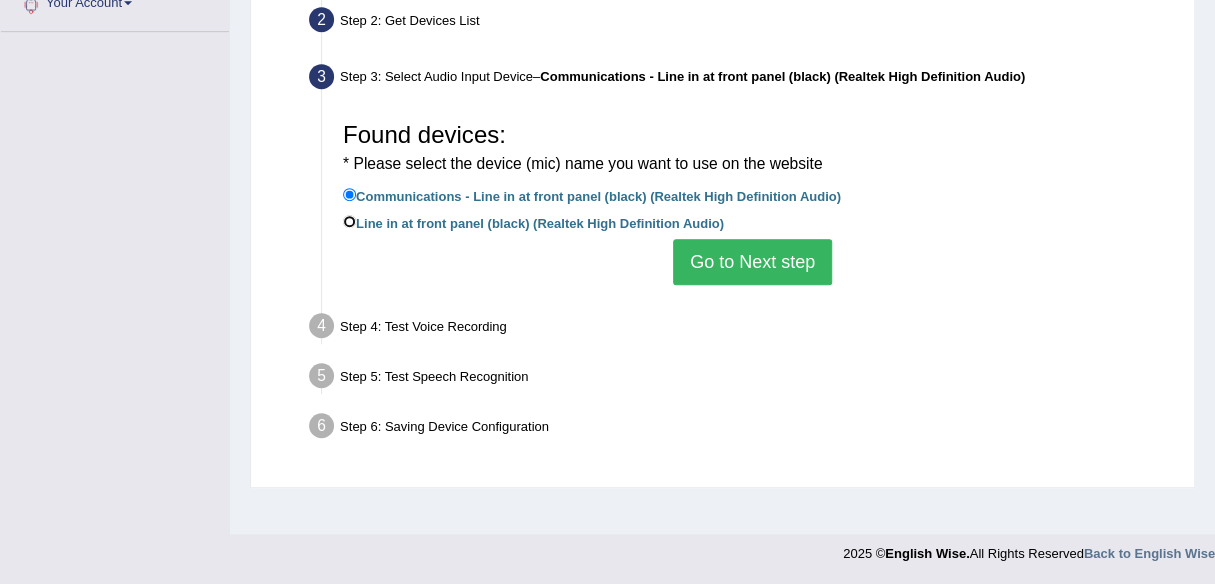 click on "Line in at front panel (black) (Realtek High Definition Audio)" at bounding box center [349, 221] 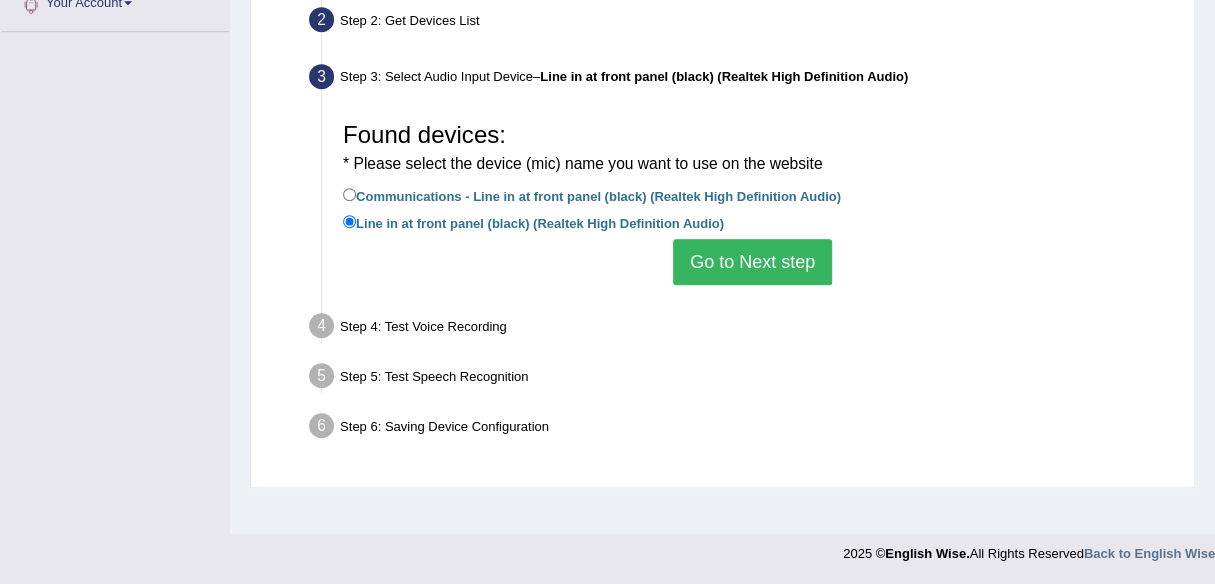 click on "Go to Next step" at bounding box center [752, 262] 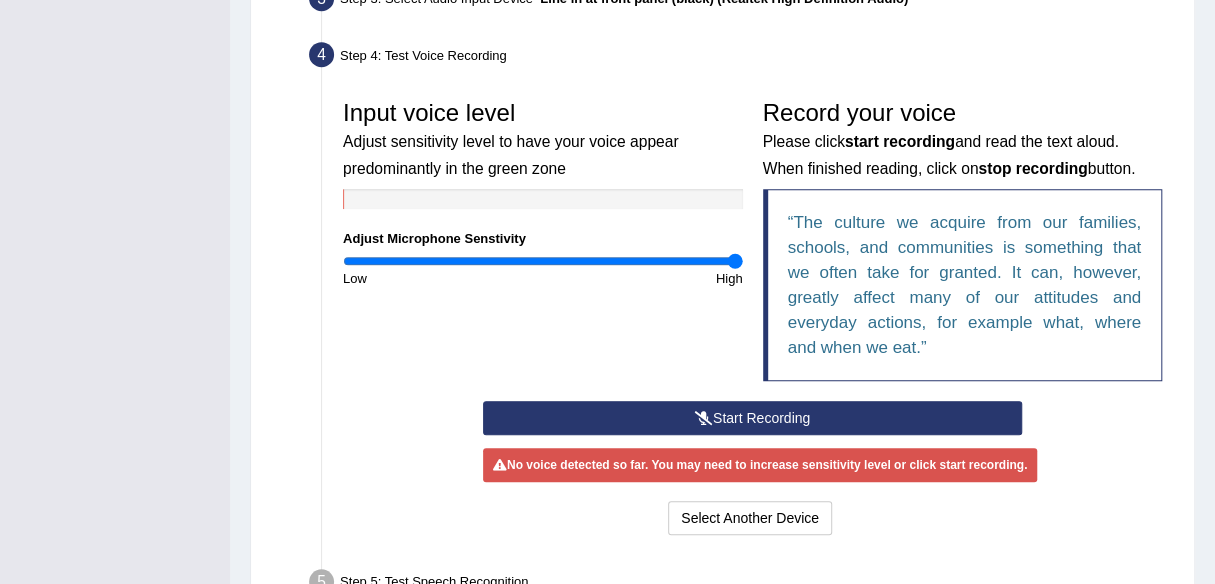 scroll, scrollTop: 666, scrollLeft: 0, axis: vertical 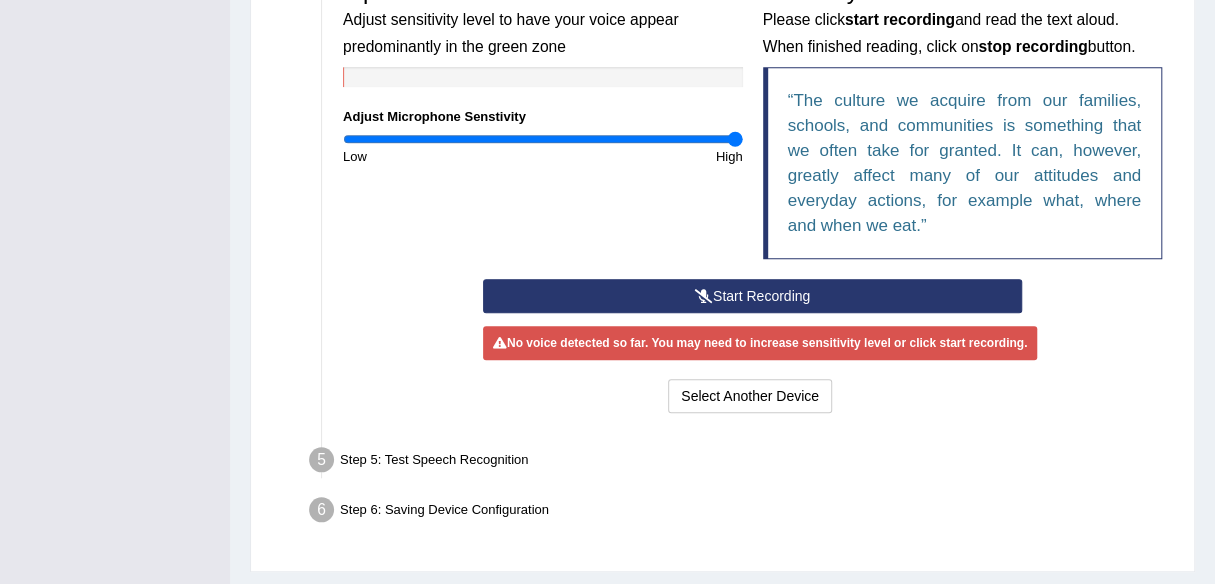 click on "Start Recording" at bounding box center (752, 296) 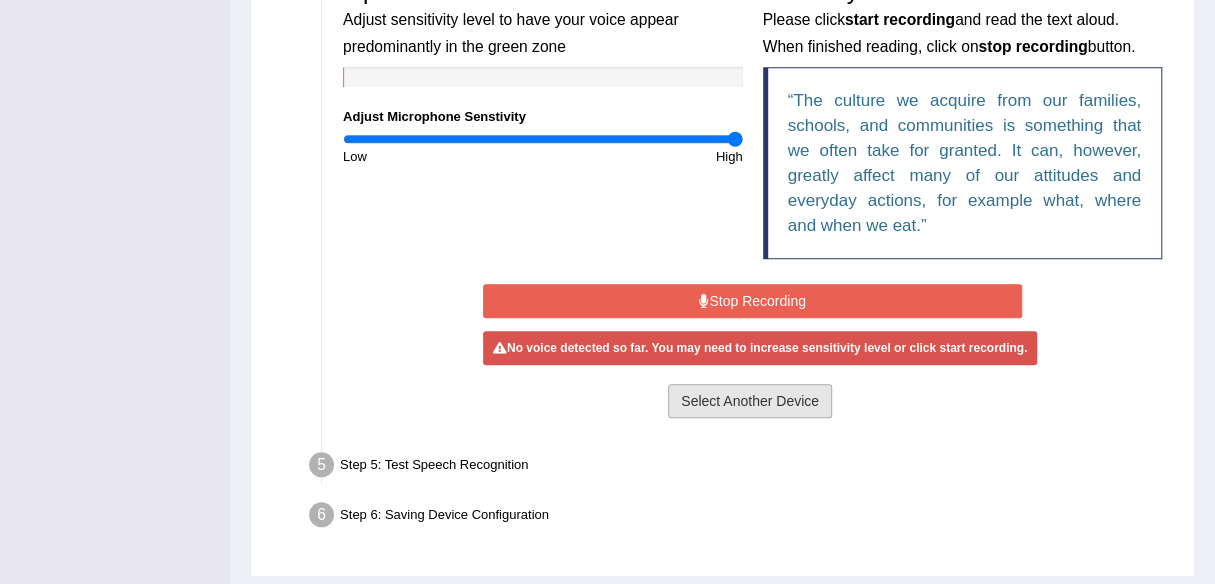click on "Select Another Device" at bounding box center (750, 401) 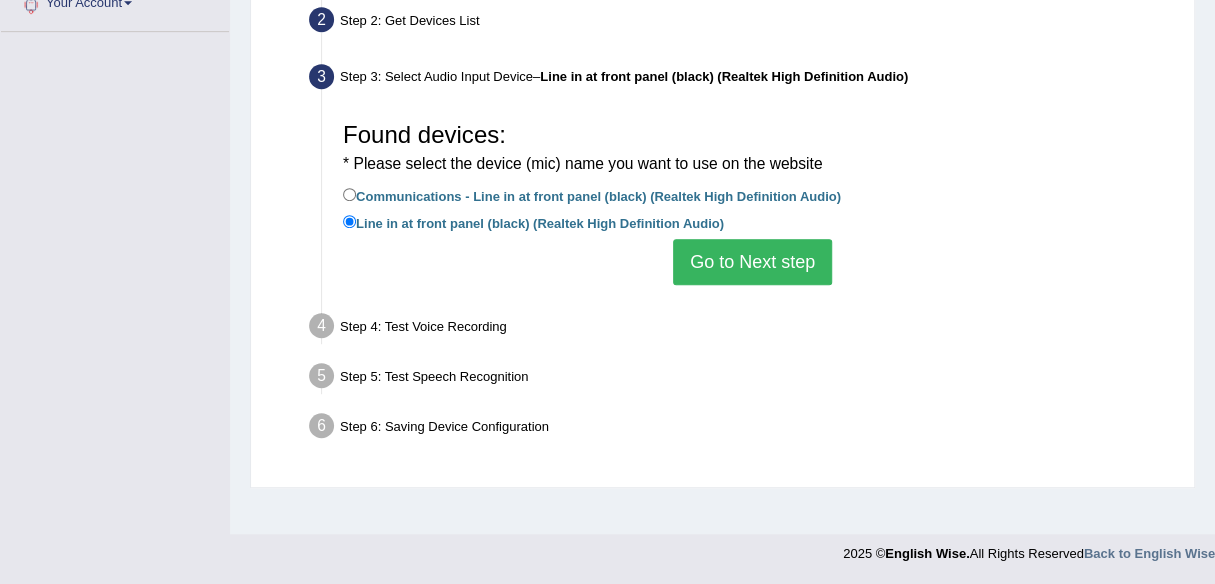 scroll, scrollTop: 466, scrollLeft: 0, axis: vertical 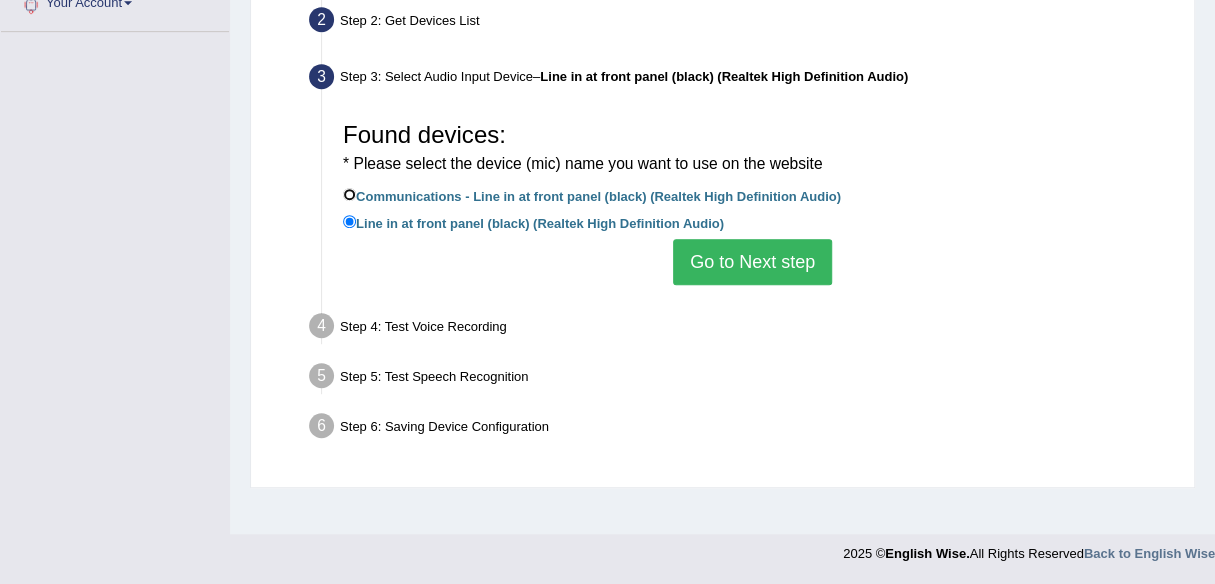 click on "Communications - Line in at front panel (black) (Realtek High Definition Audio)" at bounding box center [349, 194] 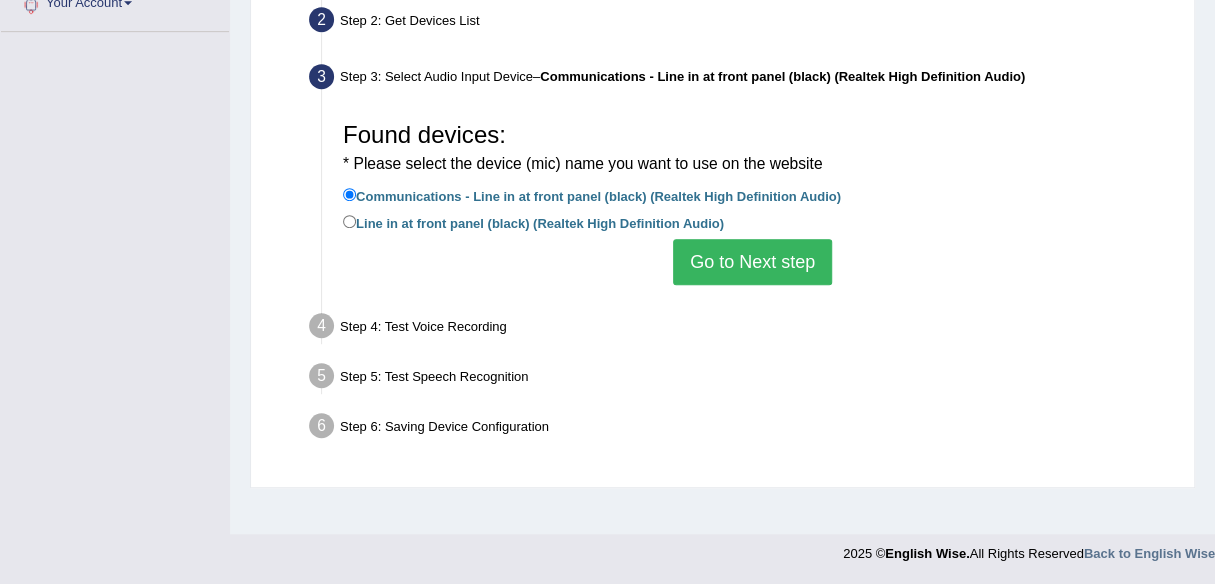click on "Go to Next step" at bounding box center [752, 262] 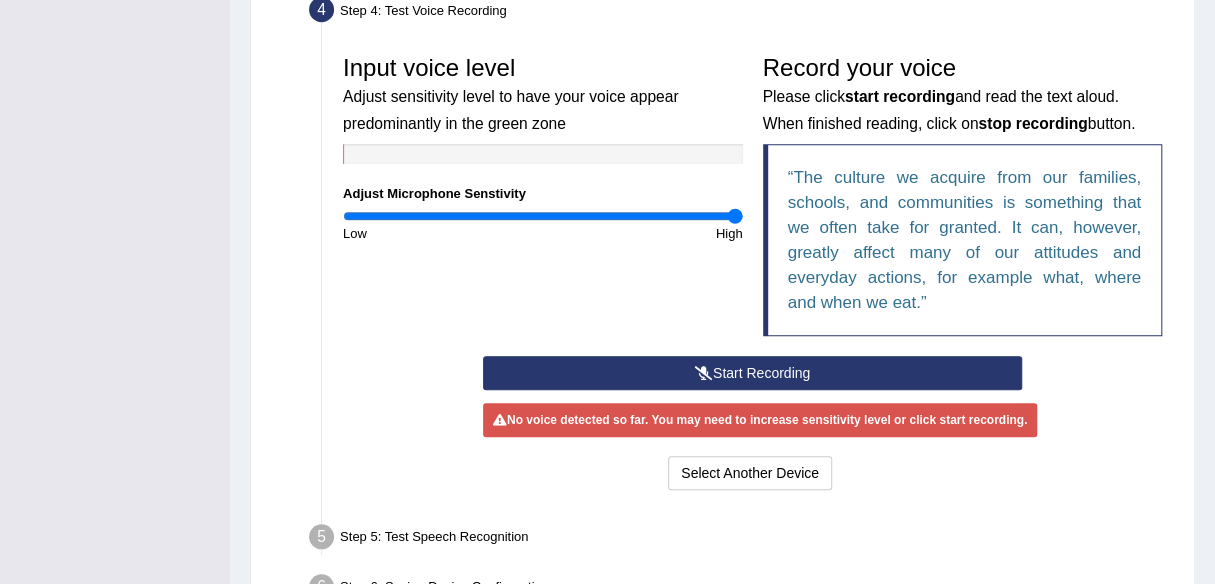 scroll, scrollTop: 714, scrollLeft: 0, axis: vertical 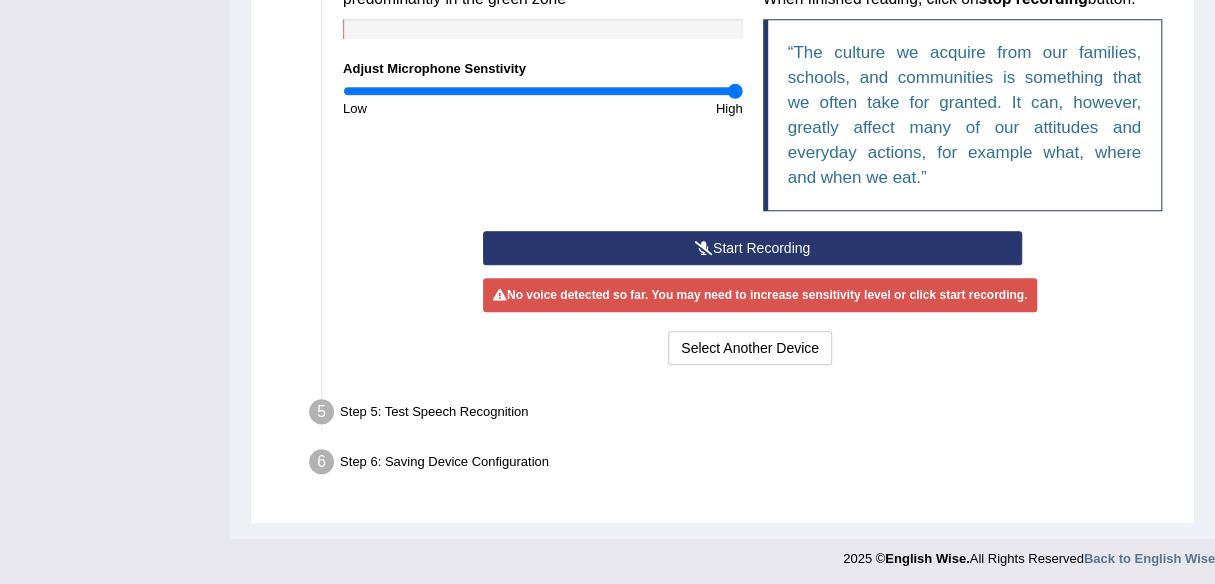 click on "Start Recording" at bounding box center [752, 248] 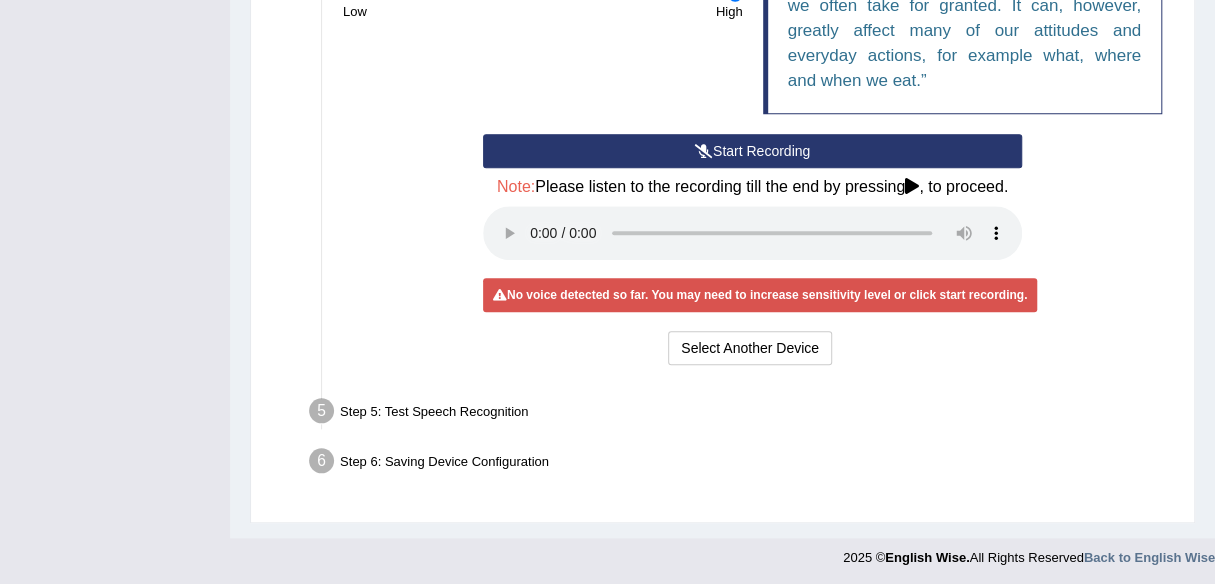 scroll, scrollTop: 812, scrollLeft: 0, axis: vertical 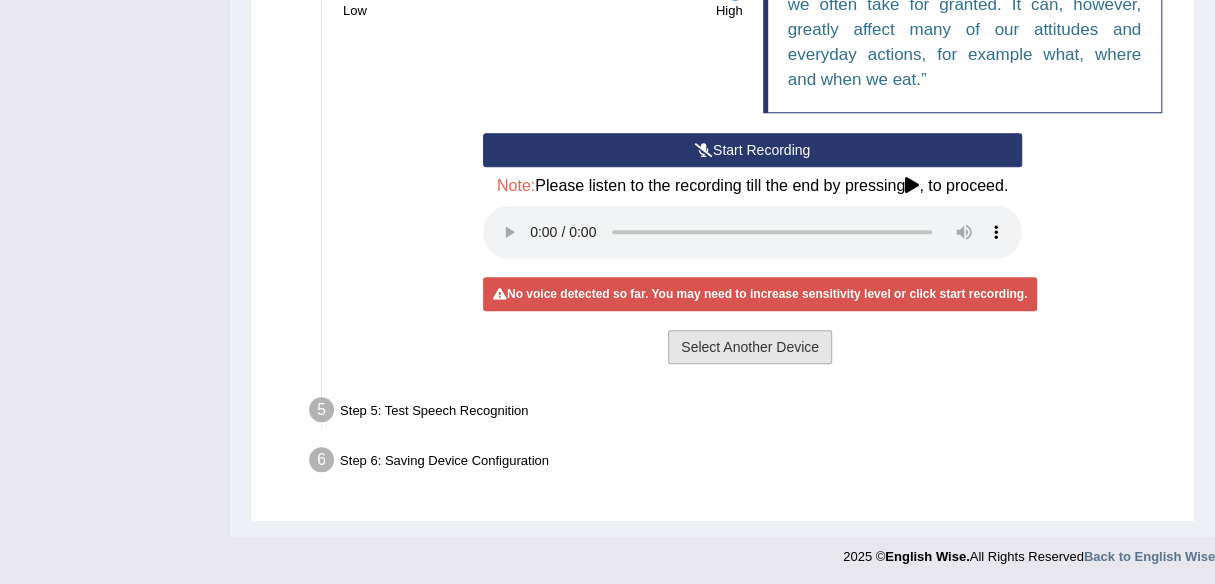 click on "Select Another Device" at bounding box center [750, 347] 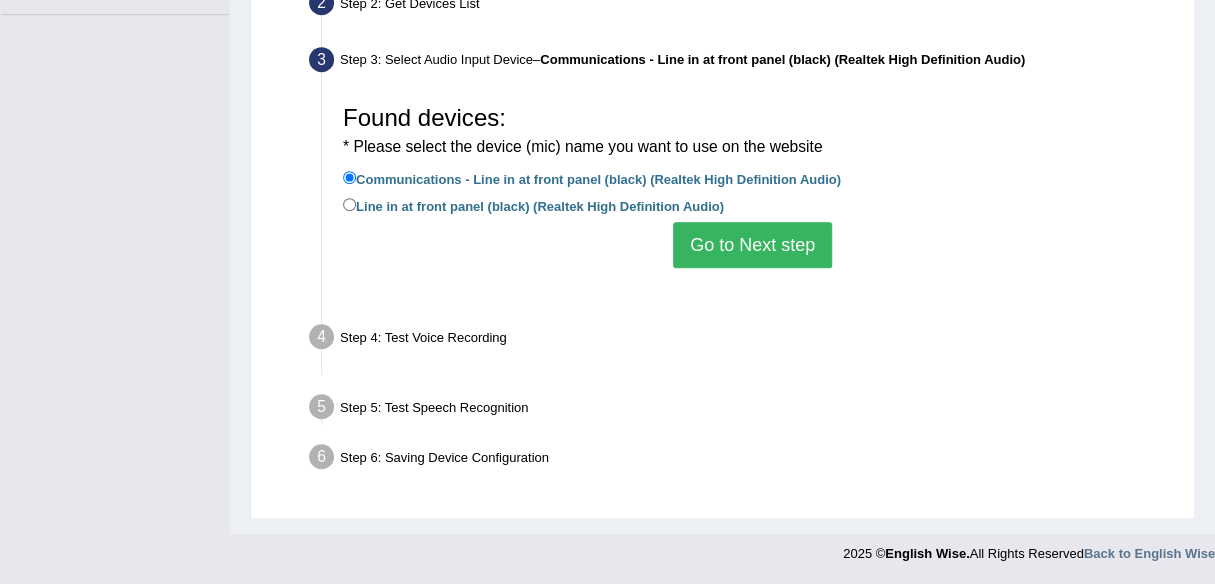 scroll, scrollTop: 466, scrollLeft: 0, axis: vertical 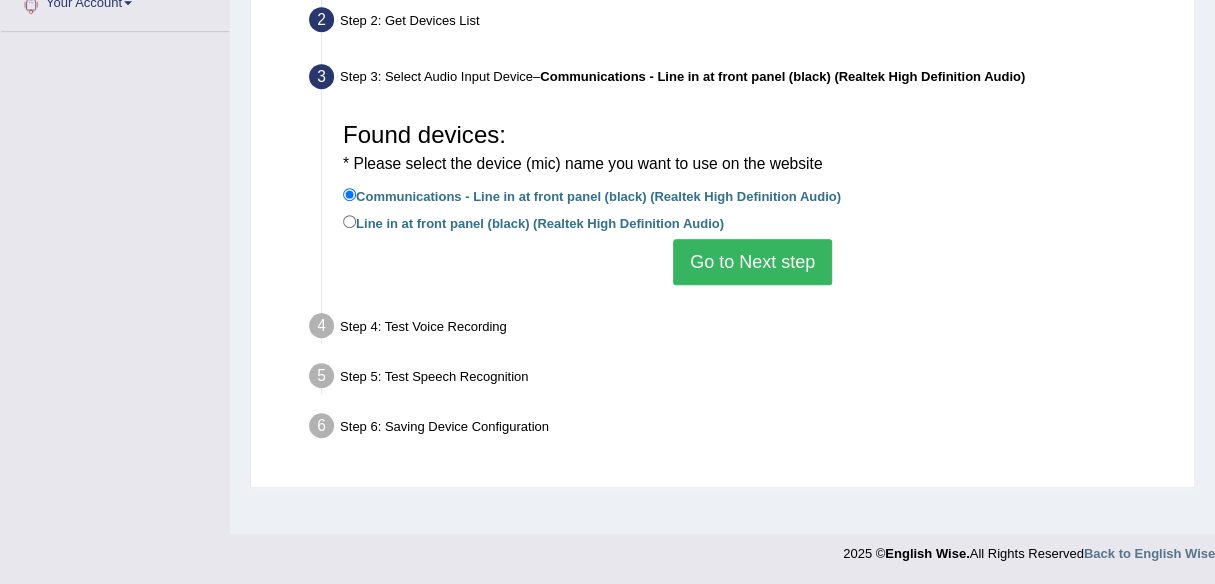 click on "Go to Next step" at bounding box center [752, 262] 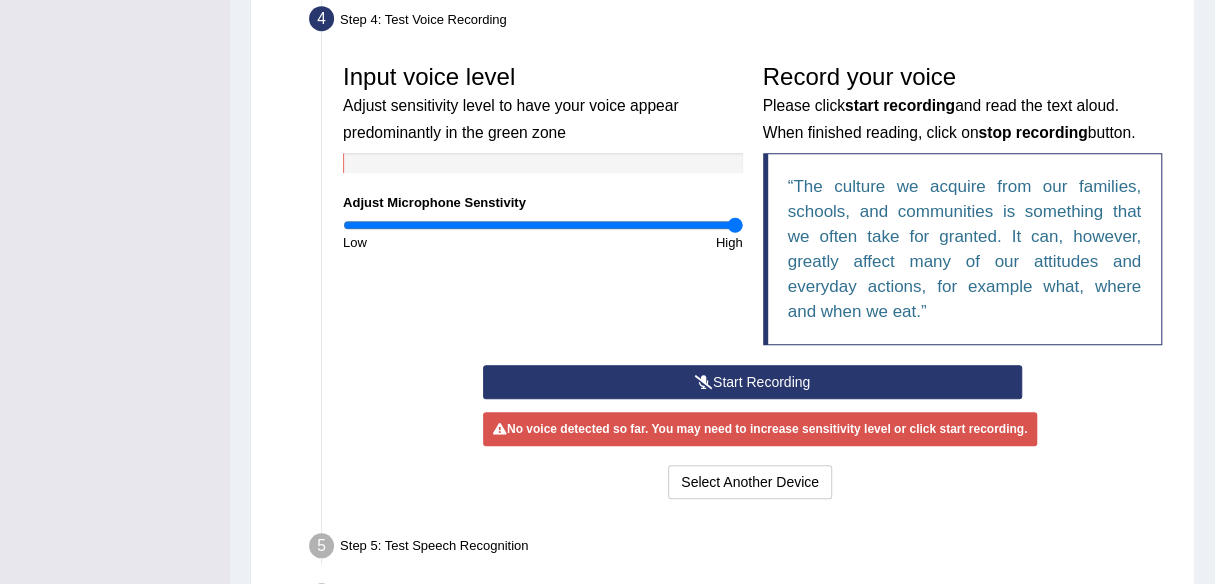 scroll, scrollTop: 714, scrollLeft: 0, axis: vertical 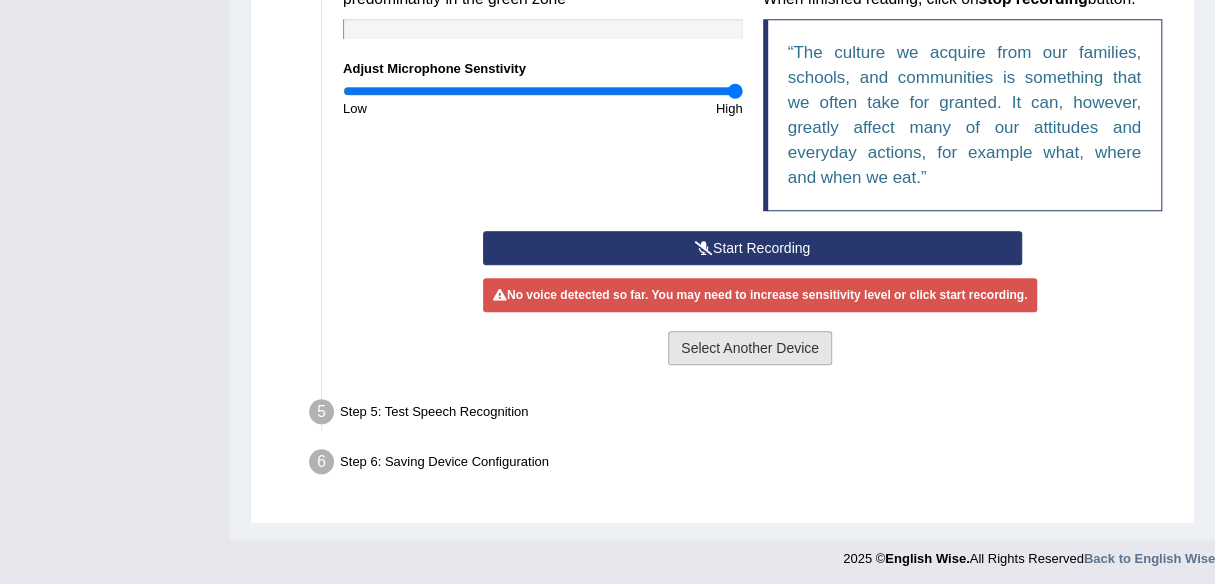 click on "Select Another Device" at bounding box center [750, 348] 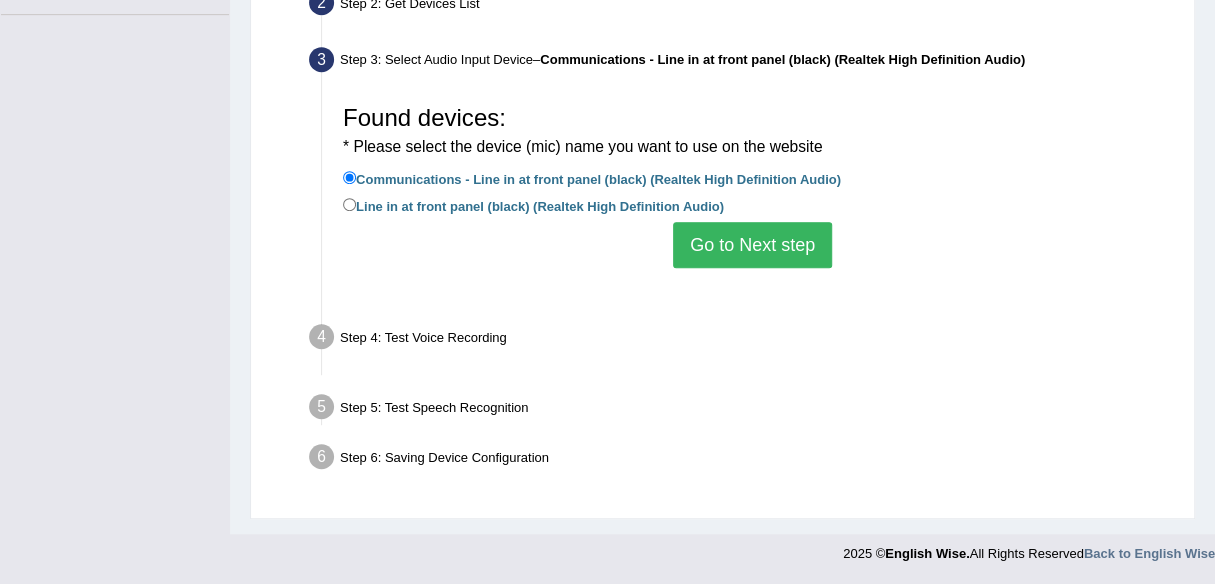 scroll, scrollTop: 466, scrollLeft: 0, axis: vertical 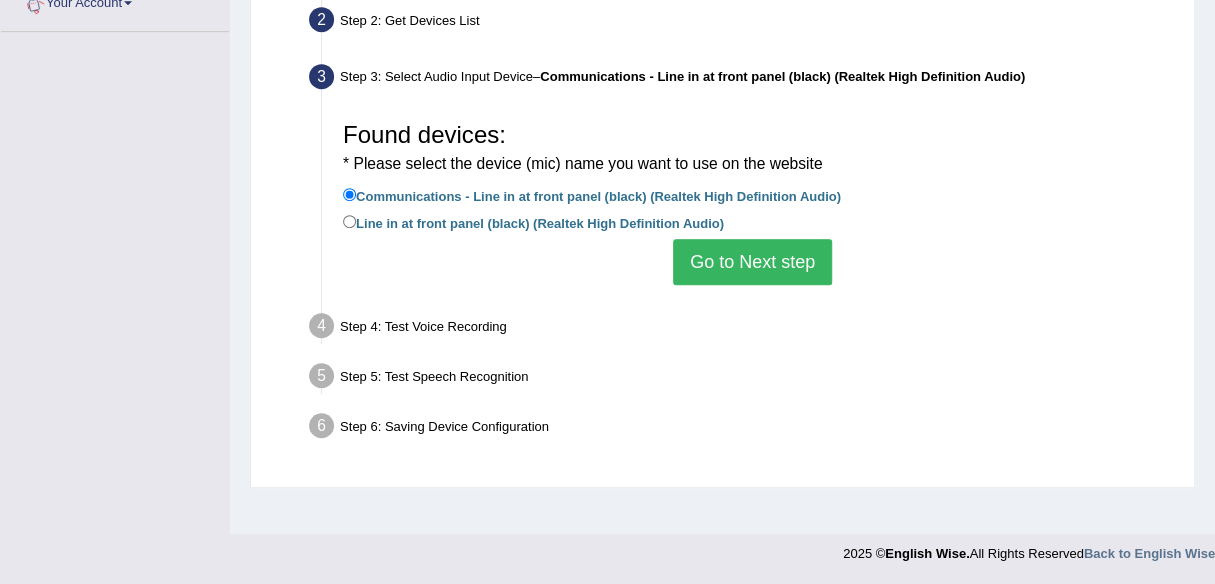 click on "Go to Next step" at bounding box center [752, 262] 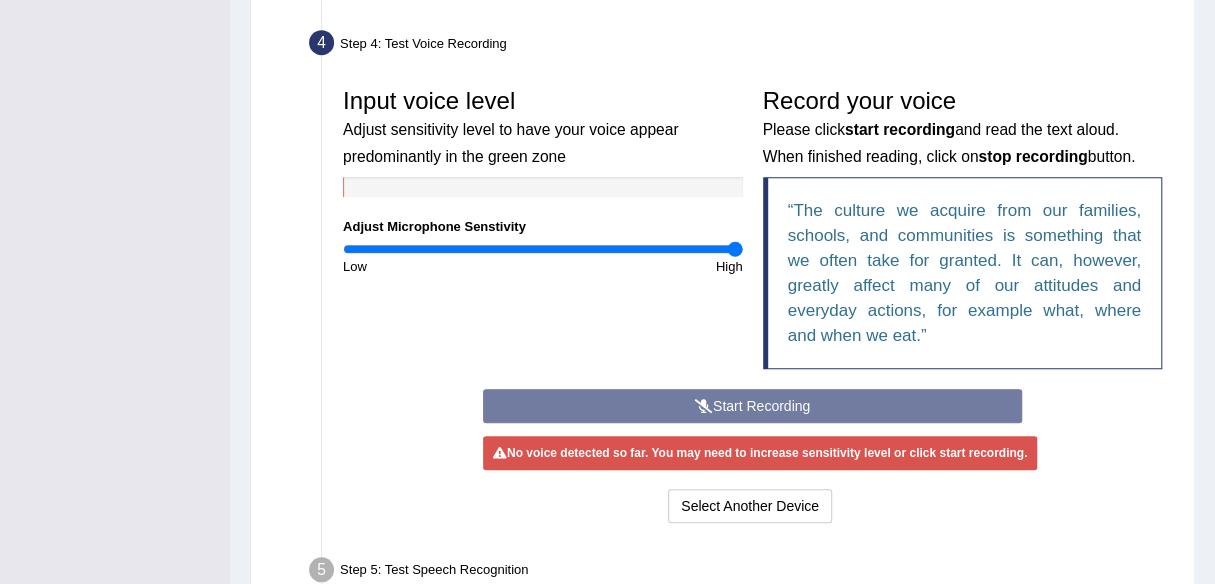 scroll, scrollTop: 666, scrollLeft: 0, axis: vertical 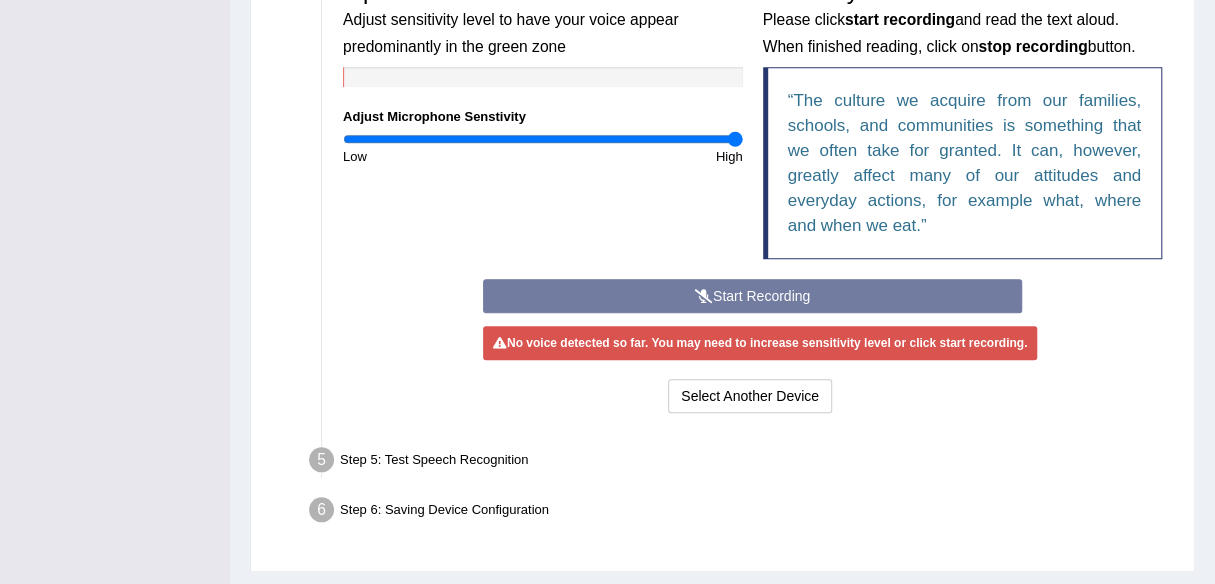 click on "Start Recording    Stop Recording   Note:  Please listen to the recording till the end by pressing  , to proceed.       No voice detected so far. You may need to increase sensitivity level or click start recording.     Voice level is too low yet. Please increase the sensitivity level from the bar on the left.     Your voice is strong enough for our A.I. to detect    Voice level is too high. Please reduce the sensitivity level from the bar on the left.     Select Another Device   Voice is ok. Go to Next step" at bounding box center [752, 348] 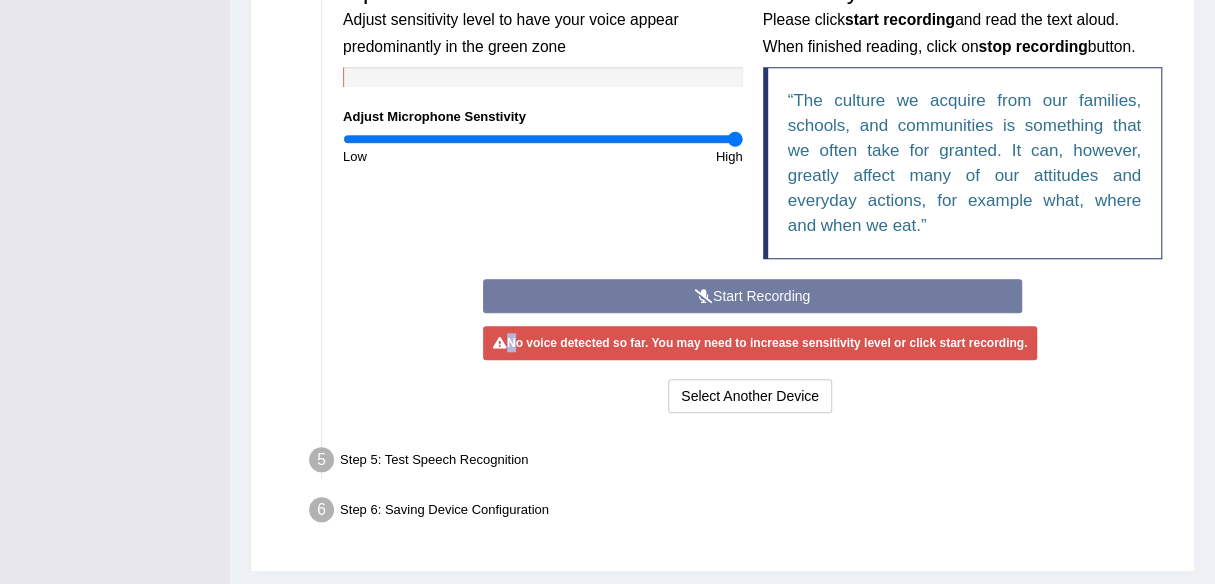 click on "Start Recording    Stop Recording   Note:  Please listen to the recording till the end by pressing  , to proceed.       No voice detected so far. You may need to increase sensitivity level or click start recording.     Voice level is too low yet. Please increase the sensitivity level from the bar on the left.     Your voice is strong enough for our A.I. to detect    Voice level is too high. Please reduce the sensitivity level from the bar on the left.     Select Another Device   Voice is ok. Go to Next step" at bounding box center (752, 348) 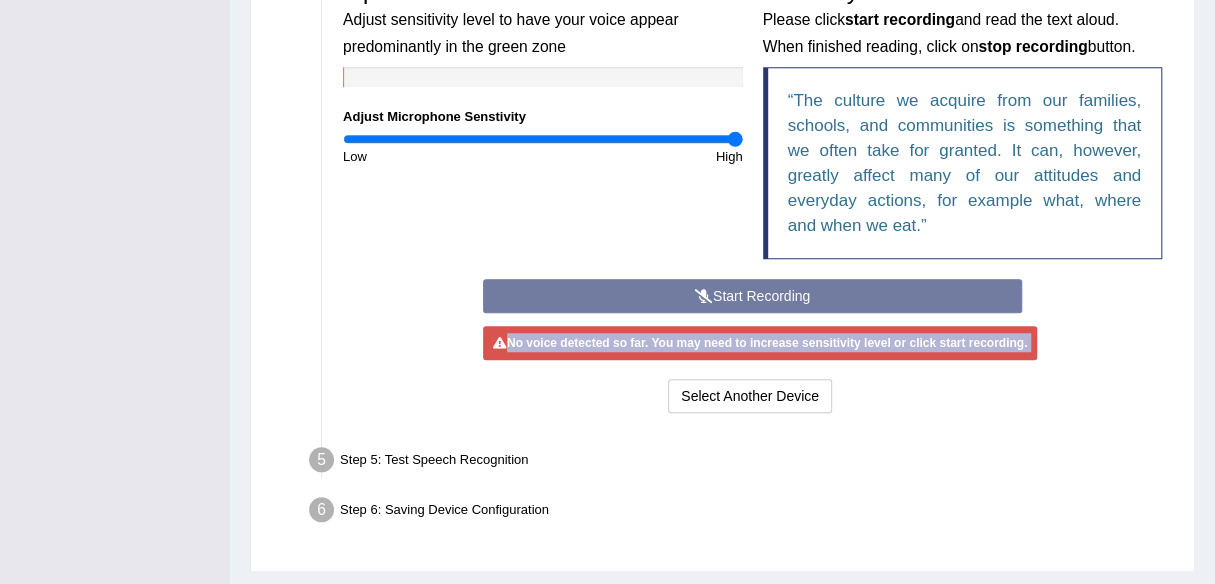 click on "Start Recording    Stop Recording   Note:  Please listen to the recording till the end by pressing  , to proceed.       No voice detected so far. You may need to increase sensitivity level or click start recording.     Voice level is too low yet. Please increase the sensitivity level from the bar on the left.     Your voice is strong enough for our A.I. to detect    Voice level is too high. Please reduce the sensitivity level from the bar on the left.     Select Another Device   Voice is ok. Go to Next step" at bounding box center [752, 348] 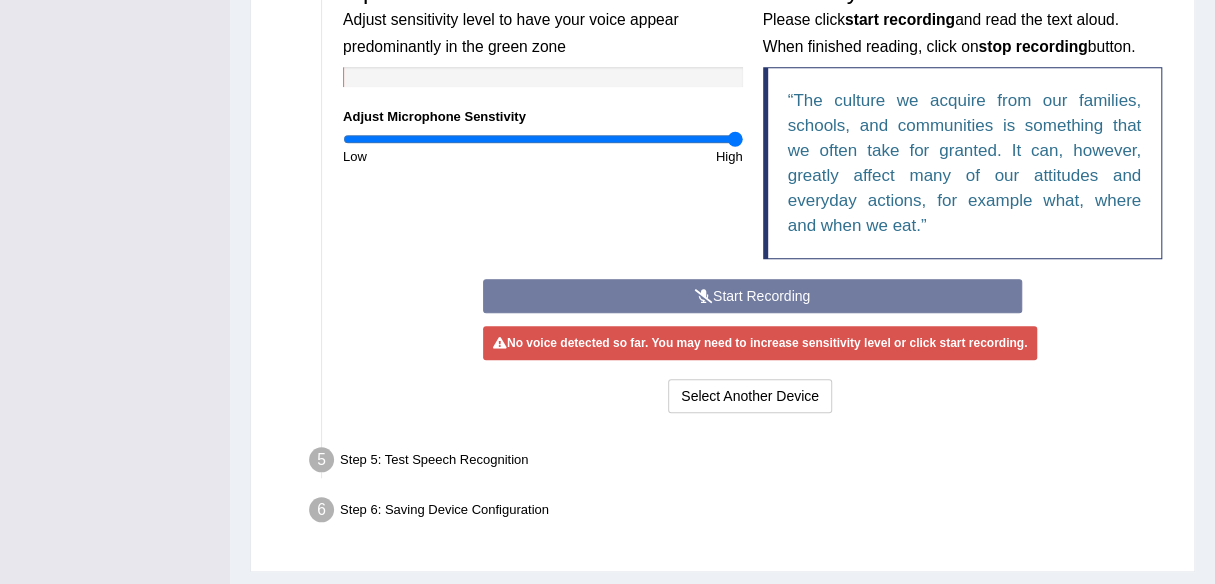 click on "Input voice level   Adjust sensitivity level to have your voice appear predominantly in the green zone     Adjust Microphone Senstivity     Low   High   Record your voice Please click  start recording  and read the text aloud. When finished reading, click on  stop recording  button.   The culture we acquire from our families, schools, and communities is something that we often take for granted. It can, however, greatly affect many of our attitudes and everyday actions, for example what, where and when we eat." at bounding box center (752, 123) 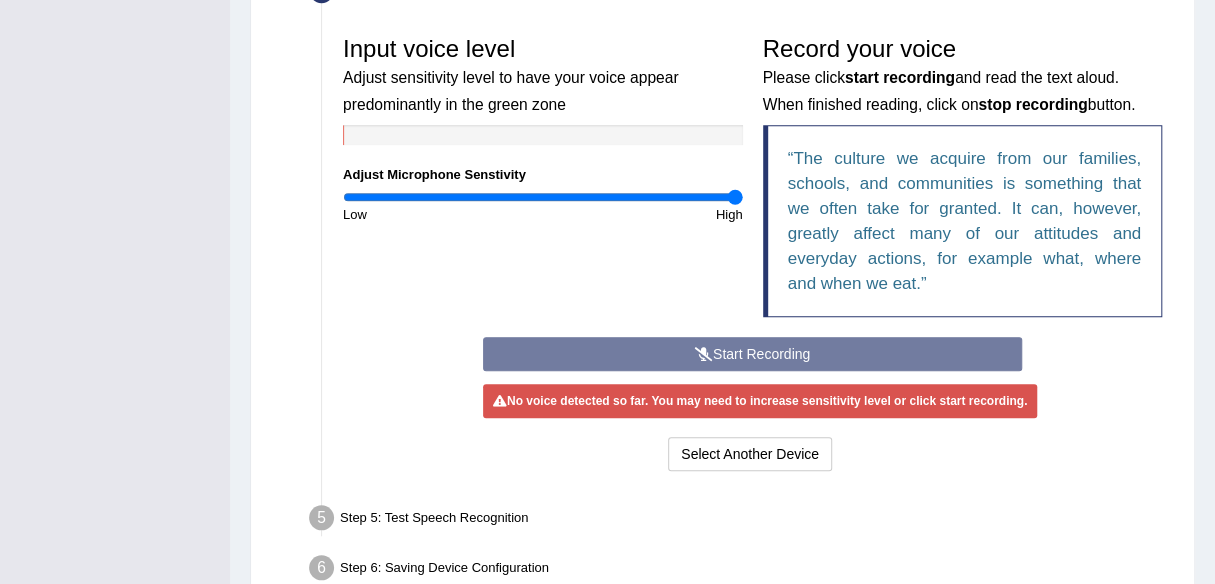 scroll, scrollTop: 566, scrollLeft: 0, axis: vertical 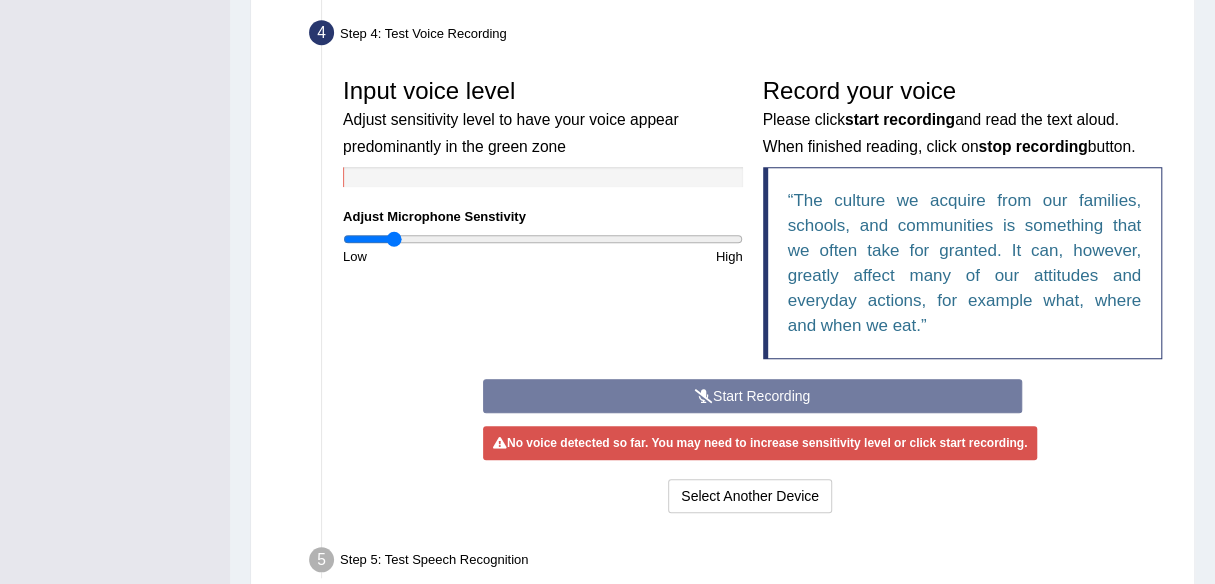 drag, startPoint x: 729, startPoint y: 240, endPoint x: 393, endPoint y: 237, distance: 336.0134 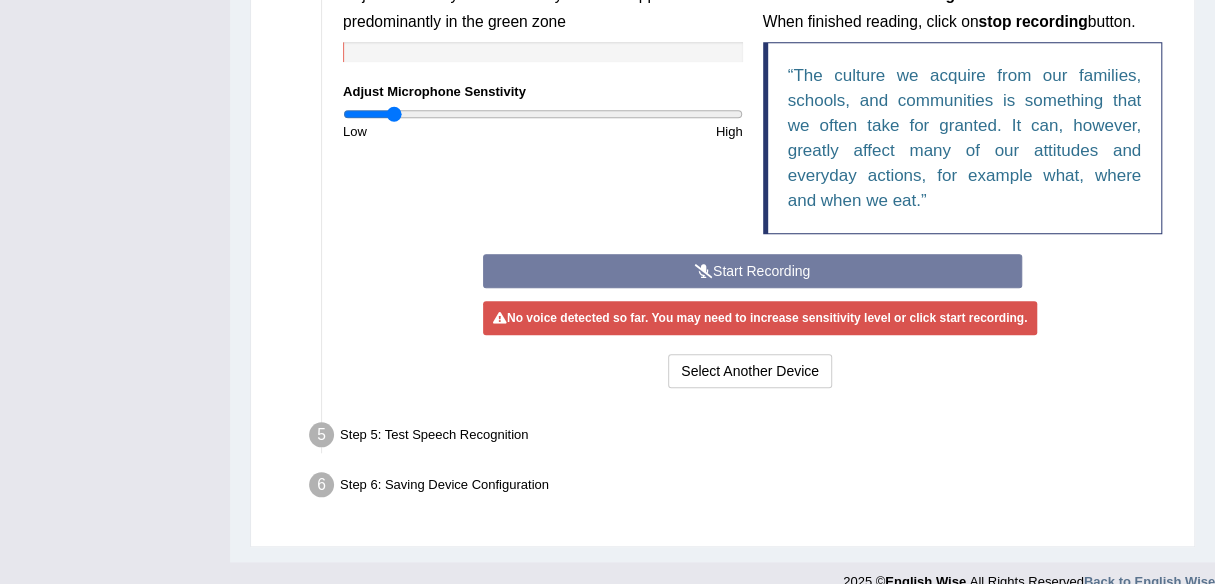 scroll, scrollTop: 714, scrollLeft: 0, axis: vertical 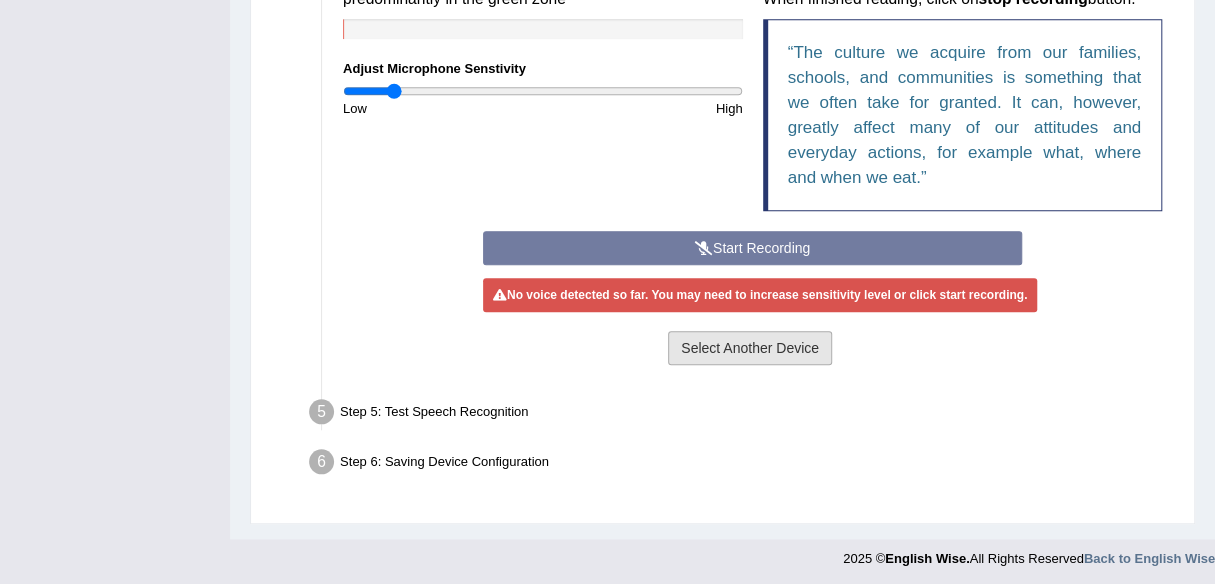 click on "Select Another Device" at bounding box center [750, 348] 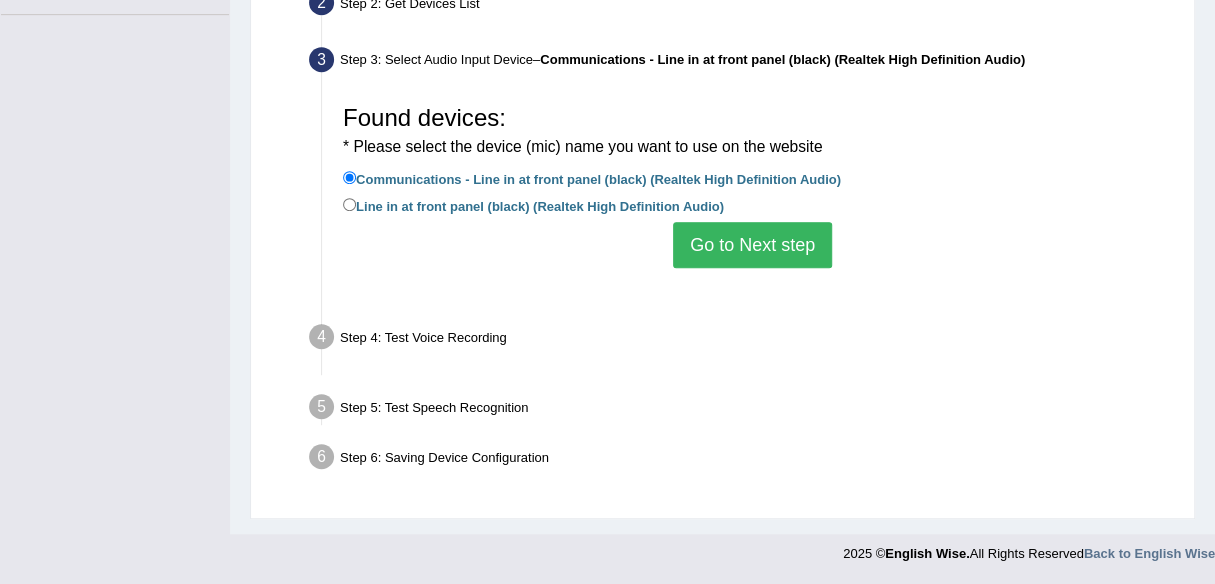 scroll, scrollTop: 466, scrollLeft: 0, axis: vertical 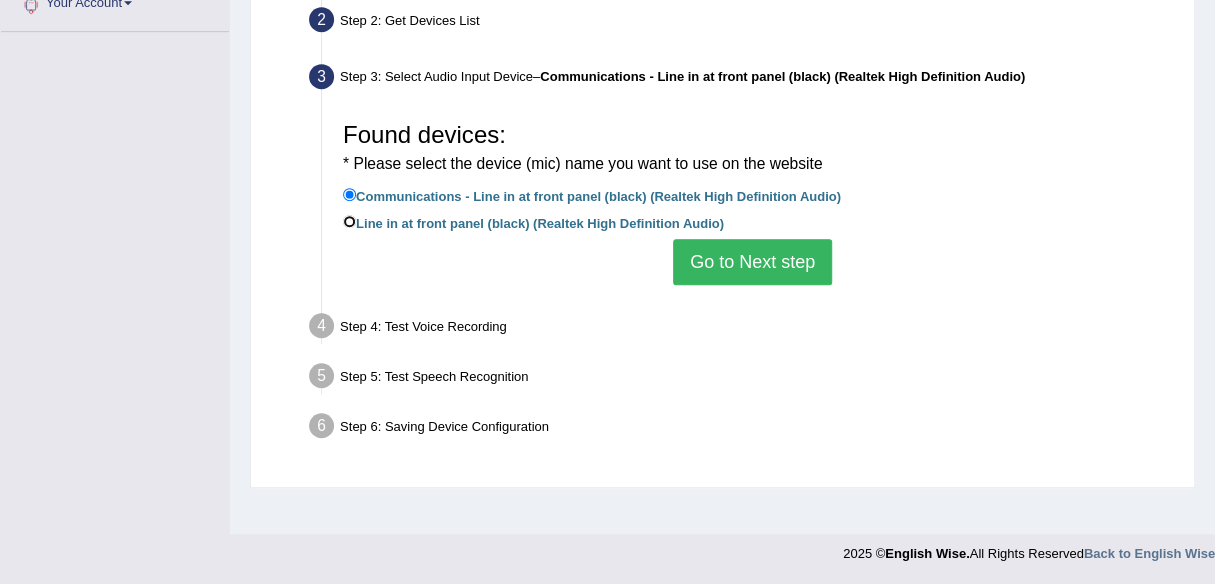 click on "Line in at front panel (black) (Realtek High Definition Audio)" at bounding box center (349, 221) 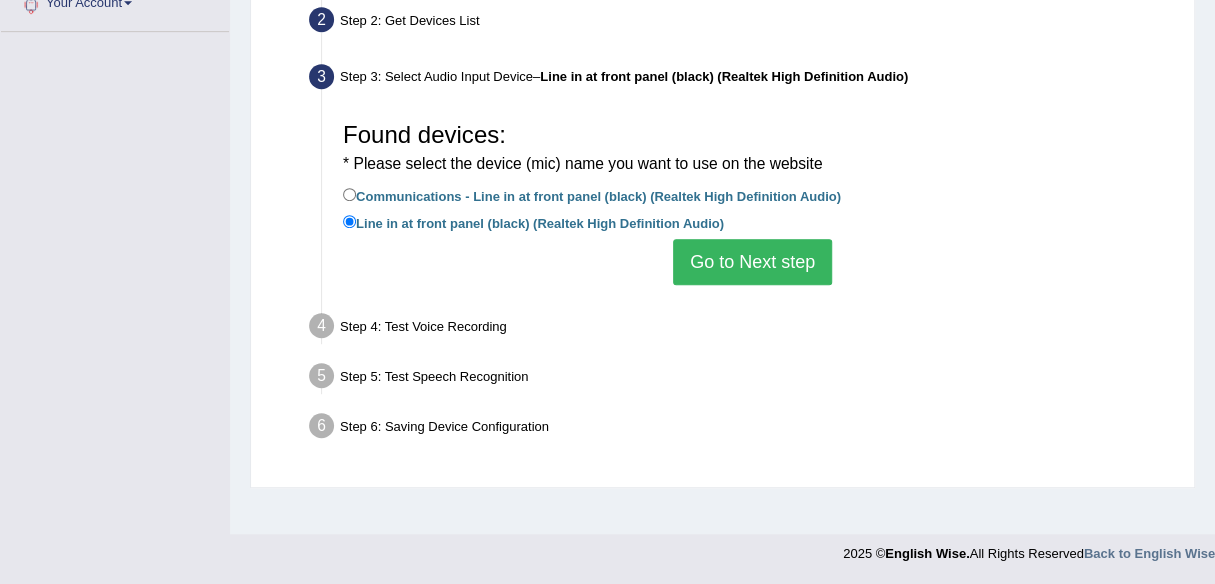 click on "Go to Next step" at bounding box center (752, 262) 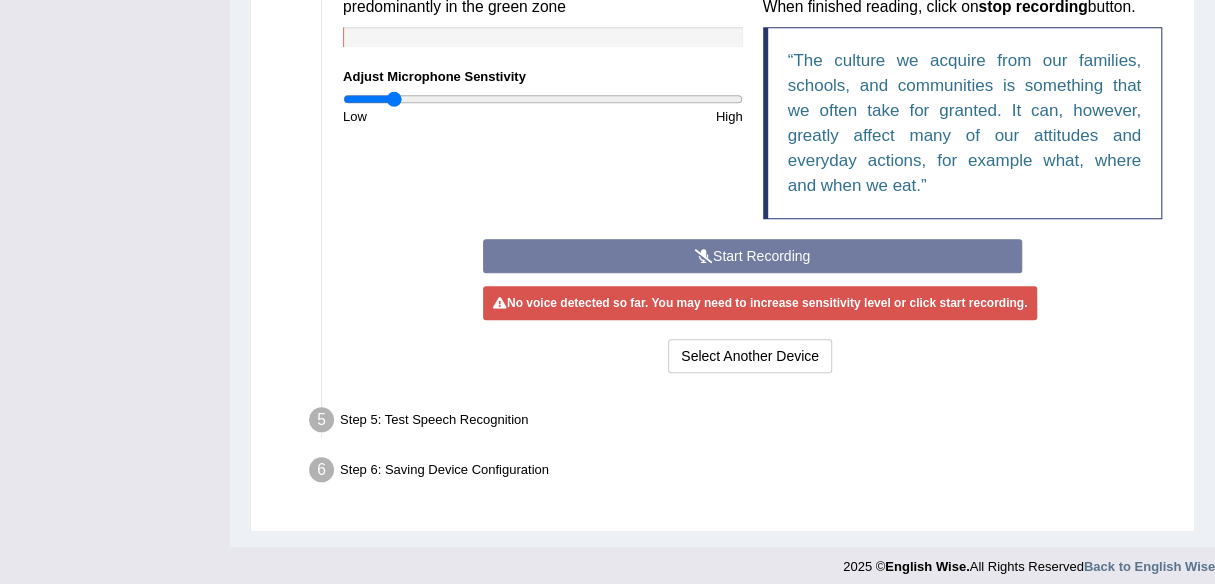 scroll, scrollTop: 714, scrollLeft: 0, axis: vertical 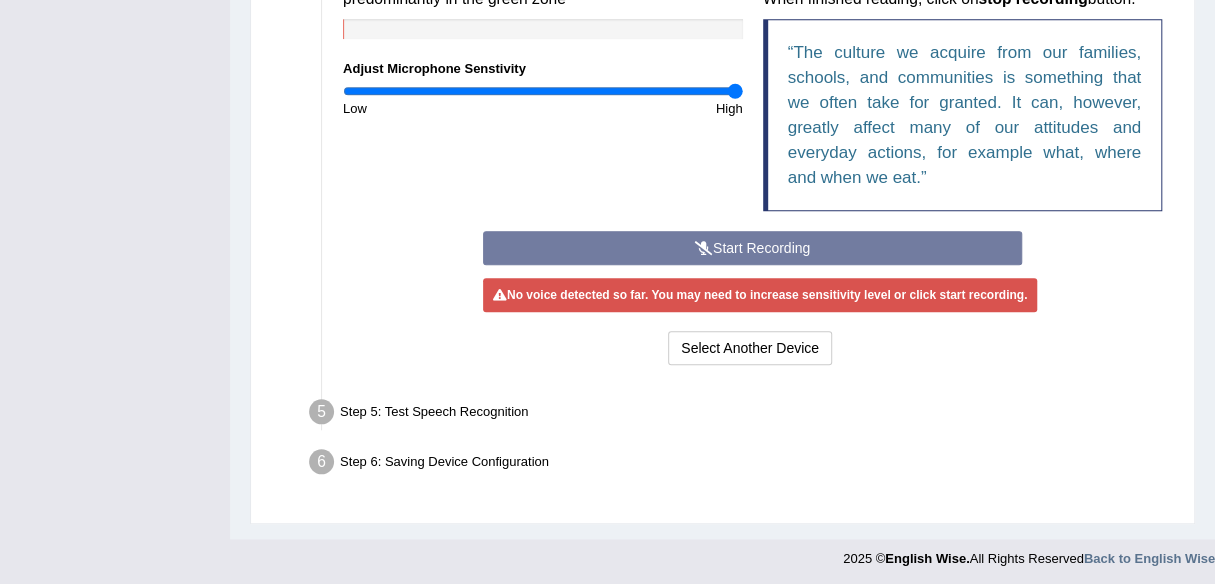 drag, startPoint x: 397, startPoint y: 90, endPoint x: 744, endPoint y: 94, distance: 347.02304 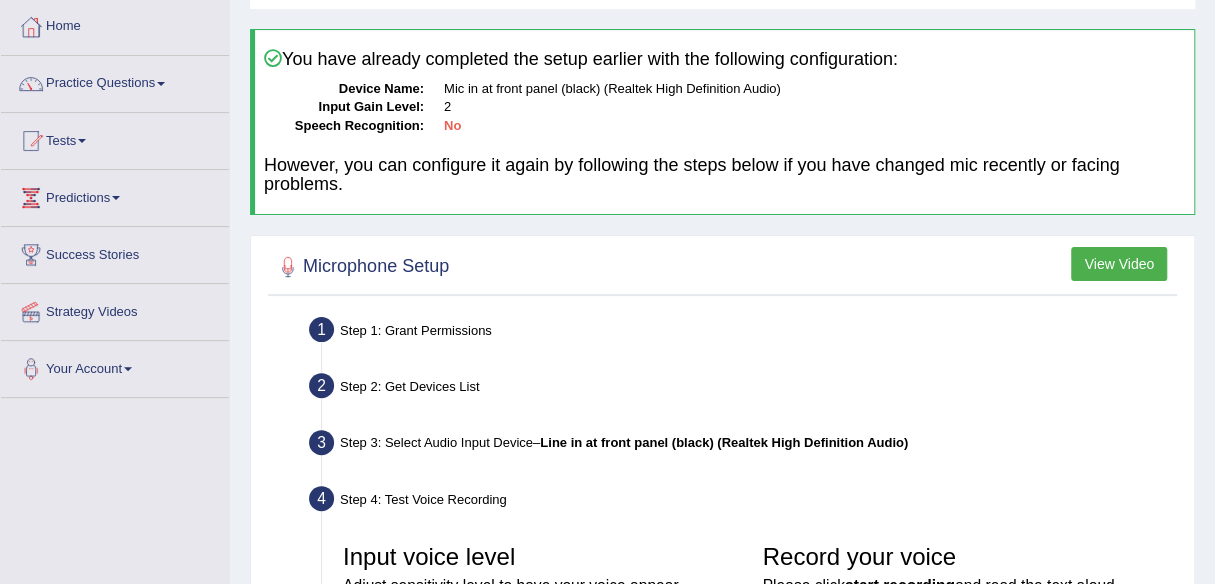 scroll, scrollTop: 0, scrollLeft: 0, axis: both 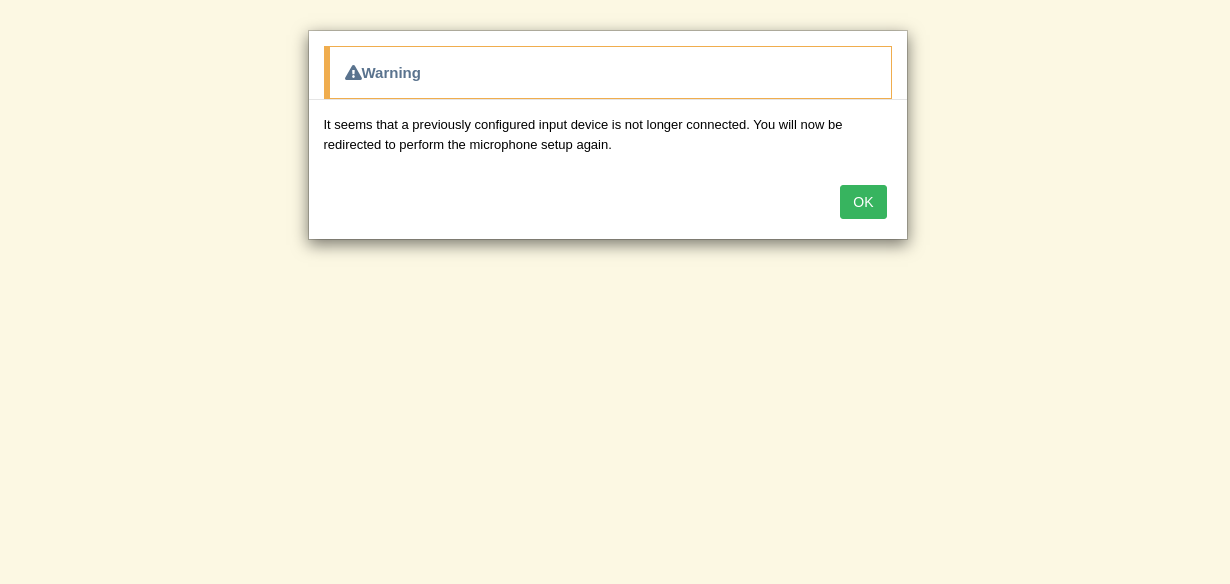 click on "OK" at bounding box center (863, 202) 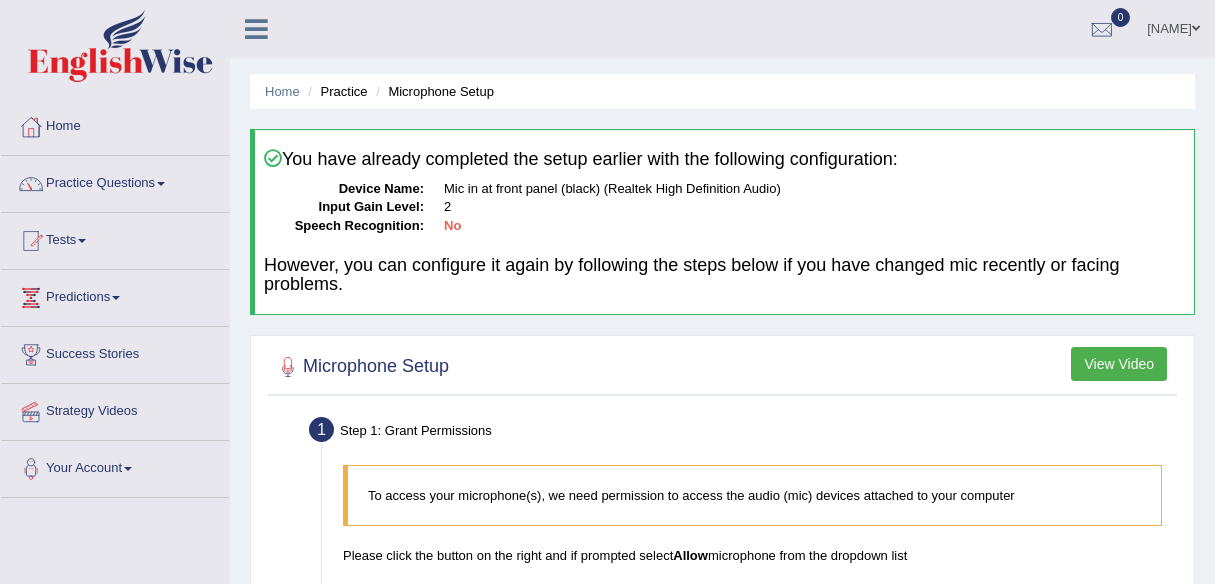 scroll, scrollTop: 0, scrollLeft: 0, axis: both 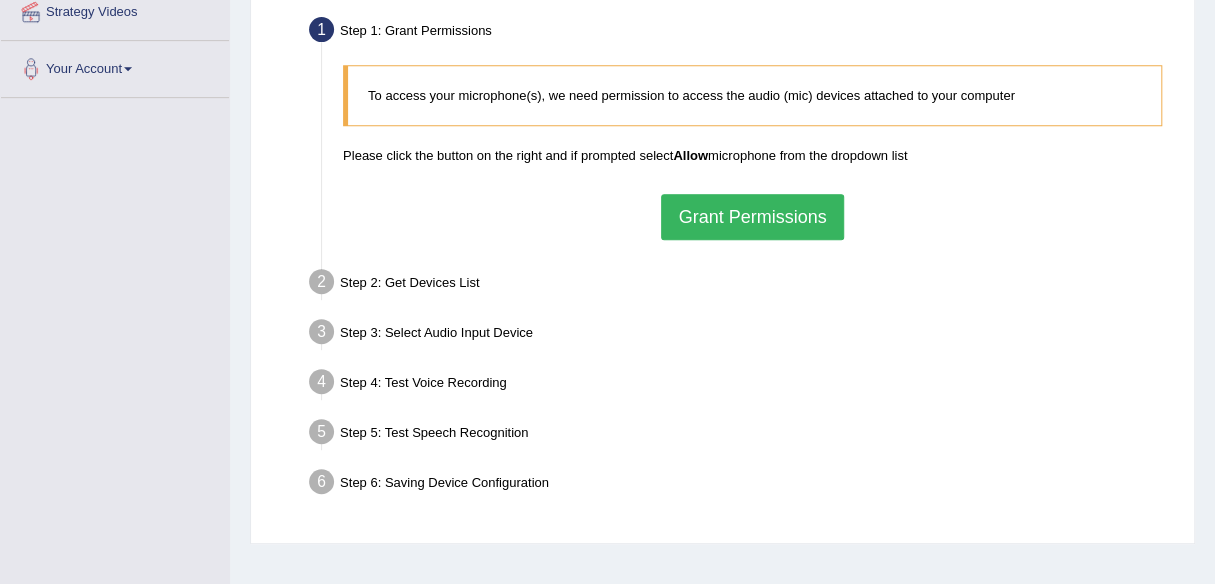 click on "Grant Permissions" at bounding box center (752, 217) 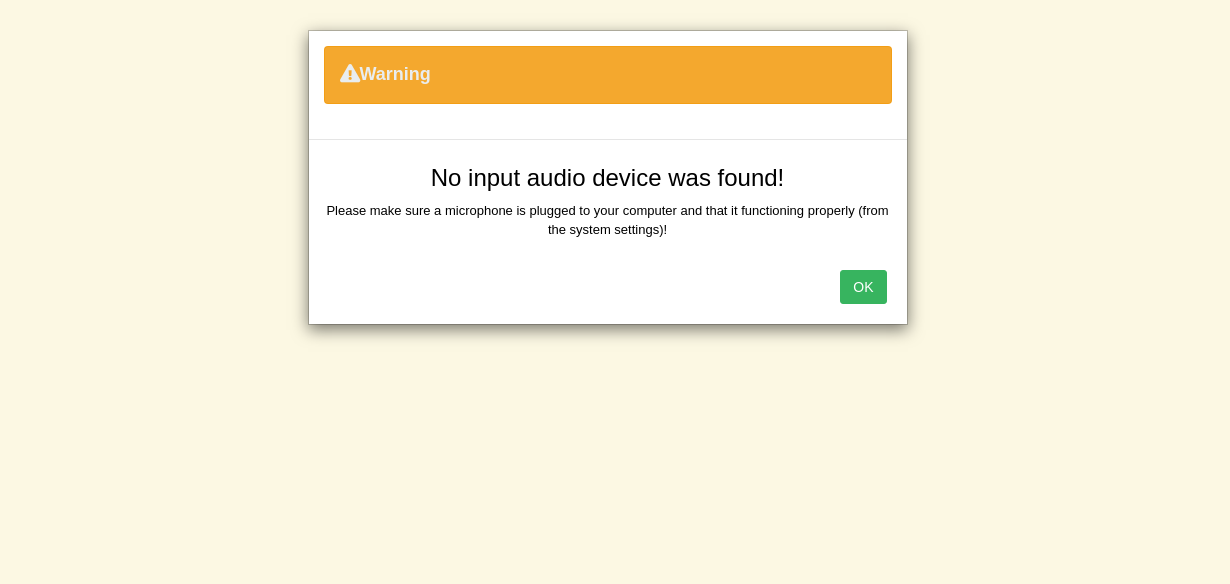 click on "OK" at bounding box center (863, 287) 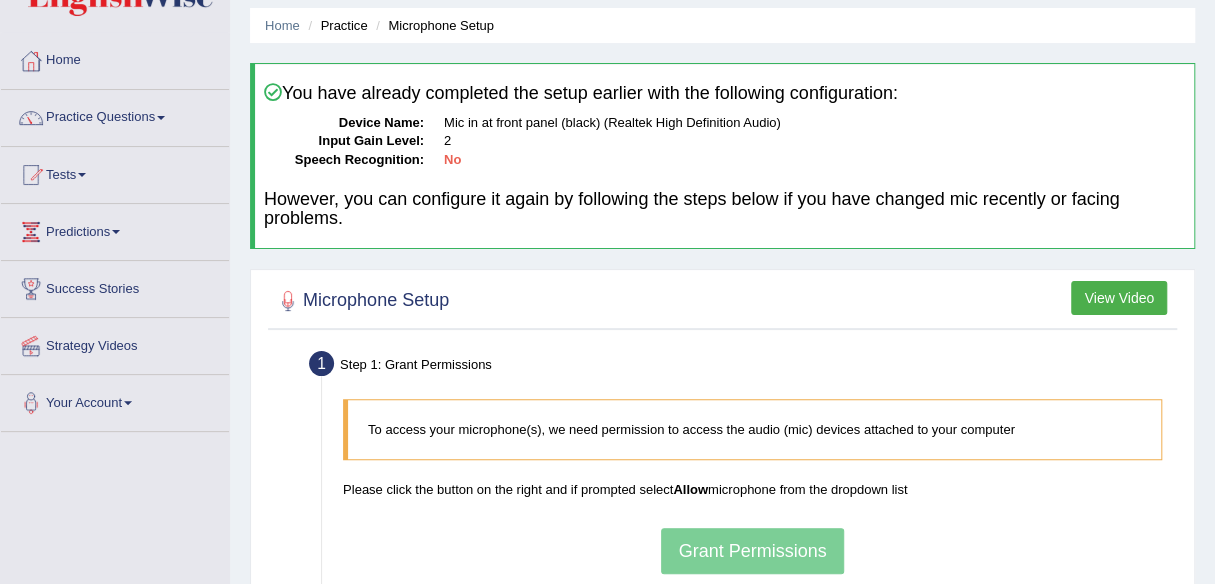 scroll, scrollTop: 0, scrollLeft: 0, axis: both 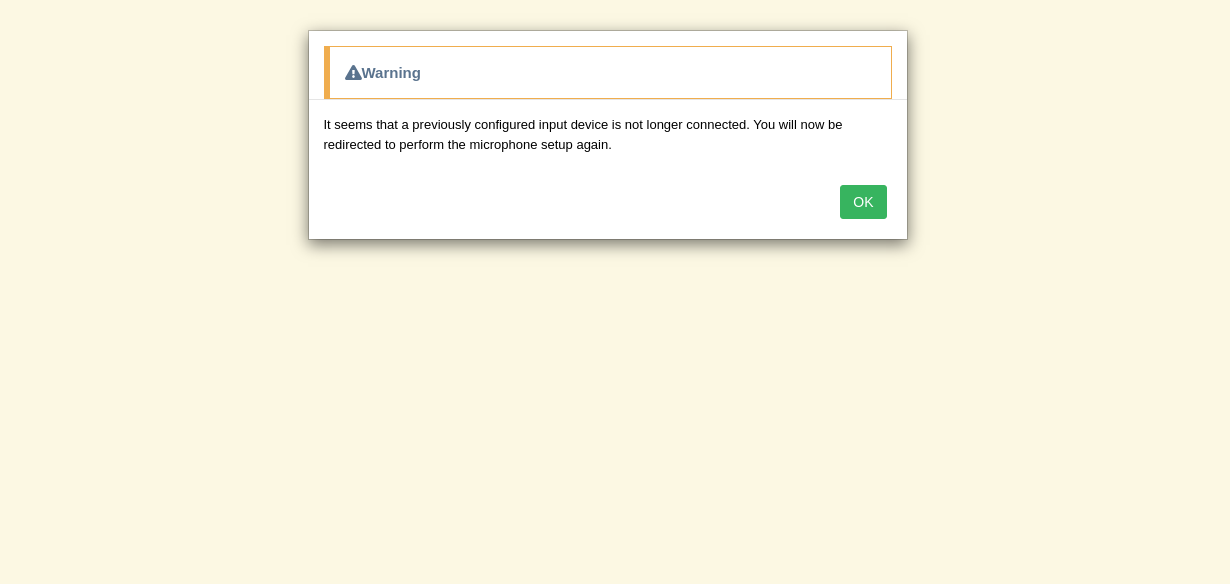 click on "OK" at bounding box center (863, 202) 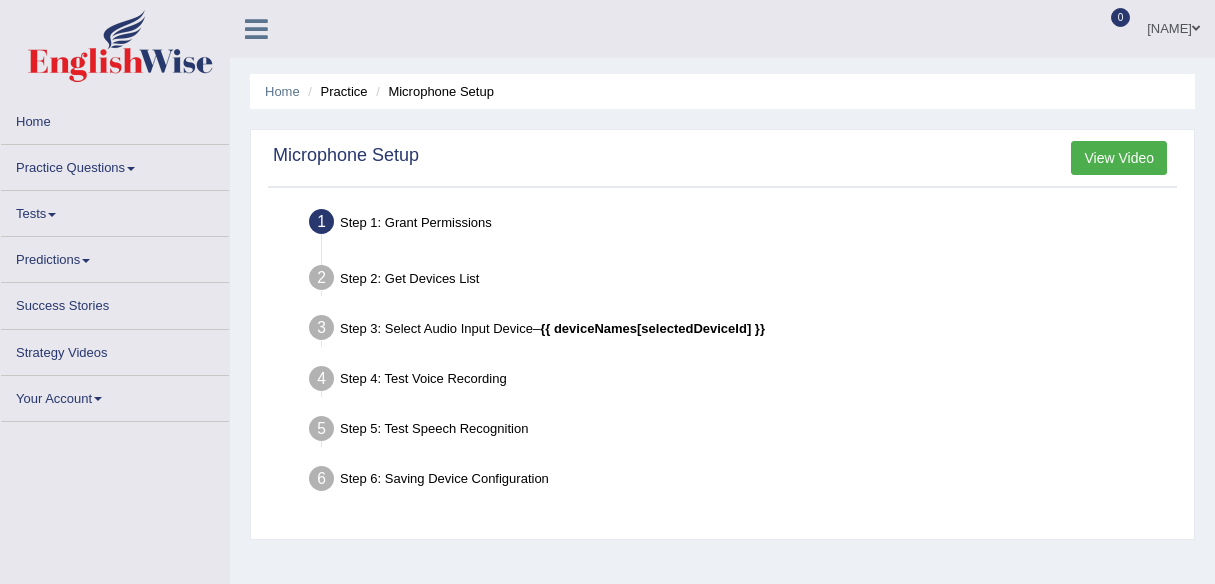 scroll, scrollTop: 0, scrollLeft: 0, axis: both 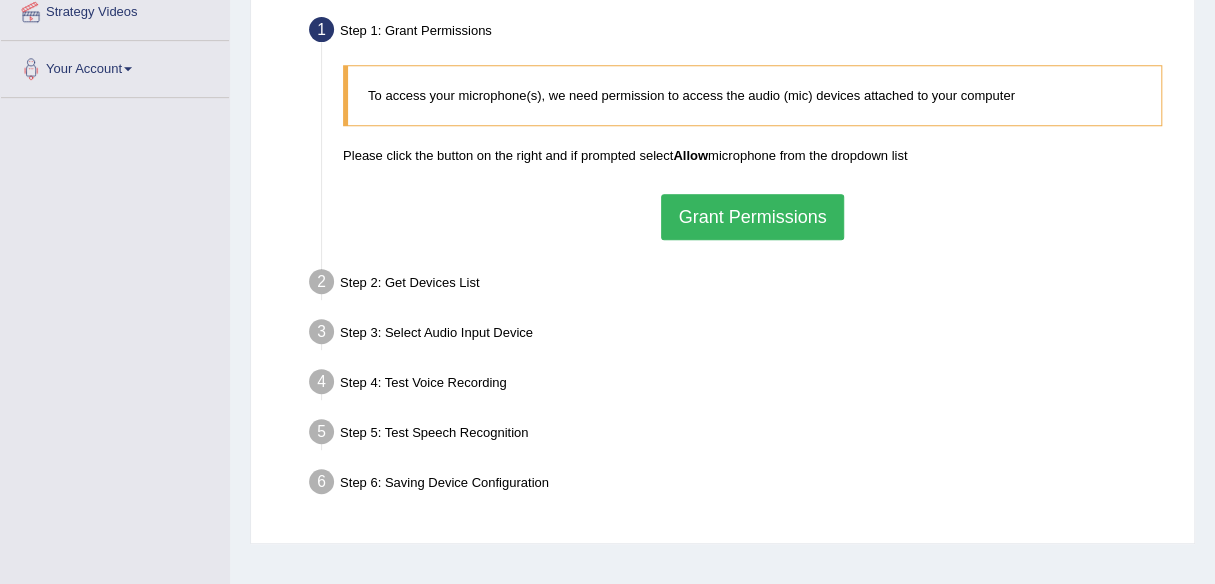 click on "Grant Permissions" at bounding box center [752, 217] 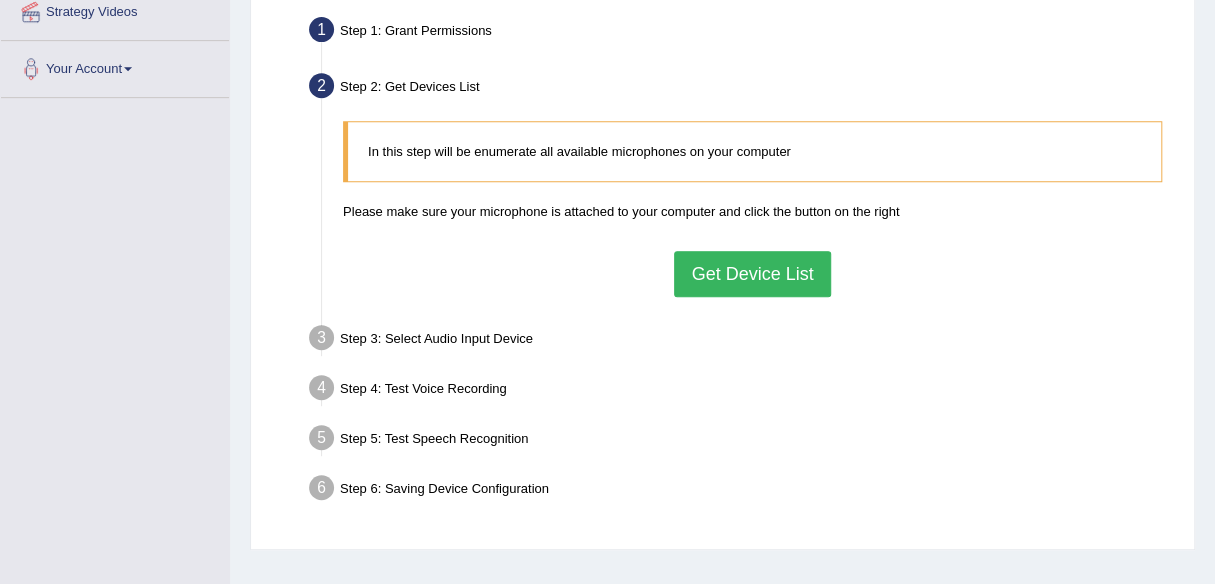 click on "Get Device List" at bounding box center [752, 274] 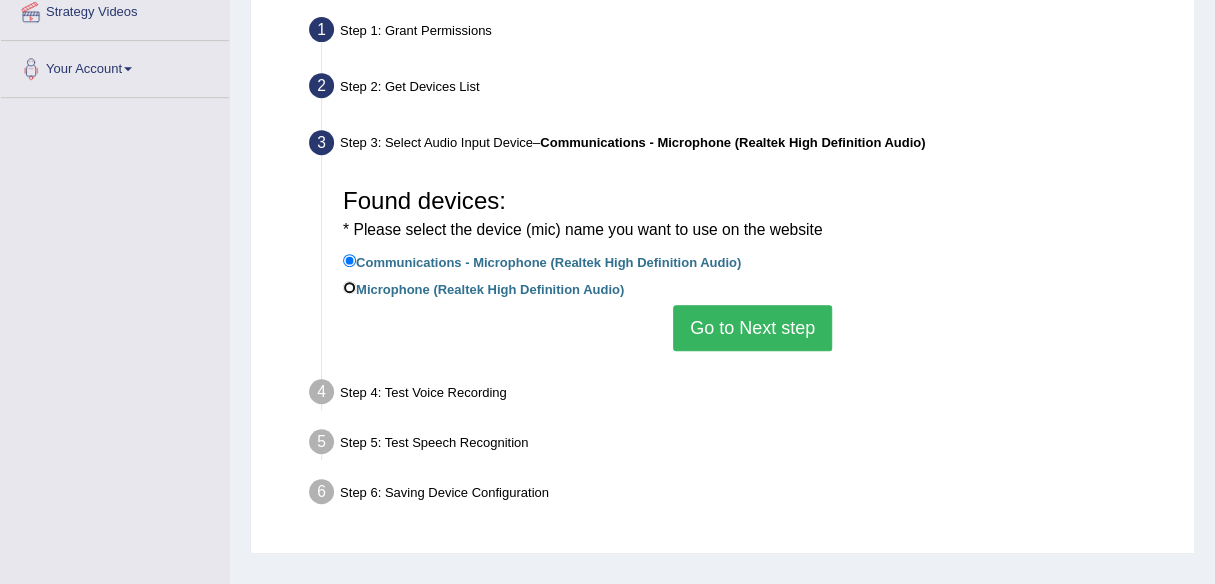 click on "Microphone (Realtek High Definition Audio)" at bounding box center [349, 287] 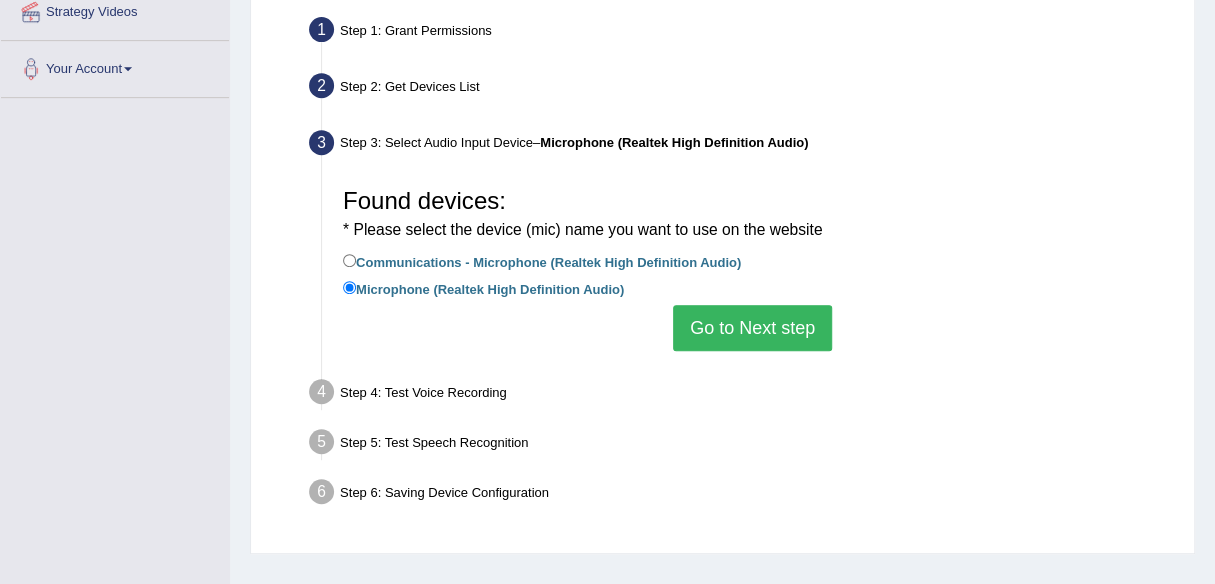 click on "Go to Next step" at bounding box center (752, 328) 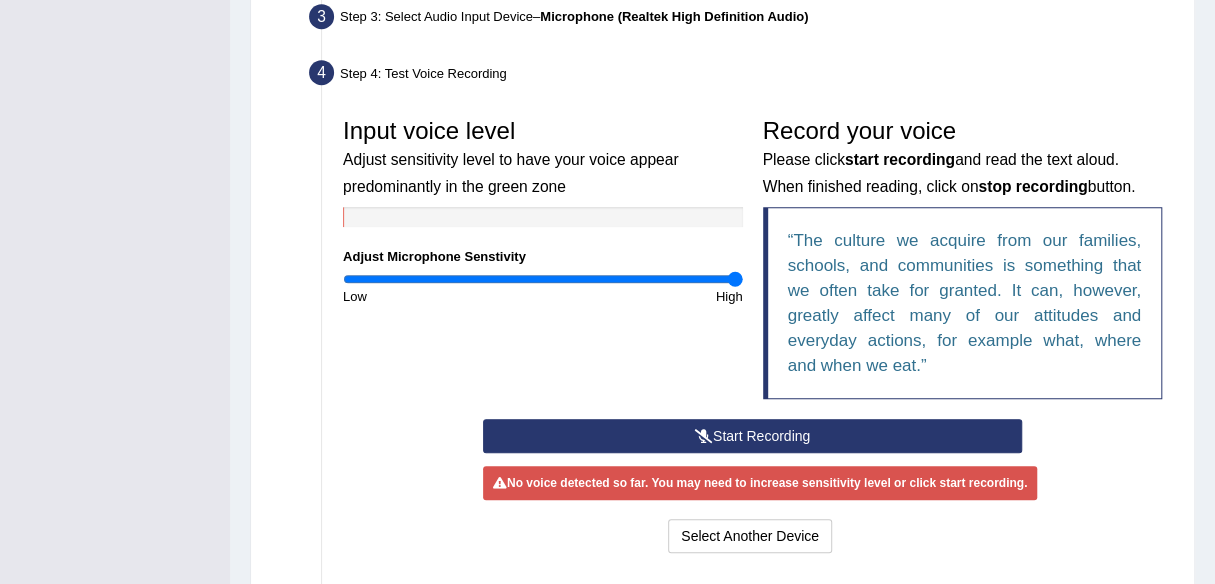 scroll, scrollTop: 700, scrollLeft: 0, axis: vertical 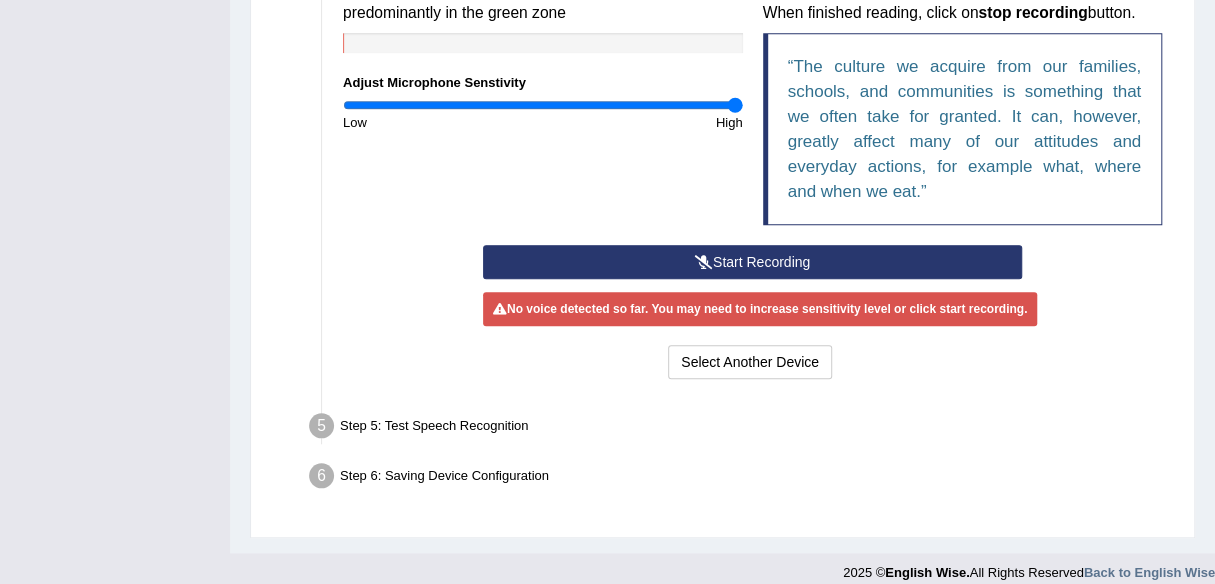 click on "Start Recording" at bounding box center (752, 262) 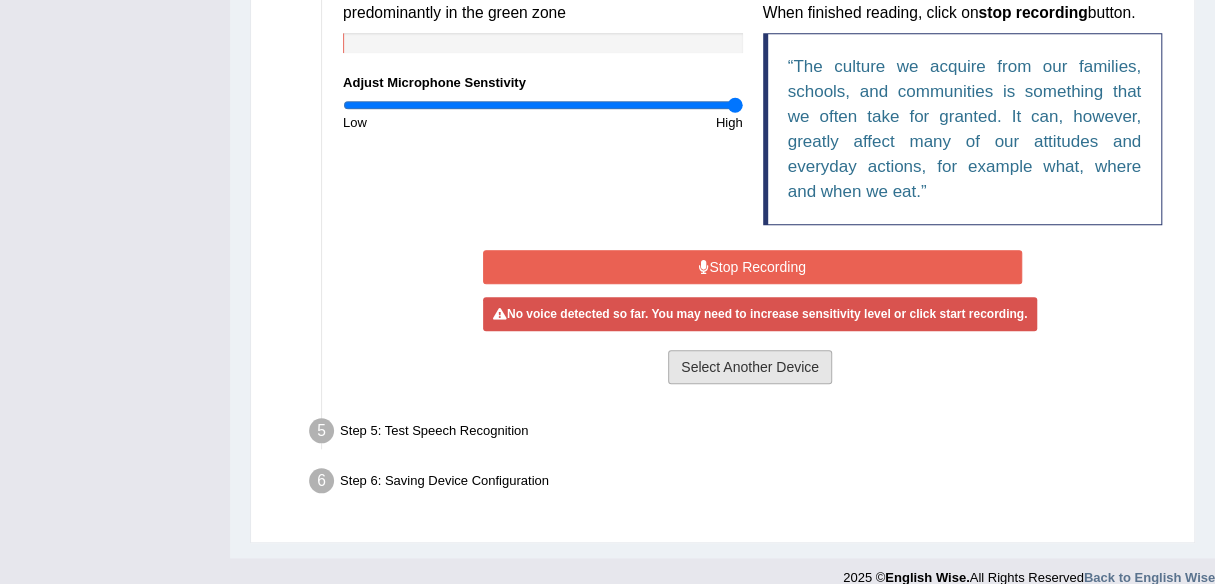 click on "Select Another Device" at bounding box center (750, 367) 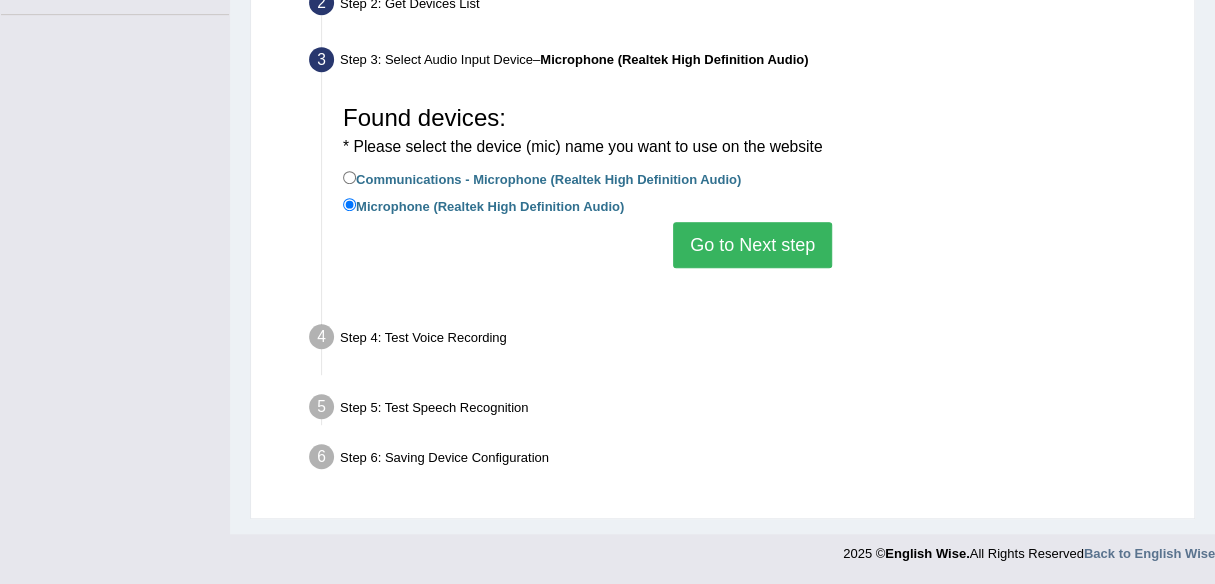scroll, scrollTop: 466, scrollLeft: 0, axis: vertical 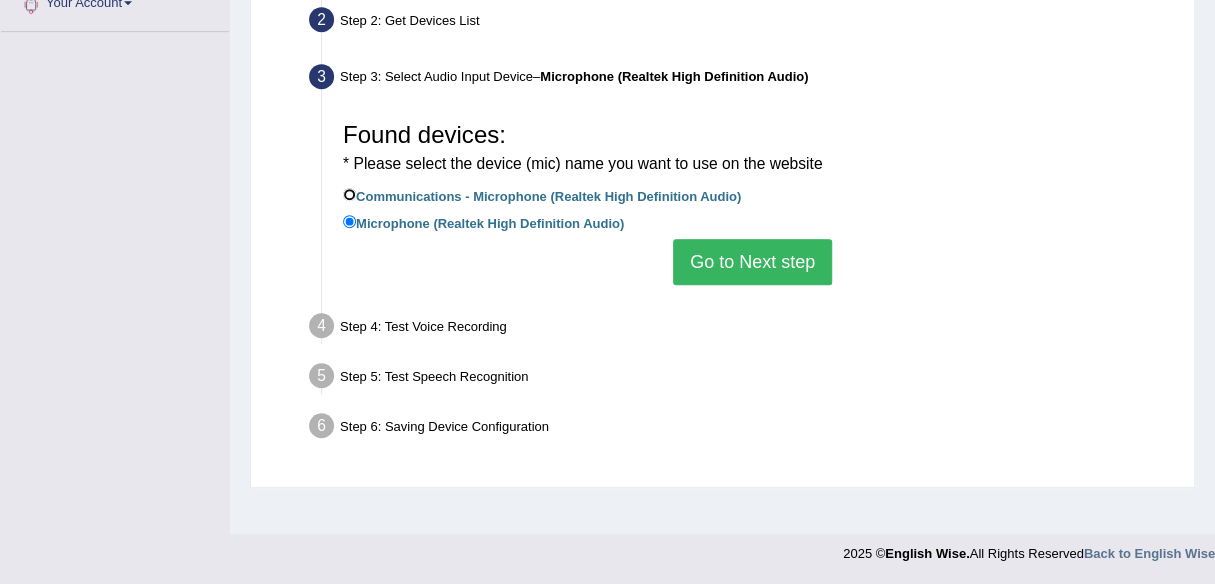 click on "Communications - Microphone (Realtek High Definition Audio)" at bounding box center [349, 194] 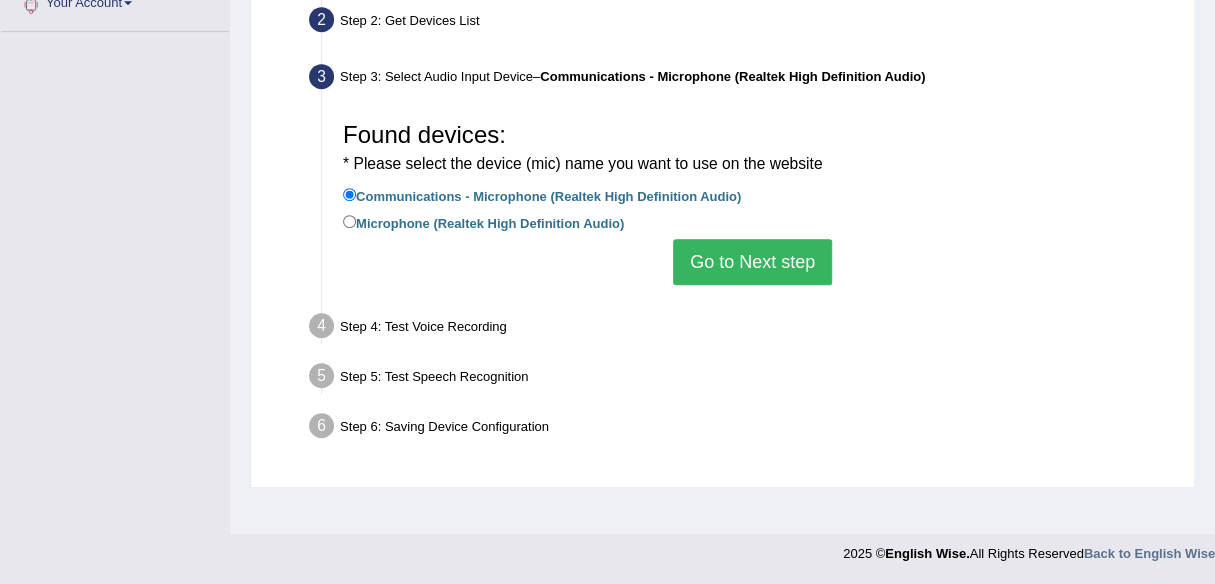 click on "Go to Next step" at bounding box center [752, 262] 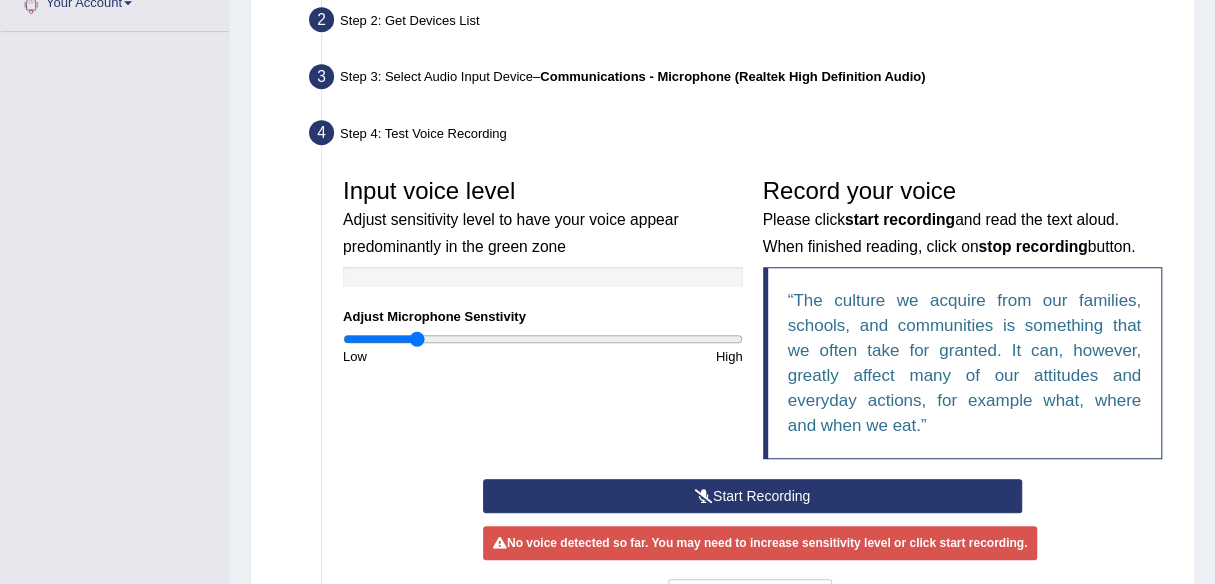 drag, startPoint x: 736, startPoint y: 341, endPoint x: 418, endPoint y: 346, distance: 318.0393 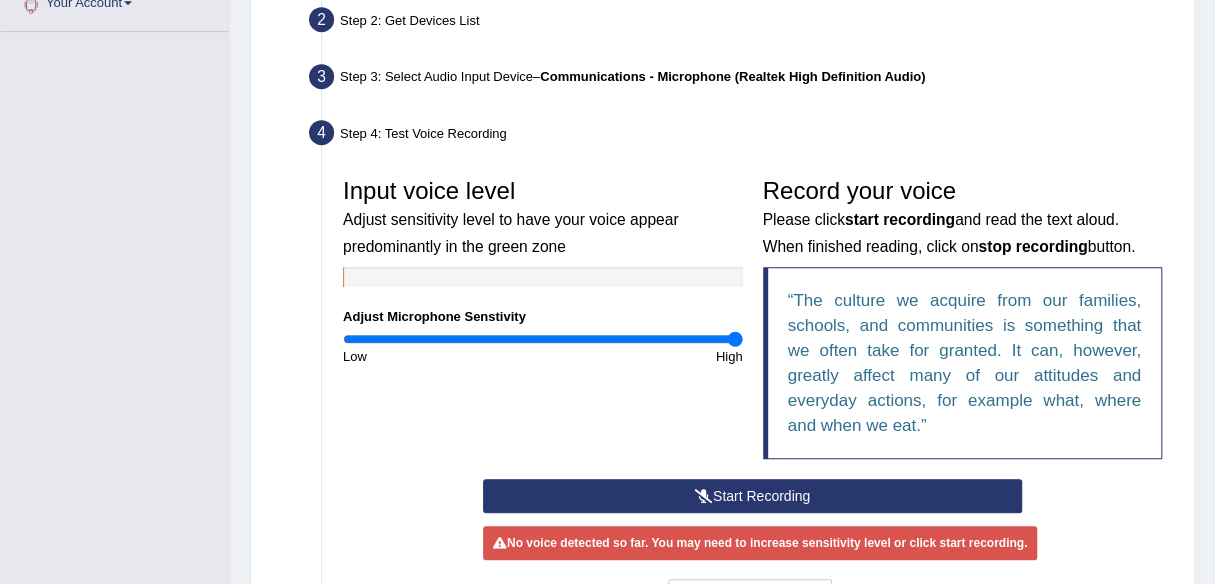 drag, startPoint x: 415, startPoint y: 337, endPoint x: 784, endPoint y: 327, distance: 369.13547 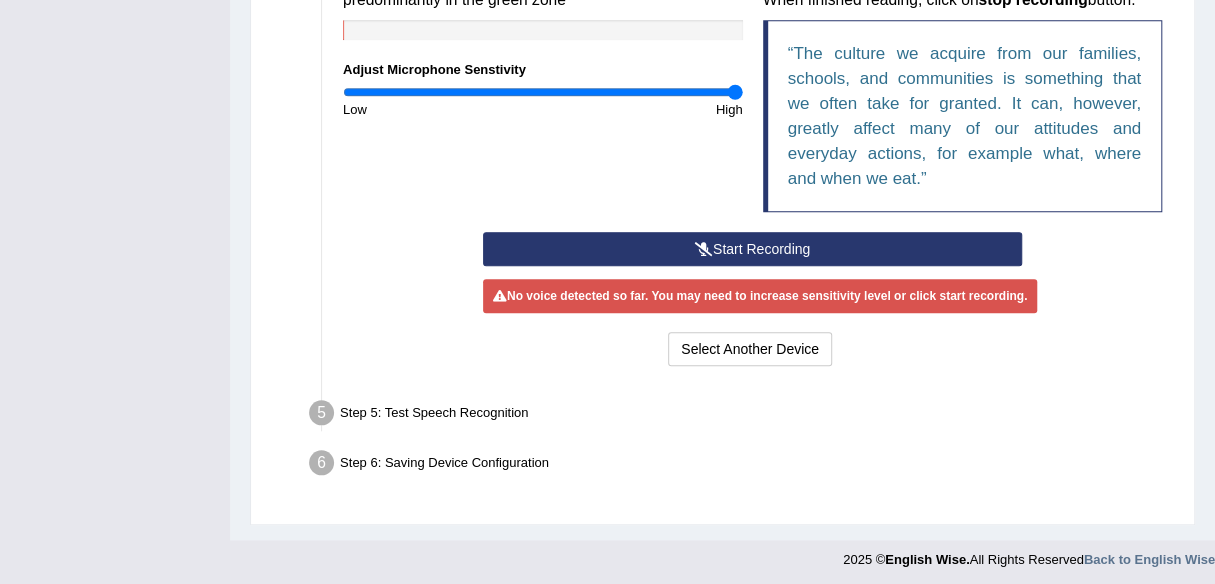 scroll, scrollTop: 714, scrollLeft: 0, axis: vertical 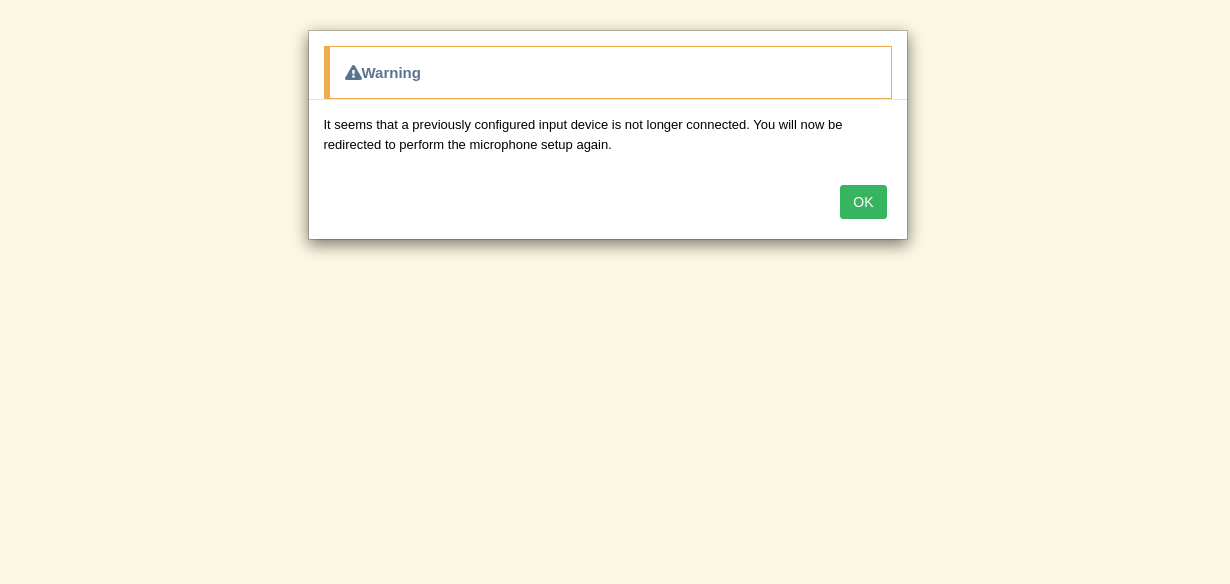 click on "OK" at bounding box center (863, 202) 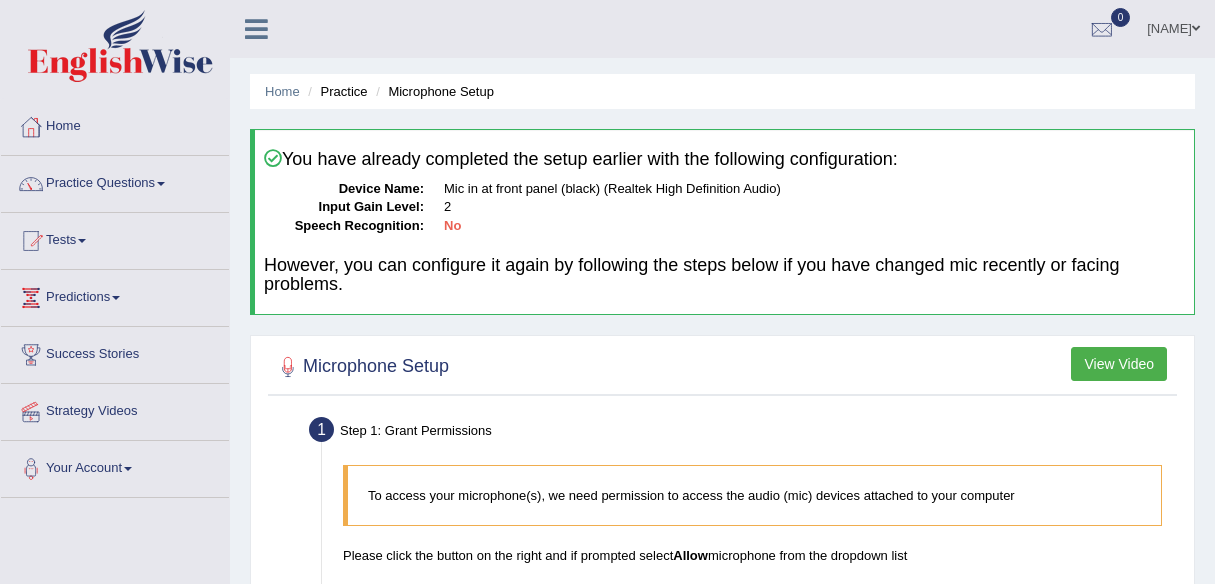 scroll, scrollTop: 200, scrollLeft: 0, axis: vertical 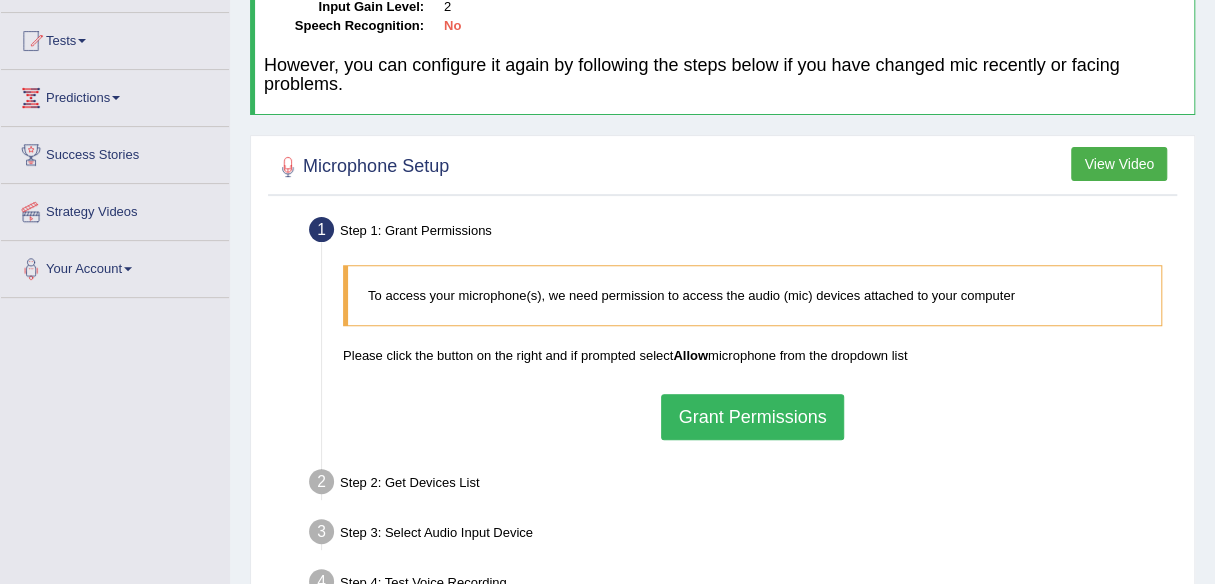 click on "Grant Permissions" at bounding box center (752, 417) 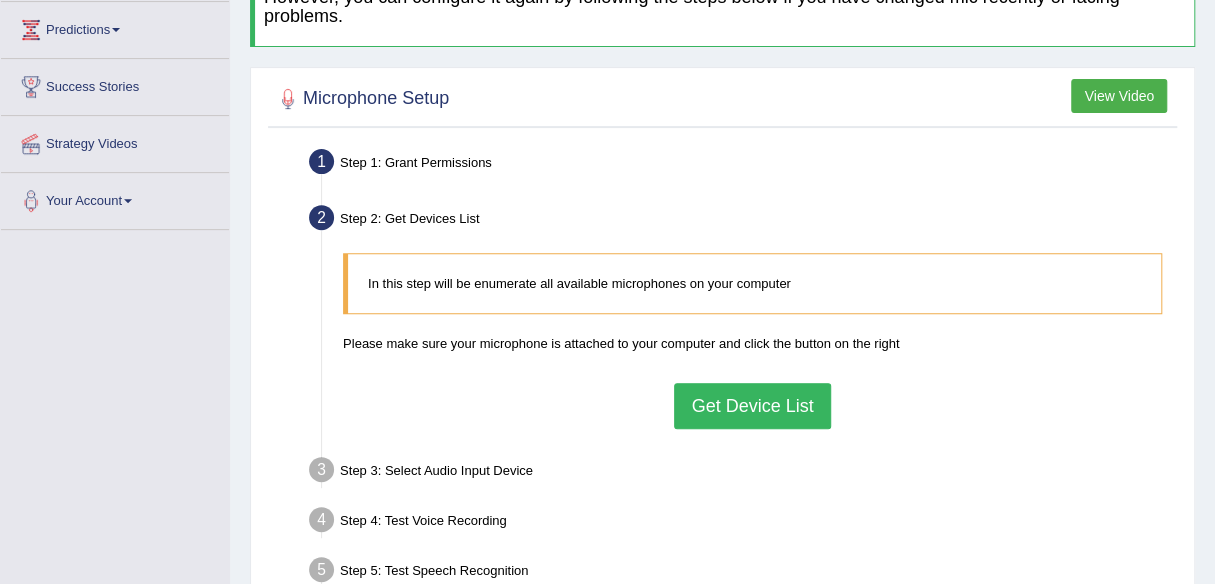 scroll, scrollTop: 300, scrollLeft: 0, axis: vertical 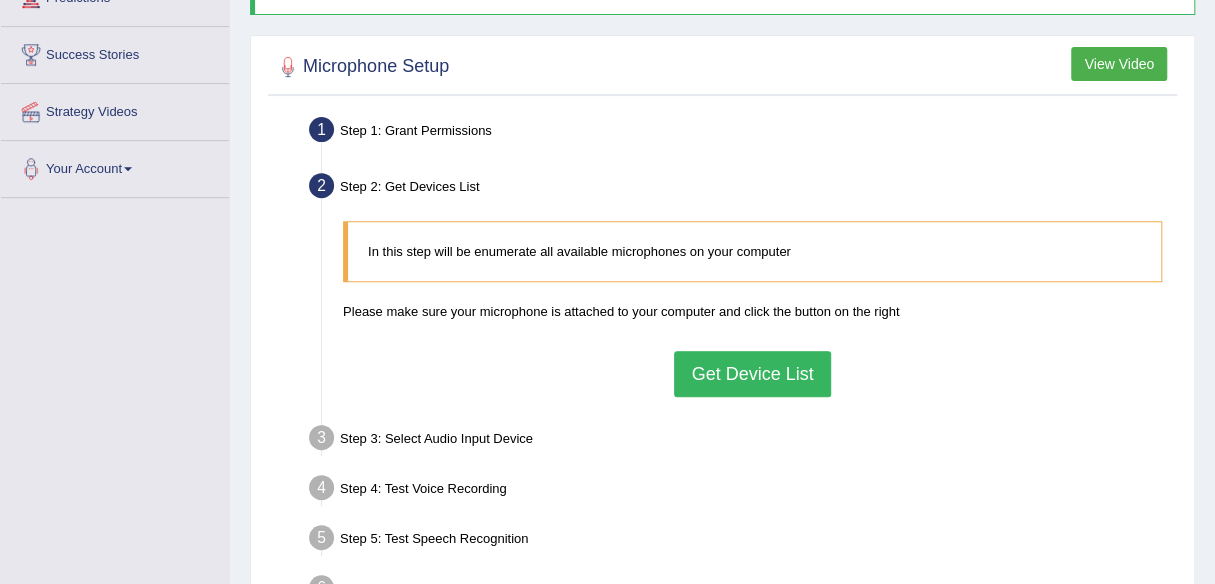 click on "Get Device List" at bounding box center (752, 374) 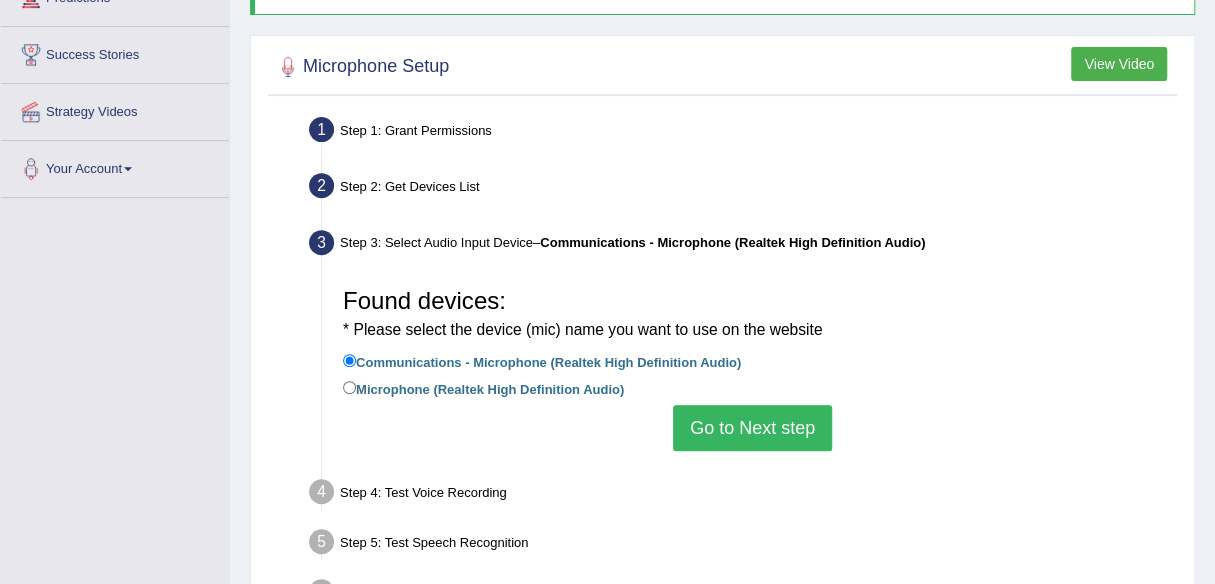 click on "Go to Next step" at bounding box center [752, 428] 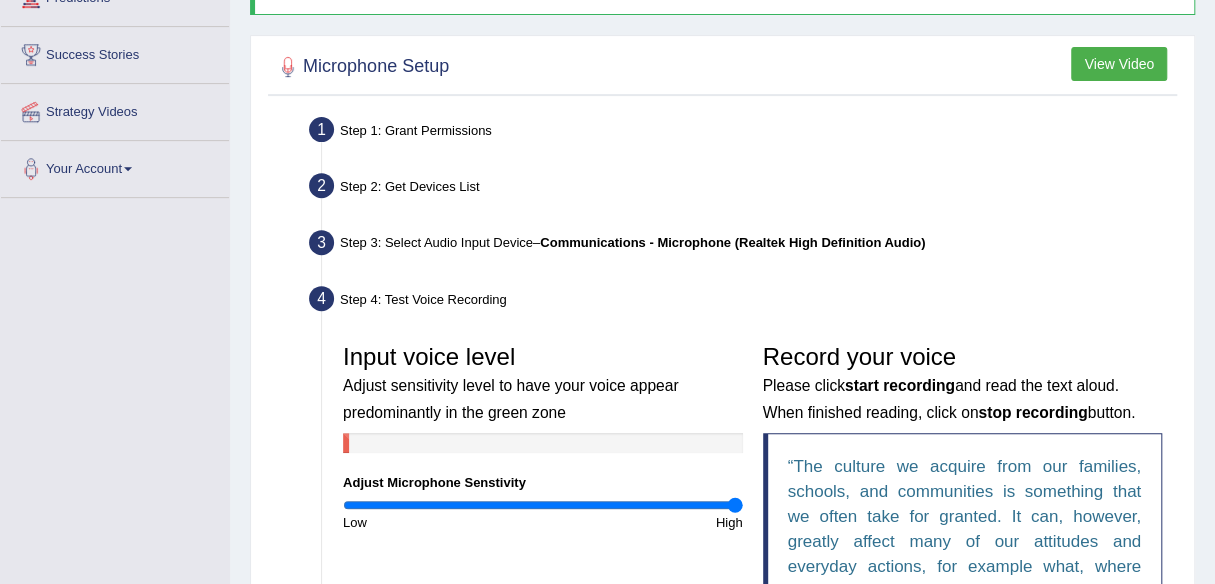 click on "View Video" at bounding box center [1119, 64] 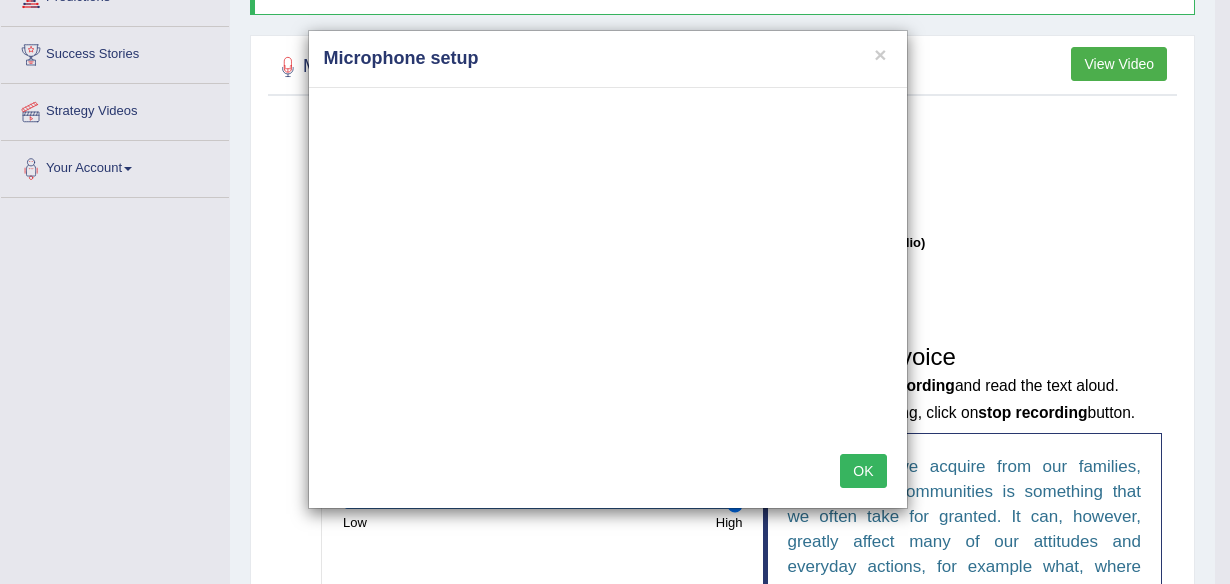 click on "× Microphone setup OK" at bounding box center [615, 292] 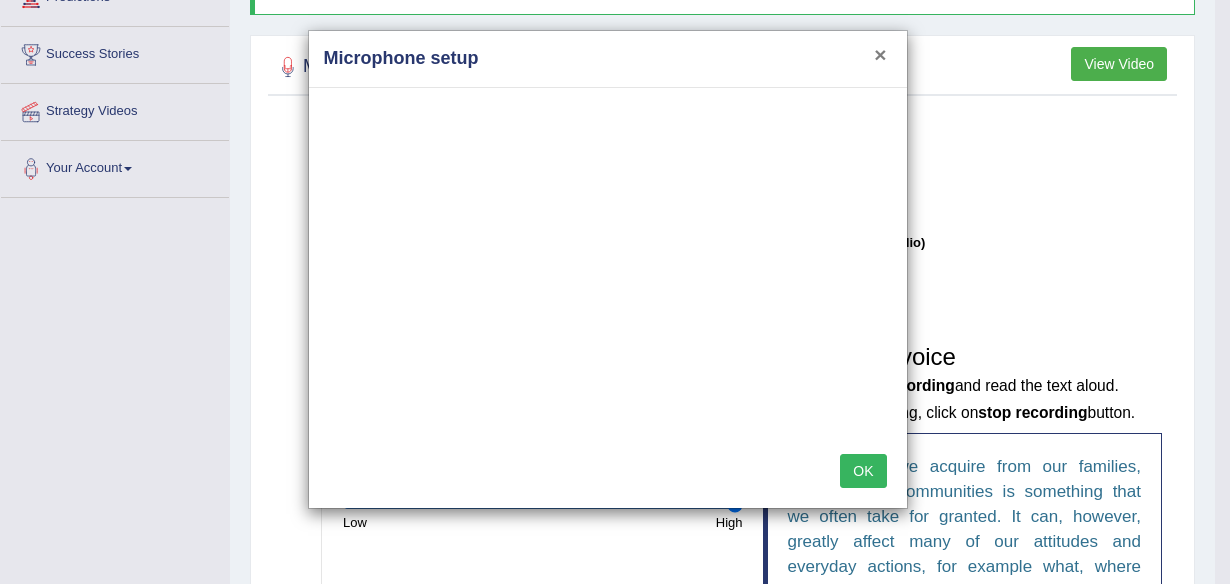 click on "×" at bounding box center [880, 54] 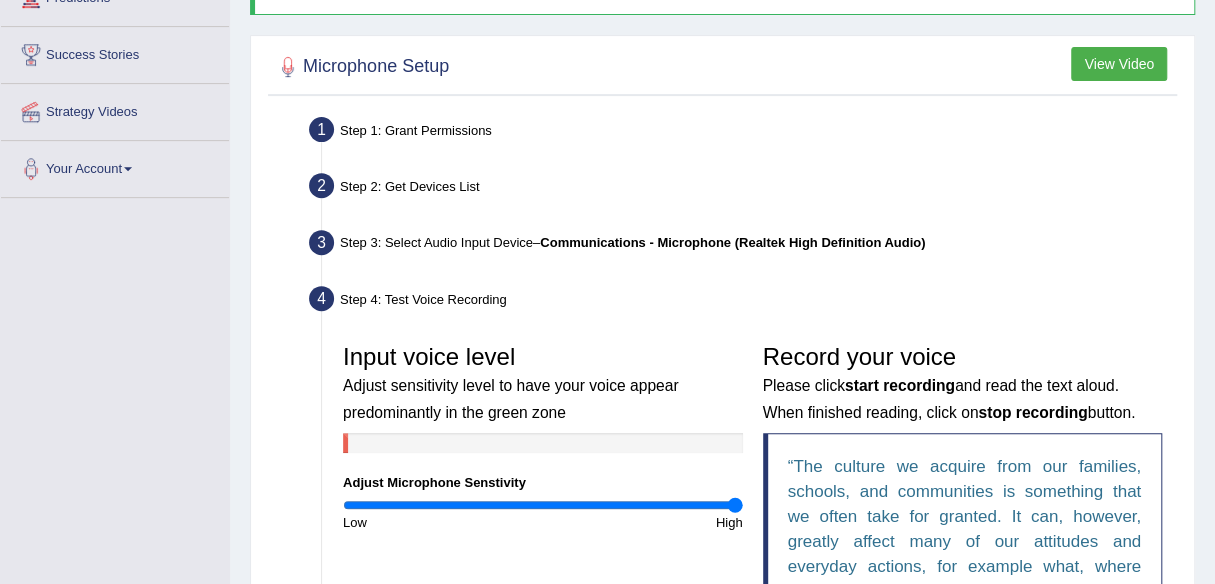 click on "Your Account" at bounding box center (115, 166) 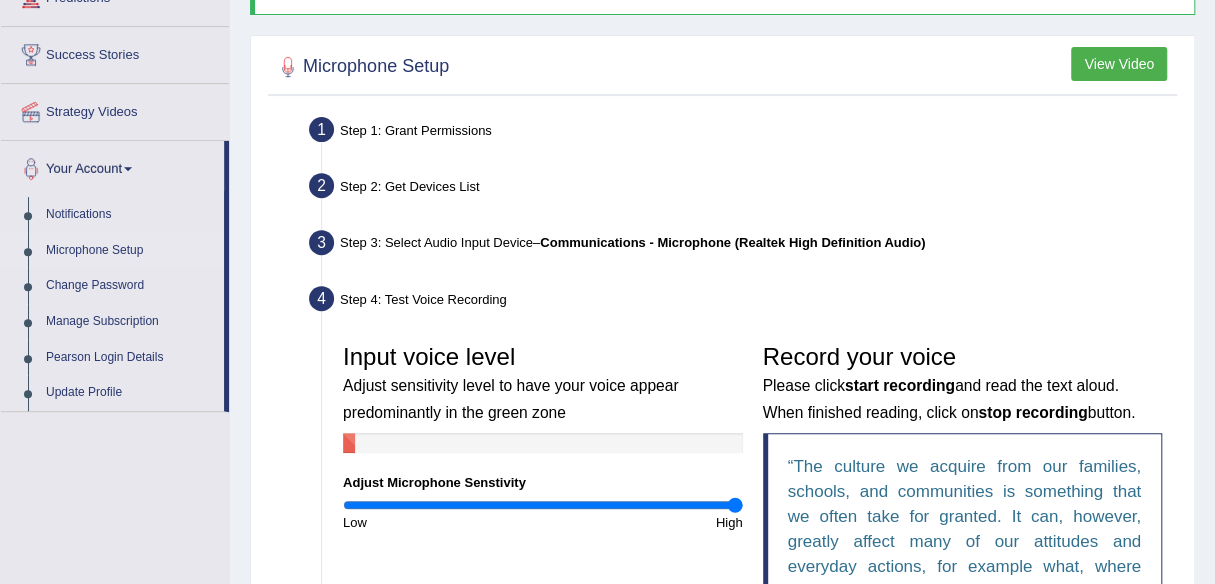 click on "Microphone Setup" at bounding box center (130, 251) 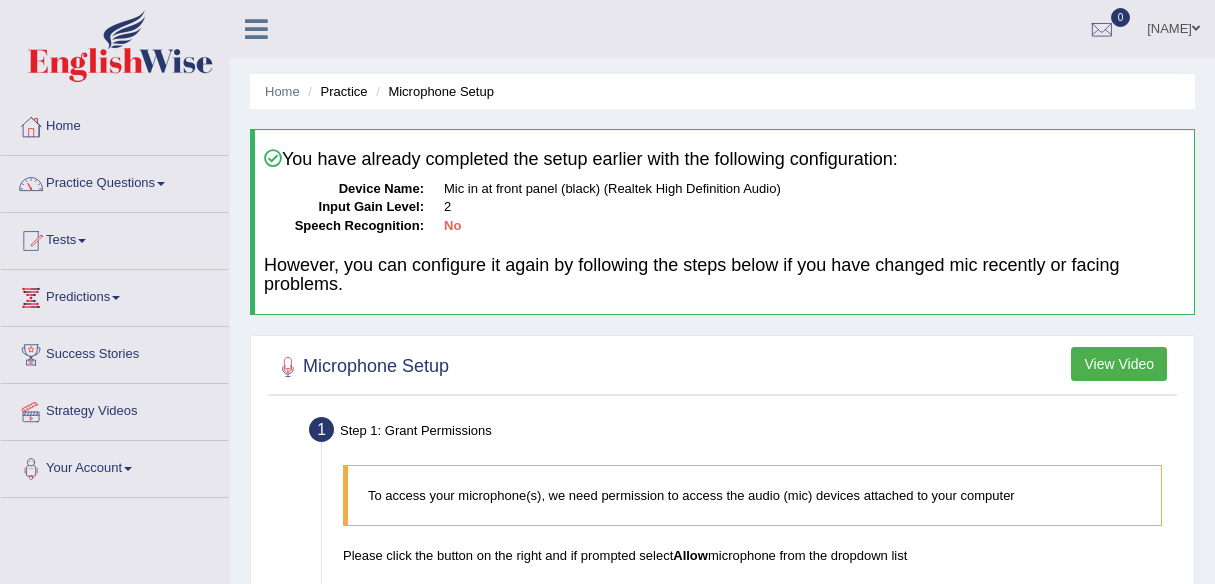 scroll, scrollTop: 0, scrollLeft: 0, axis: both 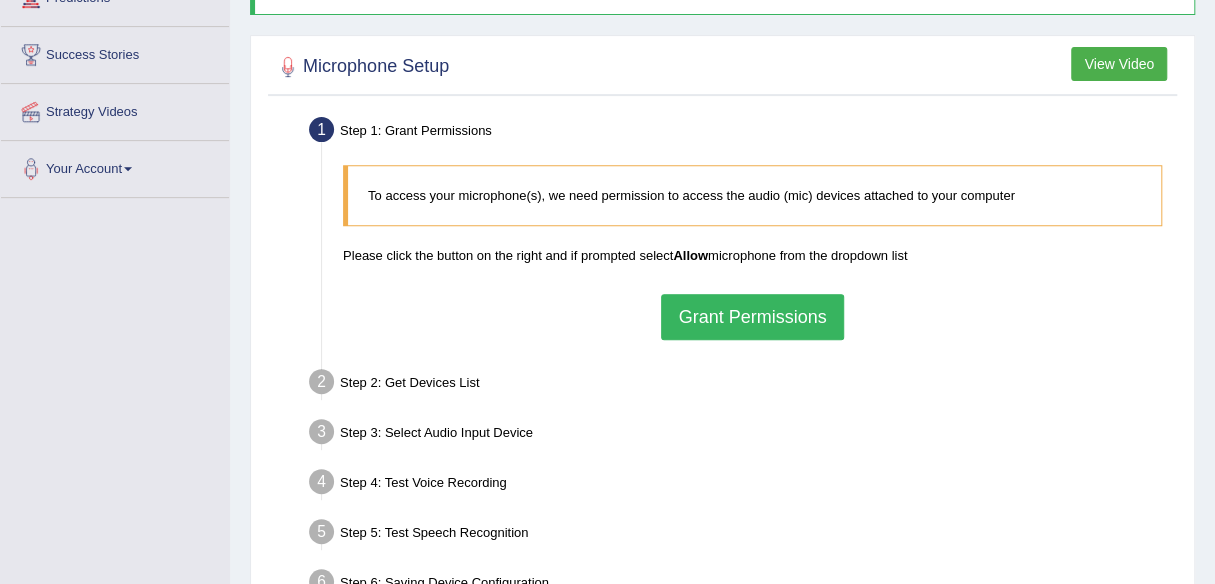 click on "Grant Permissions" at bounding box center [752, 317] 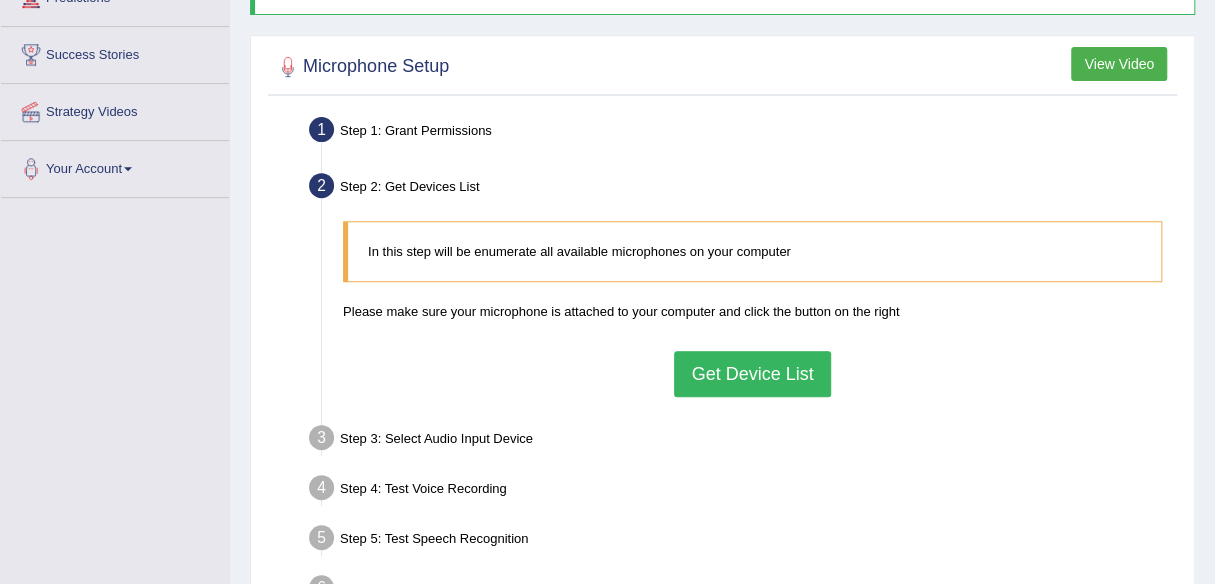 click on "Get Device List" at bounding box center [752, 374] 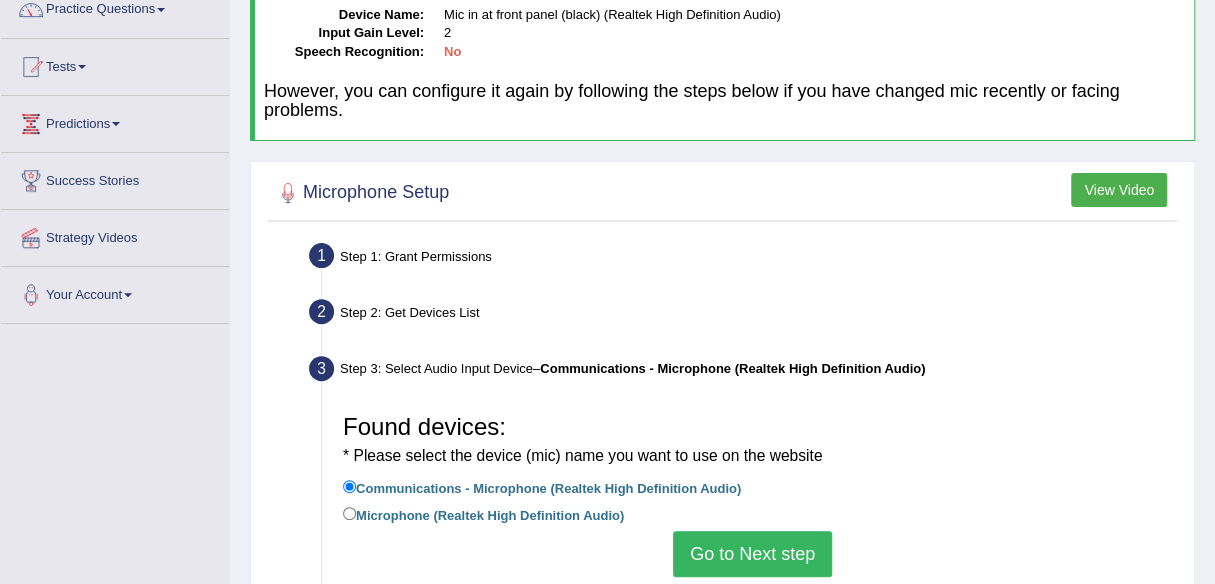 scroll, scrollTop: 200, scrollLeft: 0, axis: vertical 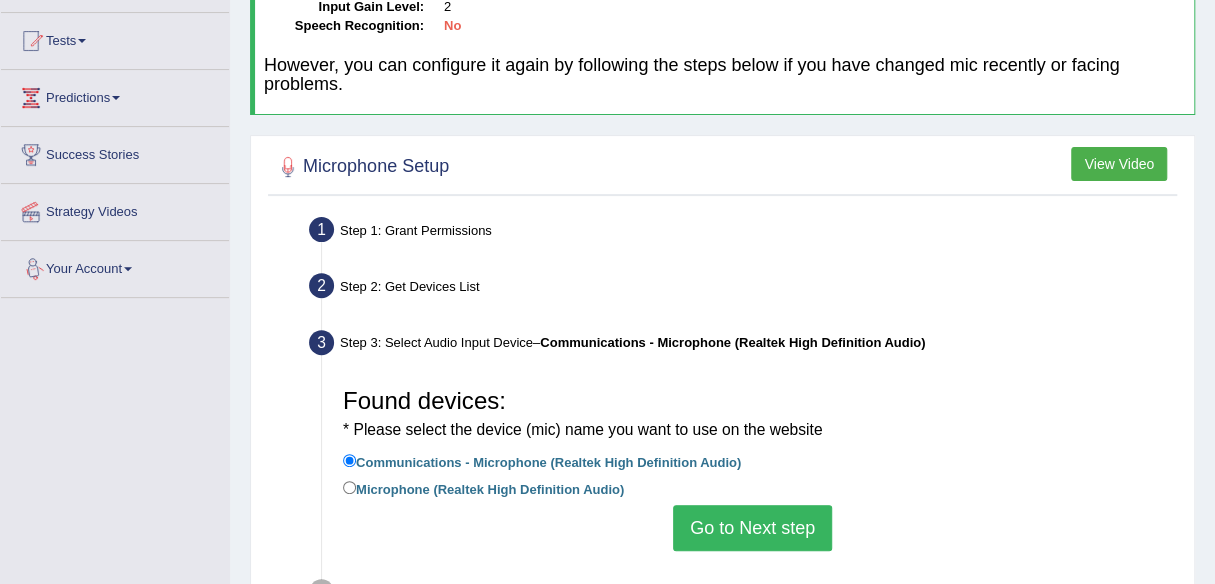 click on "Your Account" at bounding box center [115, 266] 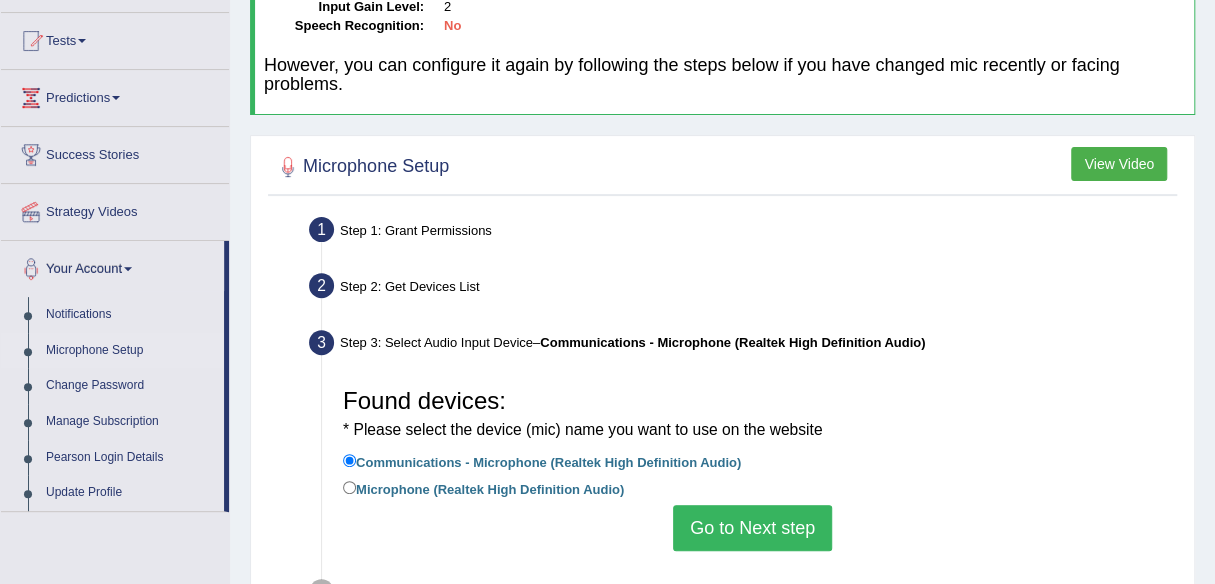 click on "Microphone Setup" at bounding box center (130, 351) 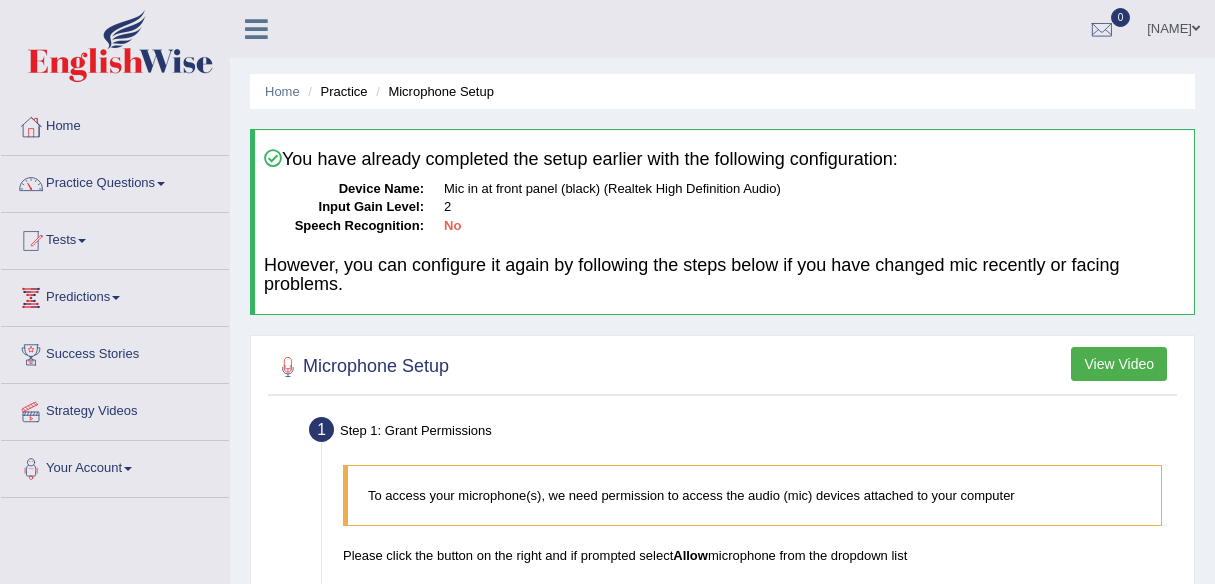 scroll, scrollTop: 0, scrollLeft: 0, axis: both 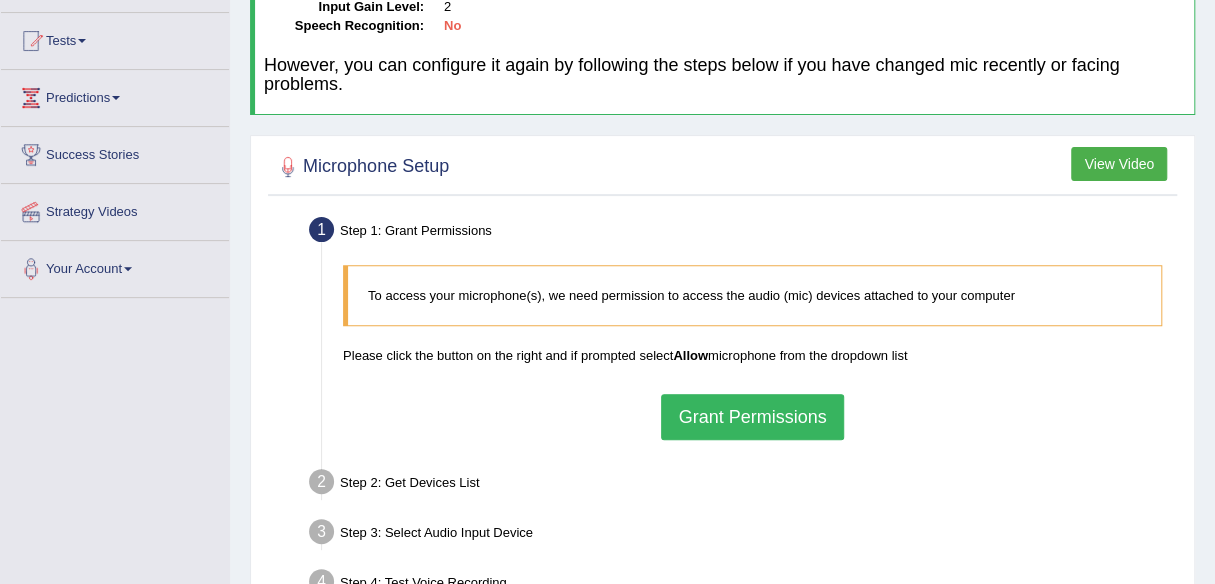 click on "Grant Permissions" at bounding box center (752, 417) 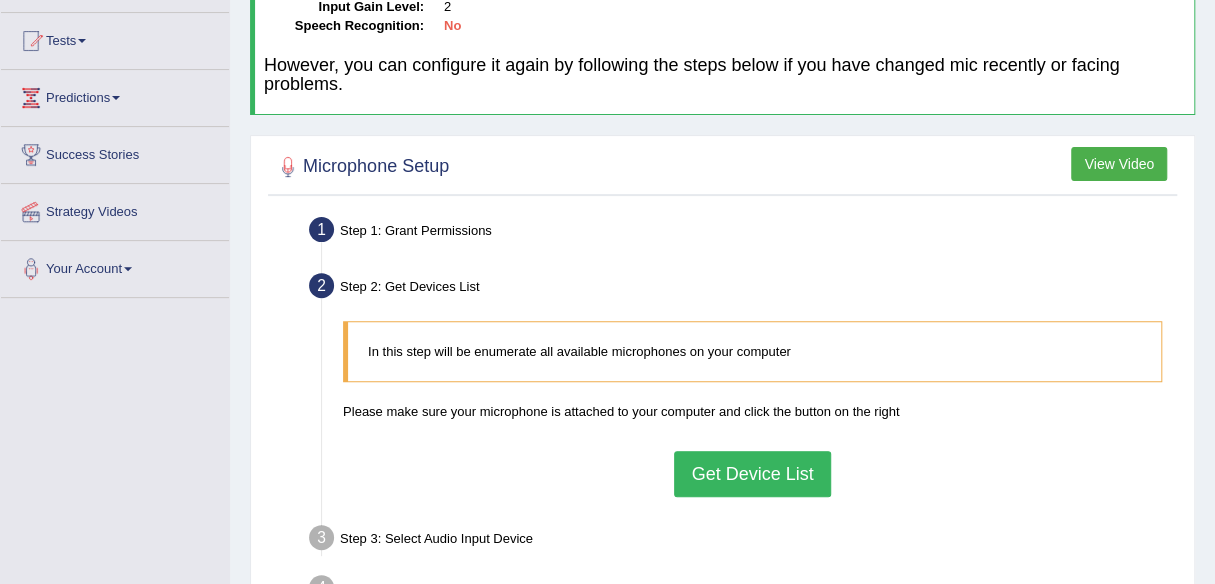 click on "Get Device List" at bounding box center [752, 474] 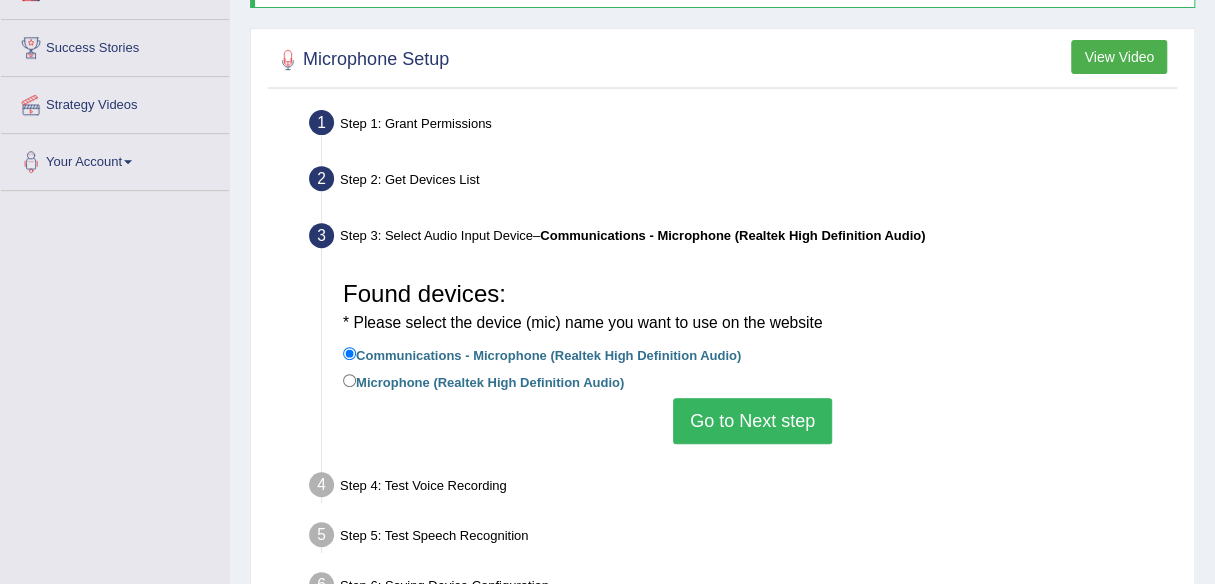 scroll, scrollTop: 400, scrollLeft: 0, axis: vertical 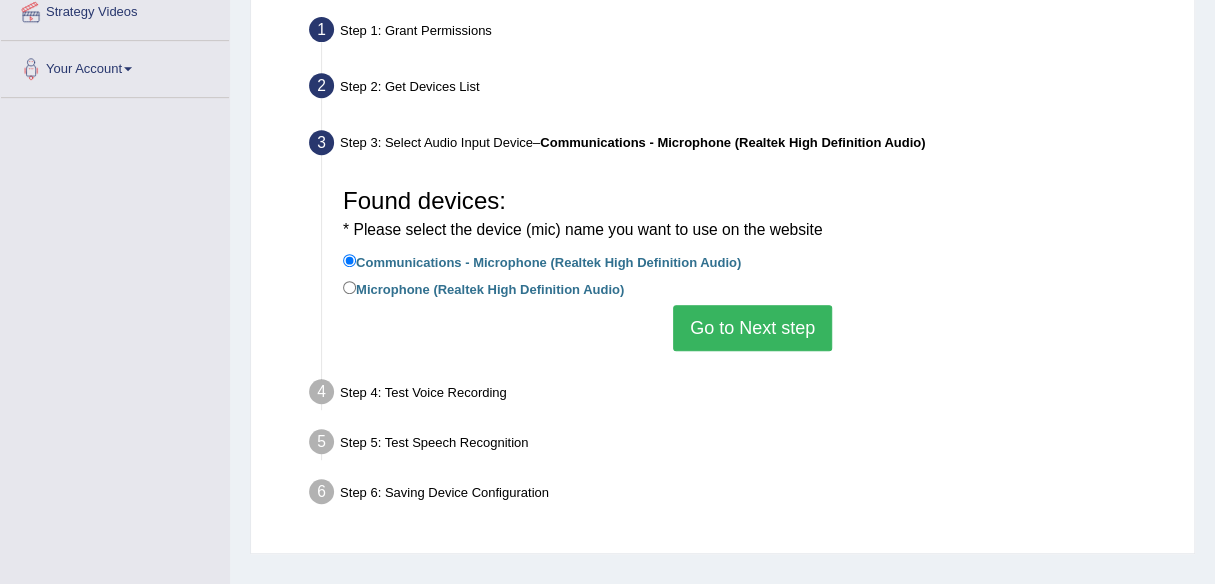 click on "Go to Next step" at bounding box center (752, 328) 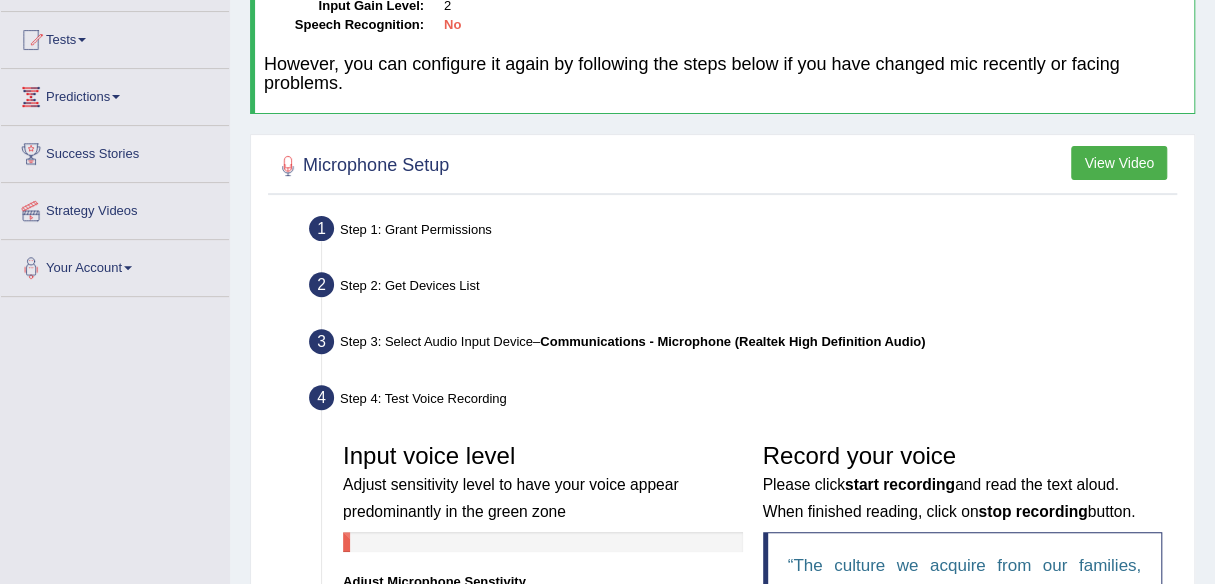 scroll, scrollTop: 200, scrollLeft: 0, axis: vertical 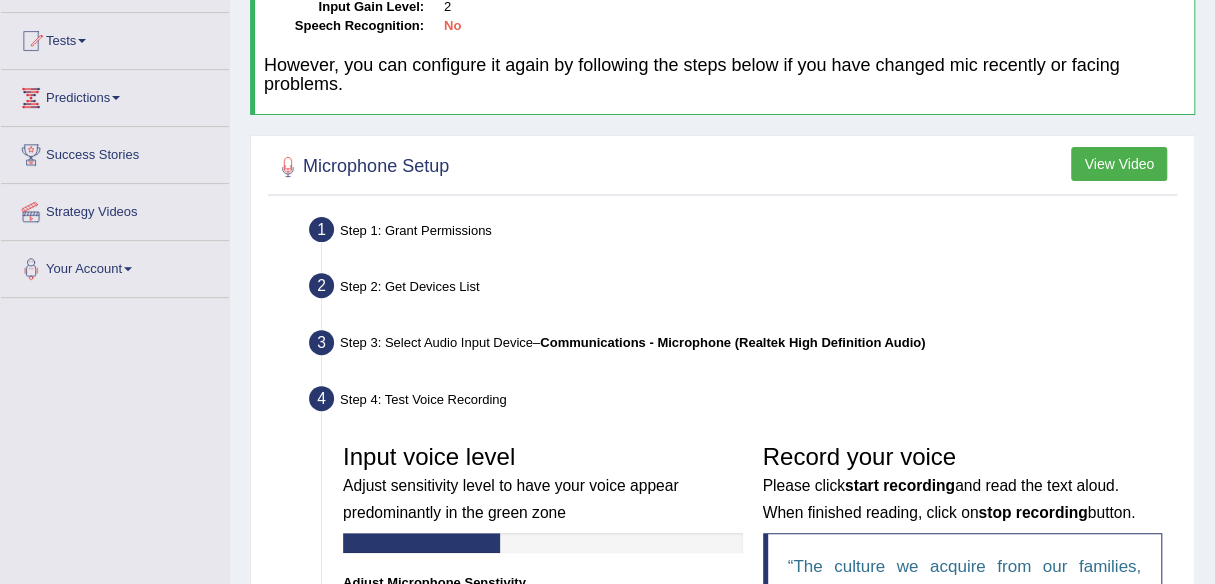 click on "View Video" at bounding box center [1119, 164] 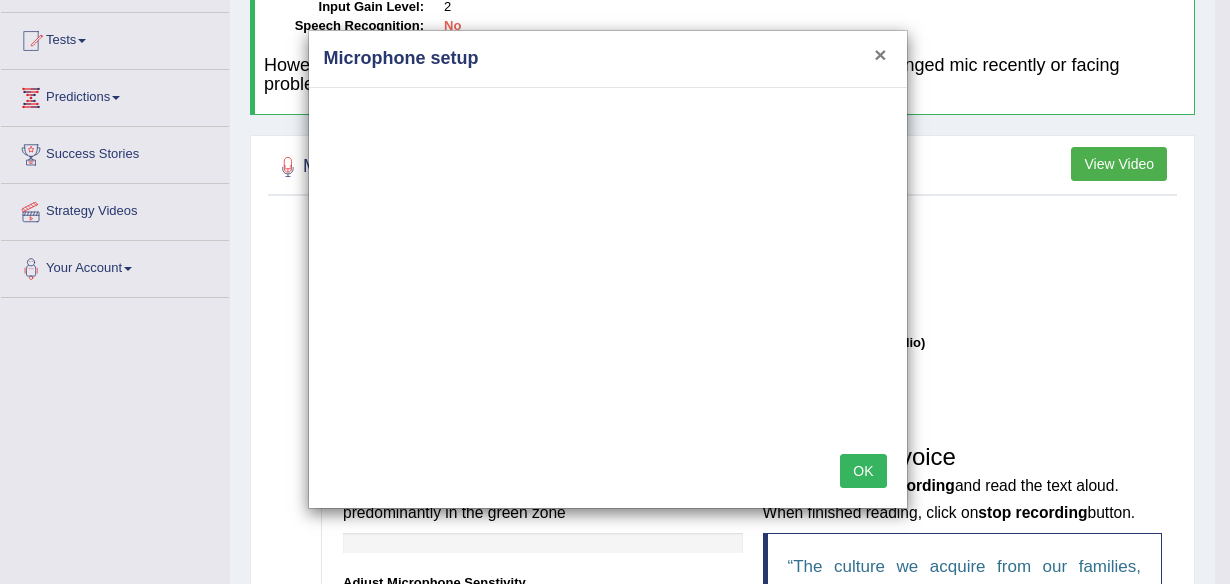 click on "×" at bounding box center [880, 54] 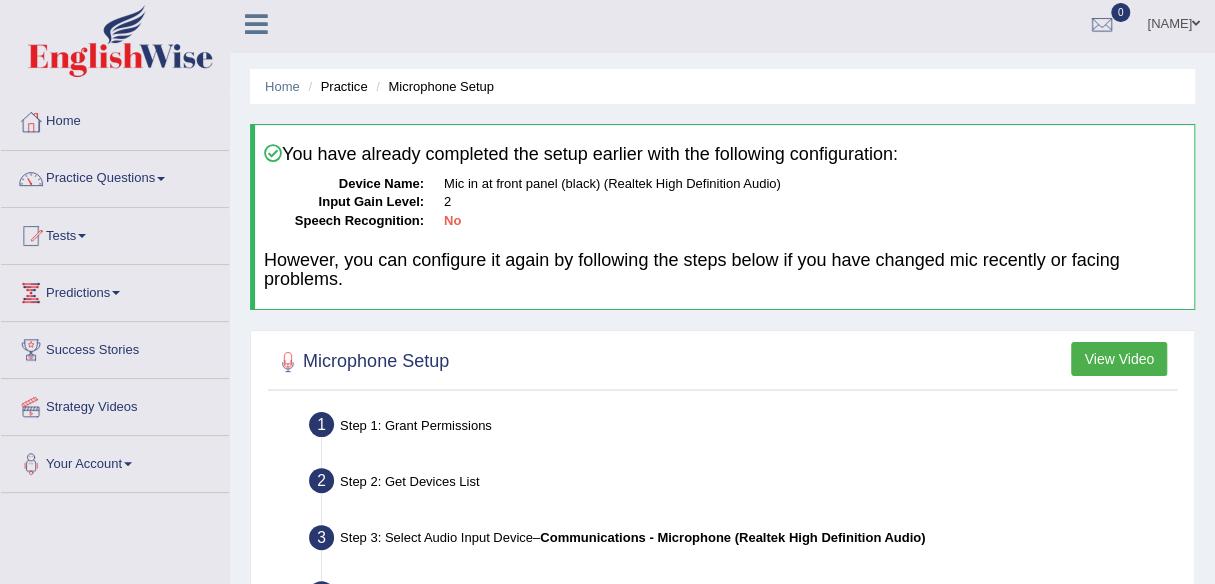 scroll, scrollTop: 0, scrollLeft: 0, axis: both 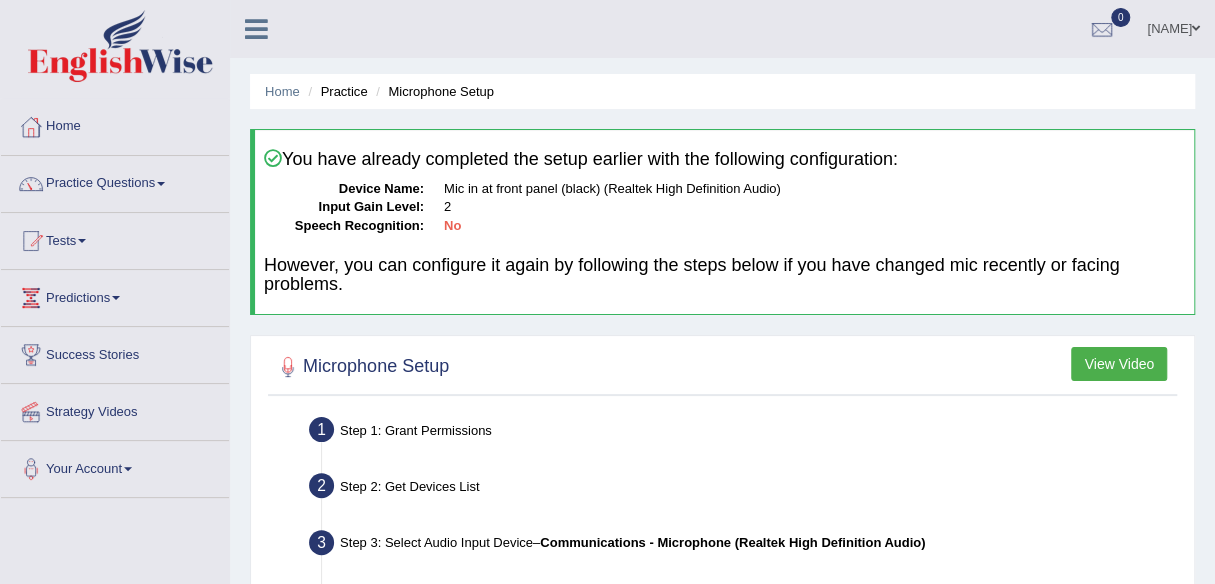 click at bounding box center [1196, 28] 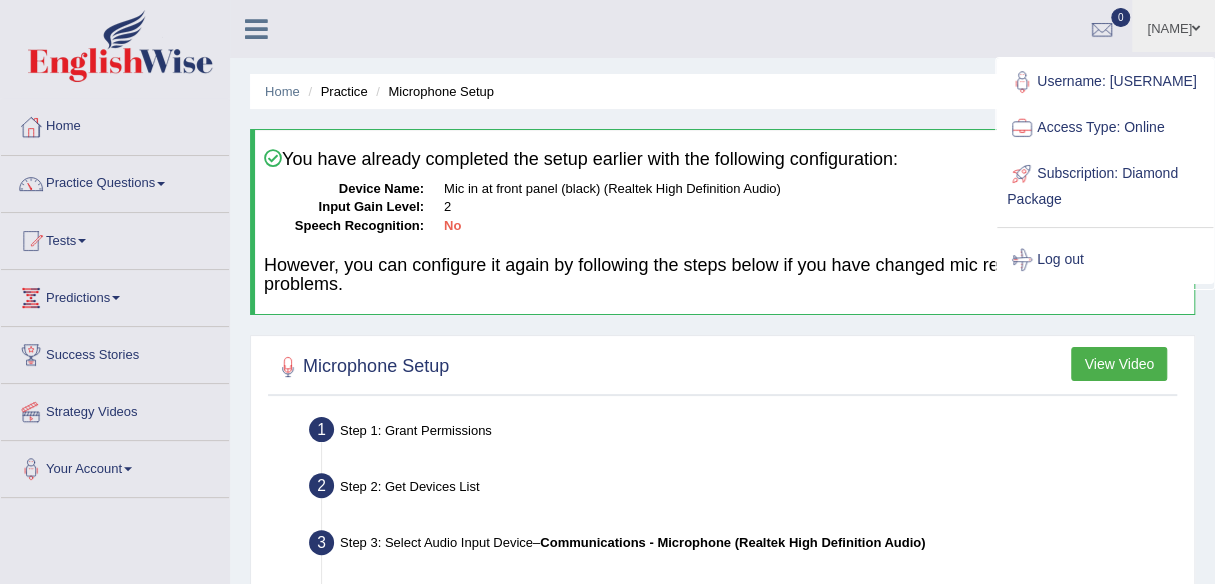 click on "Log out" at bounding box center [1105, 260] 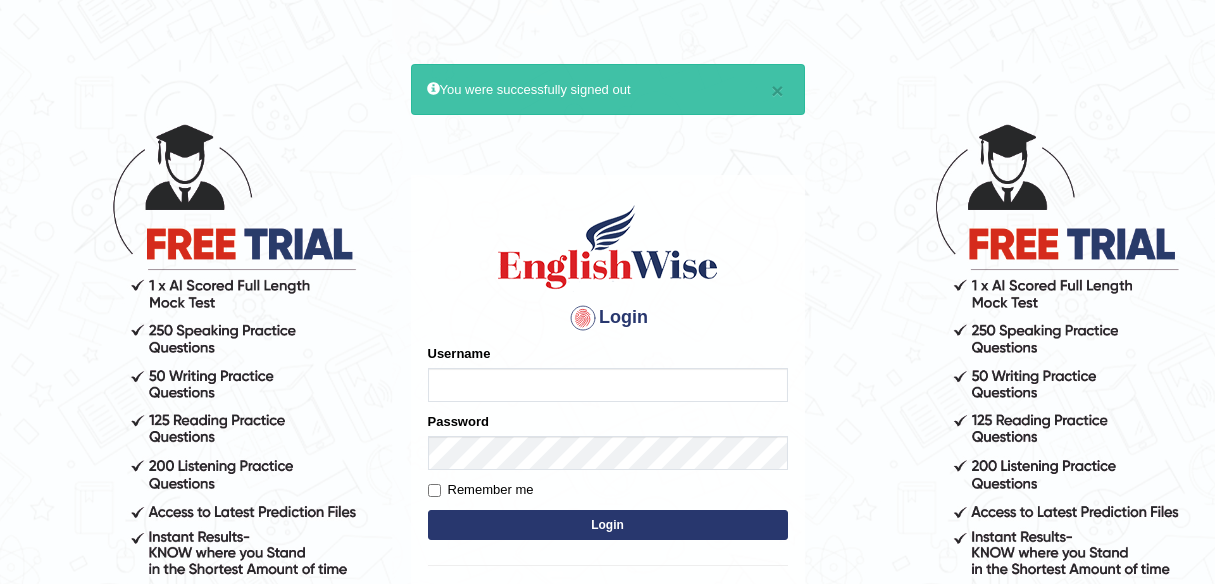 scroll, scrollTop: 0, scrollLeft: 0, axis: both 